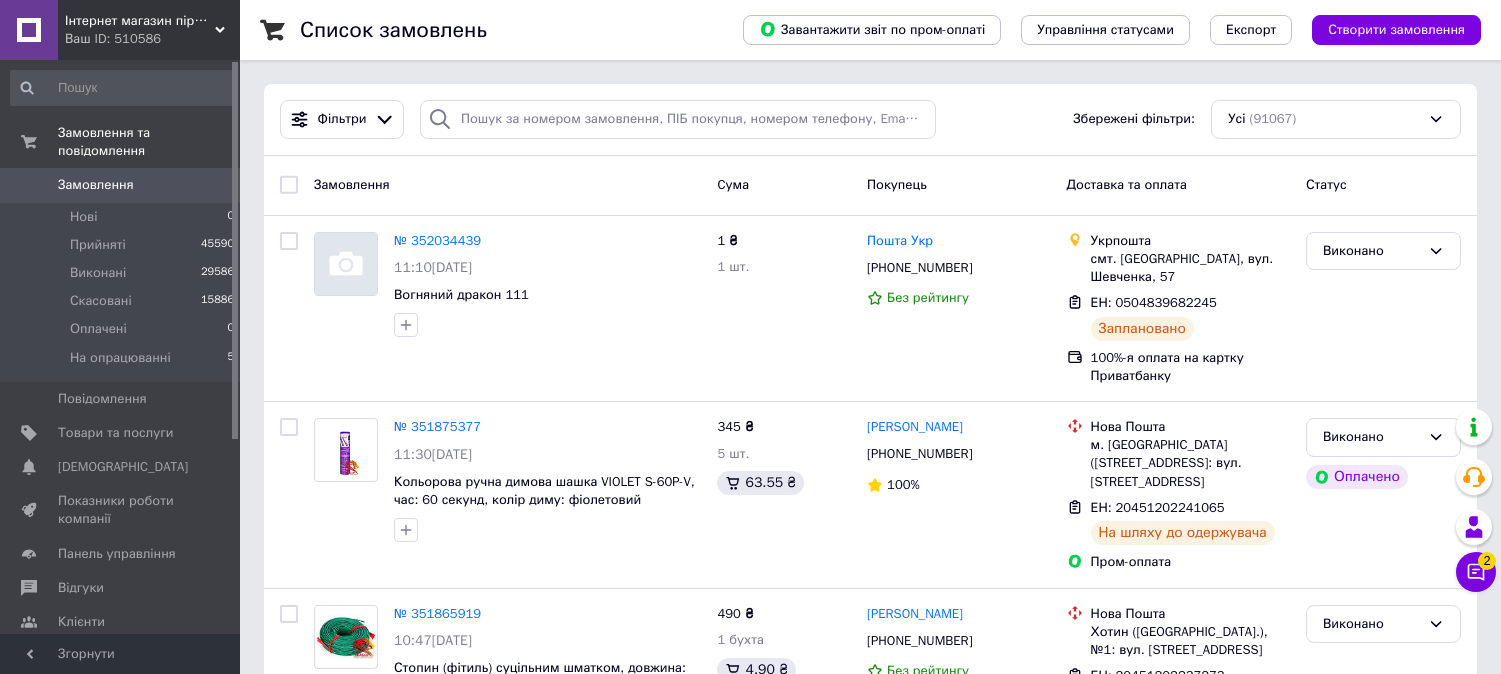 scroll, scrollTop: 0, scrollLeft: 0, axis: both 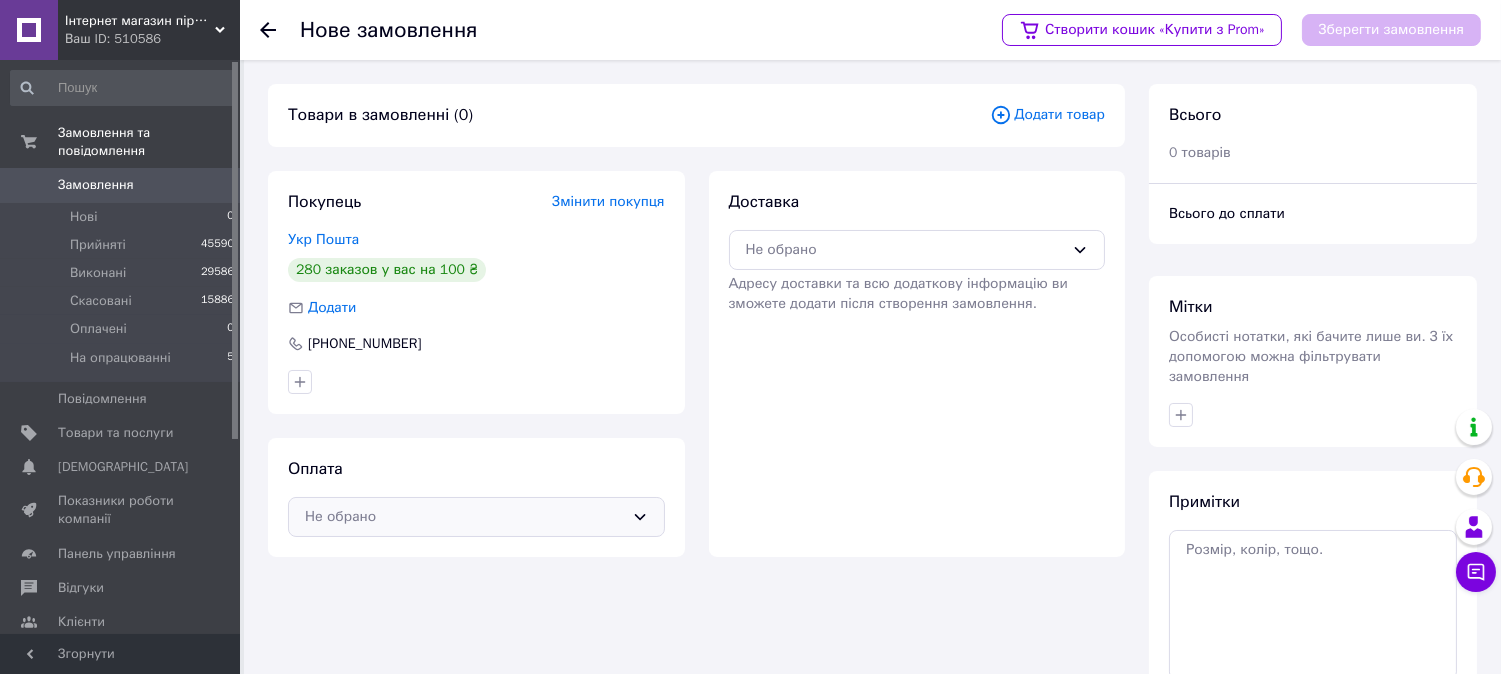 click on "Не обрано" at bounding box center (464, 517) 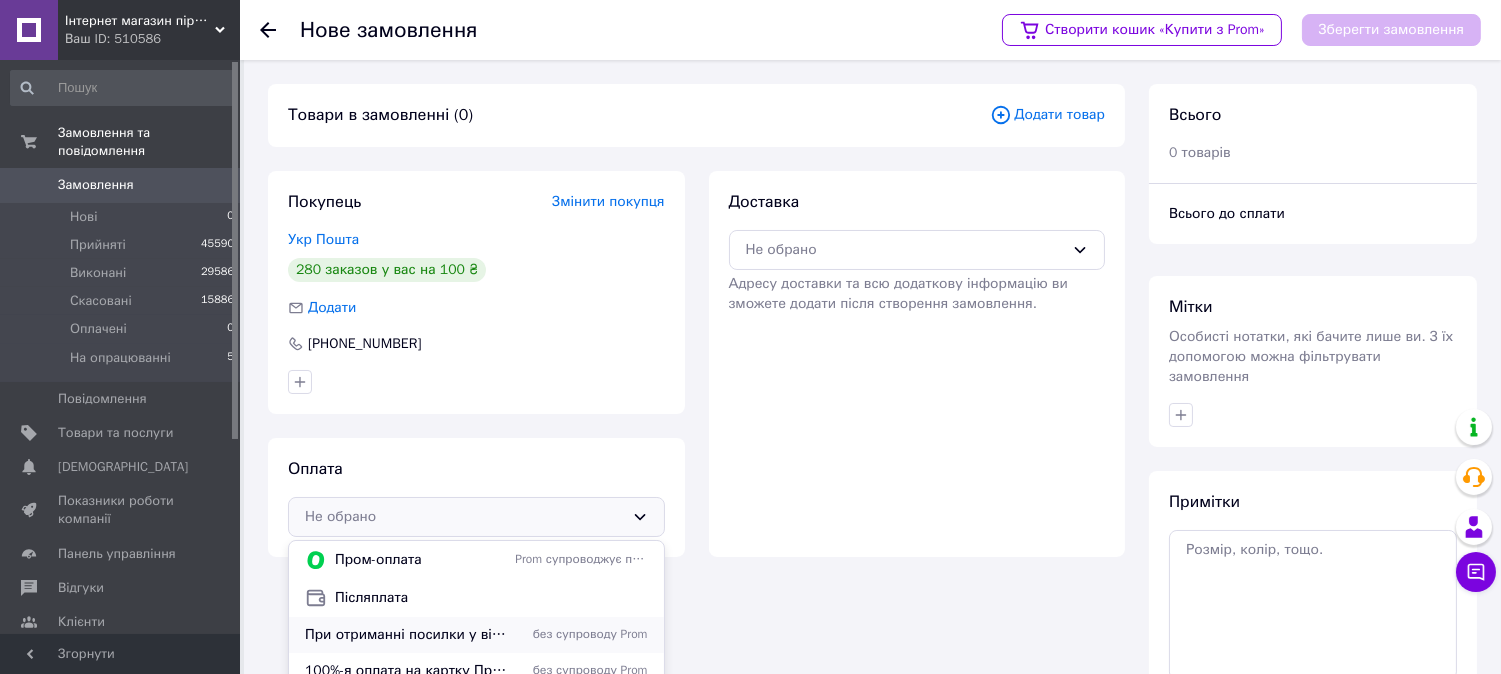 click on "При отриманні посилки у відділенні транспортної служби (післяплатою)" at bounding box center (406, 635) 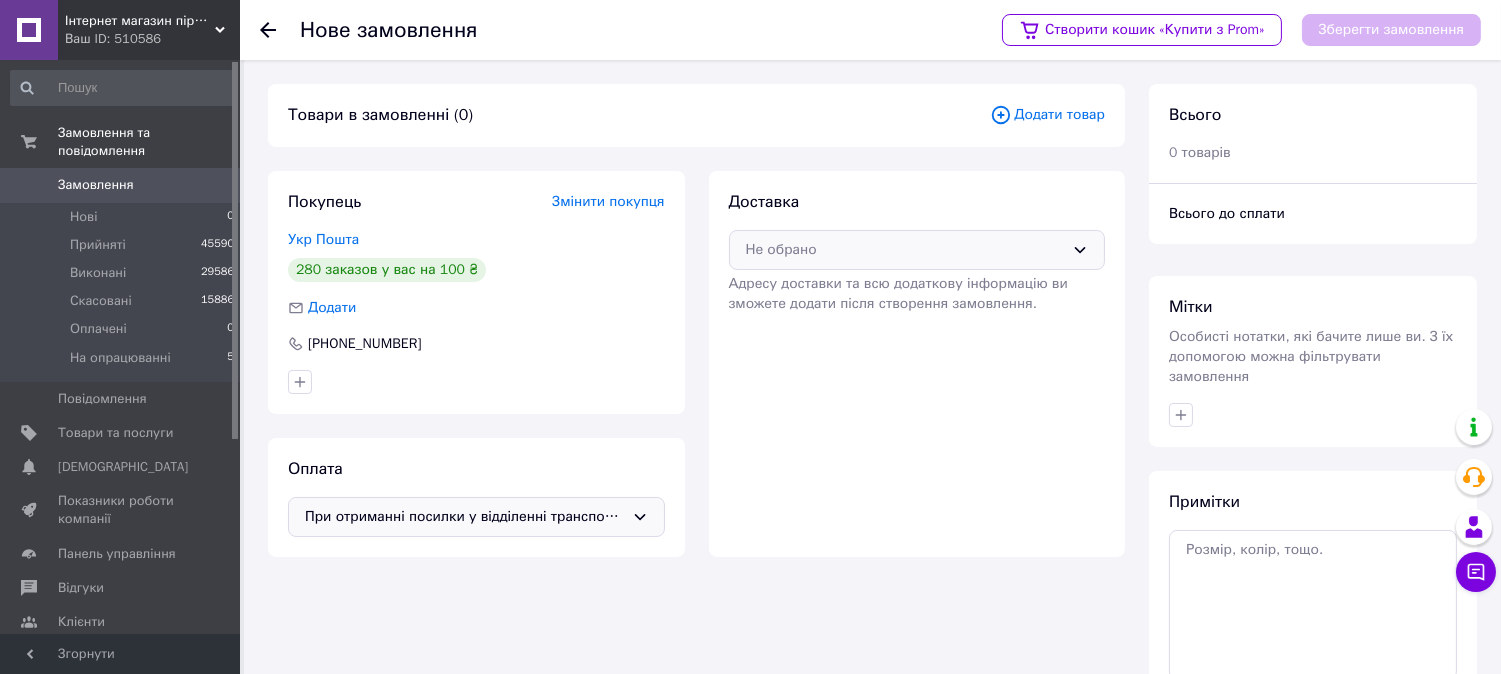 click on "Не обрано" at bounding box center [905, 250] 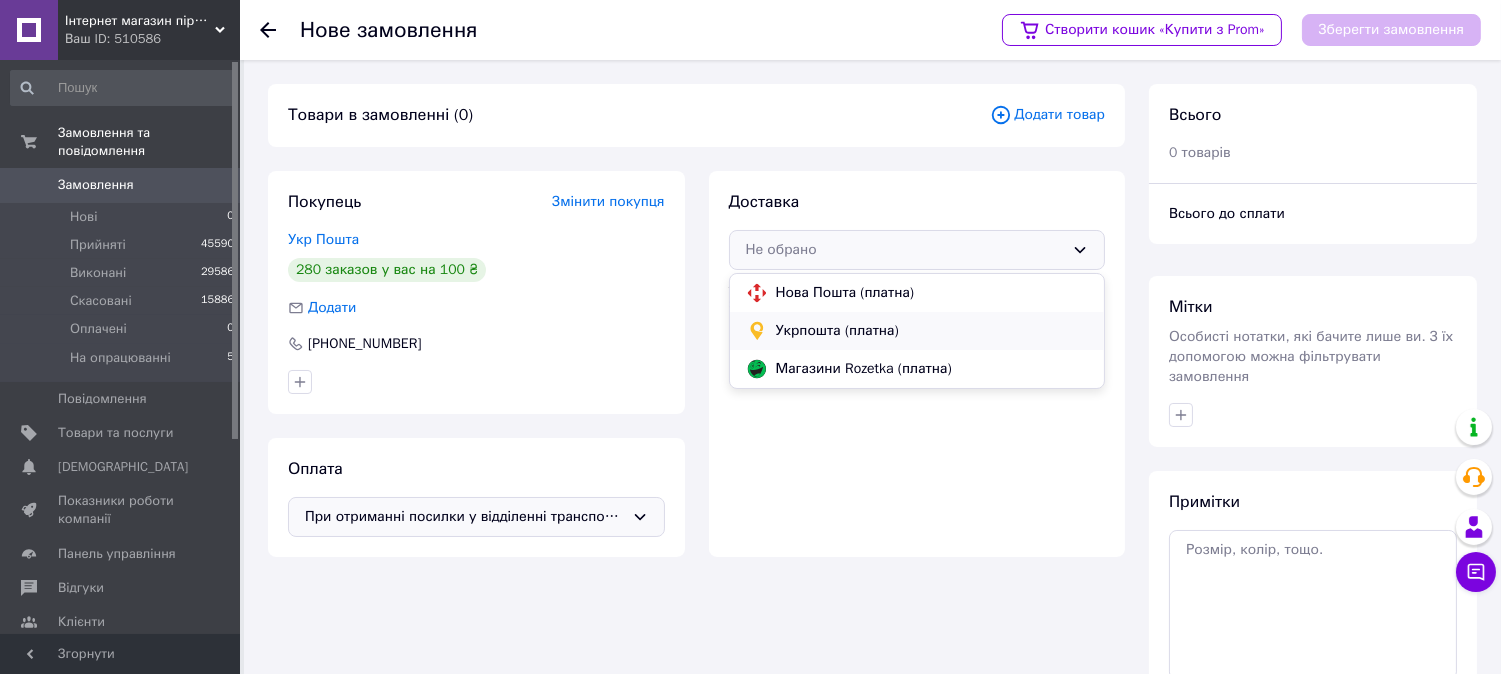 click on "Укрпошта (платна)" at bounding box center [917, 331] 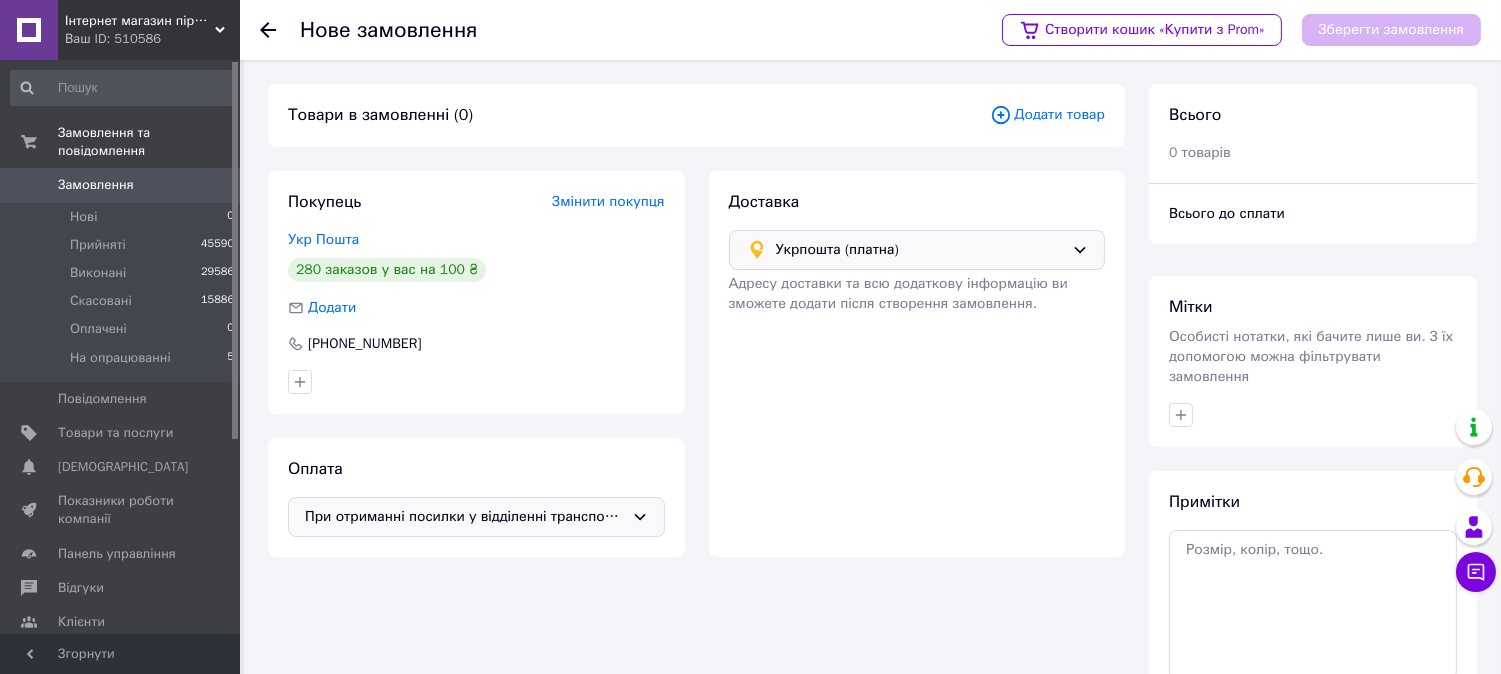 click 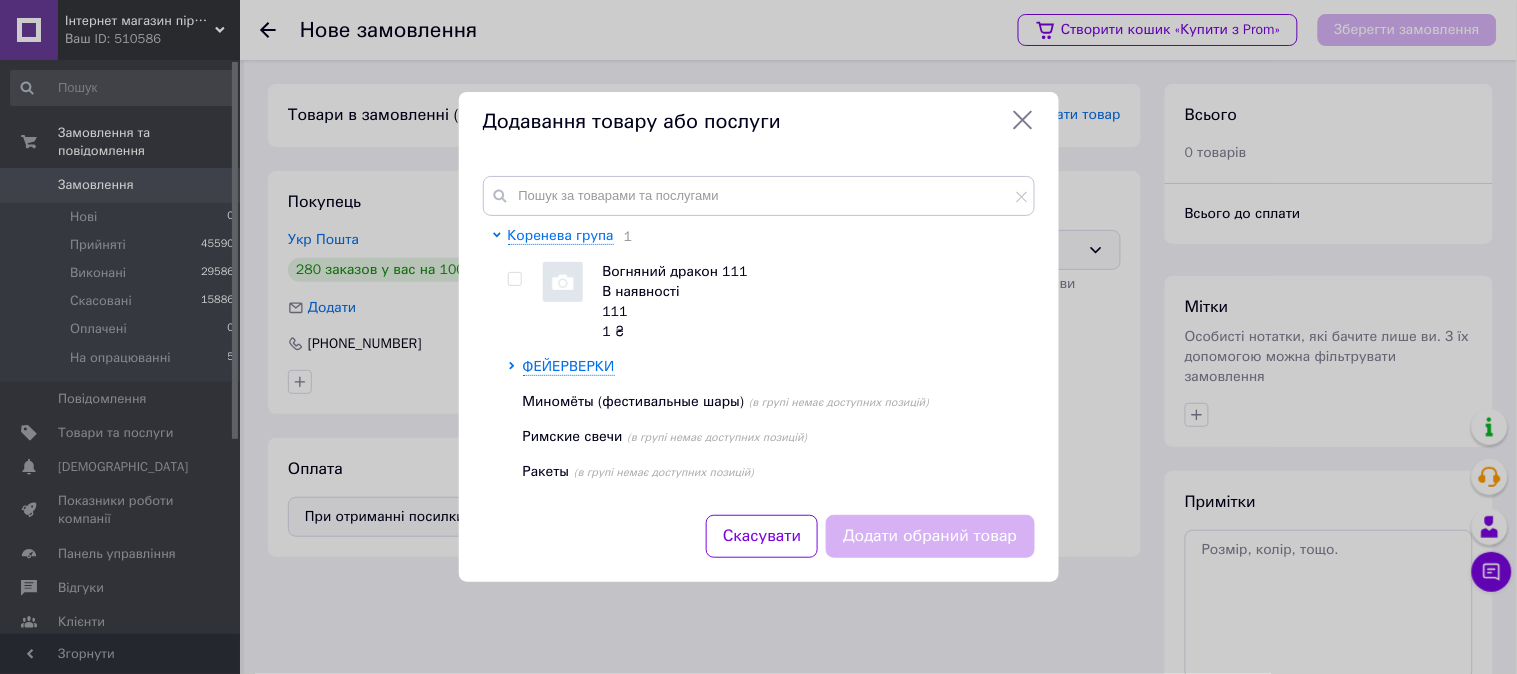 click at bounding box center [514, 279] 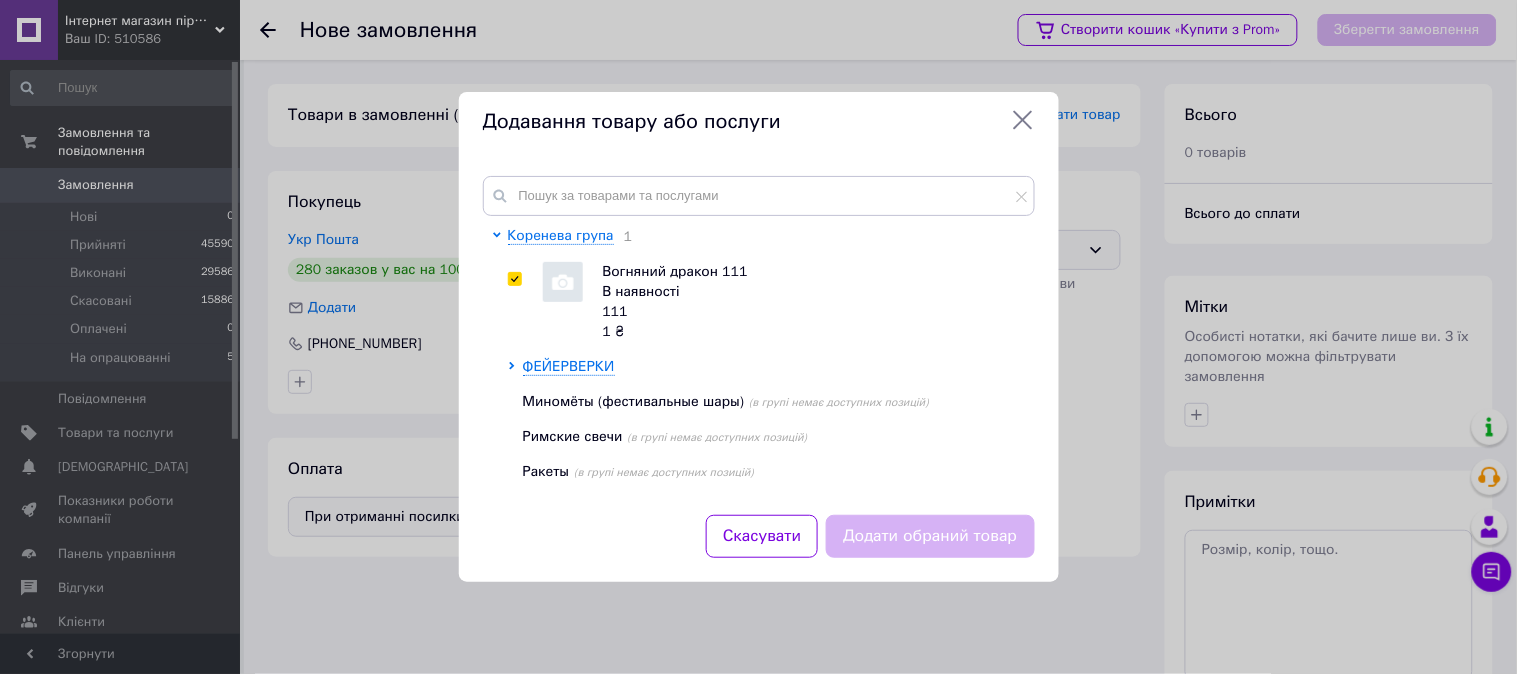 checkbox on "true" 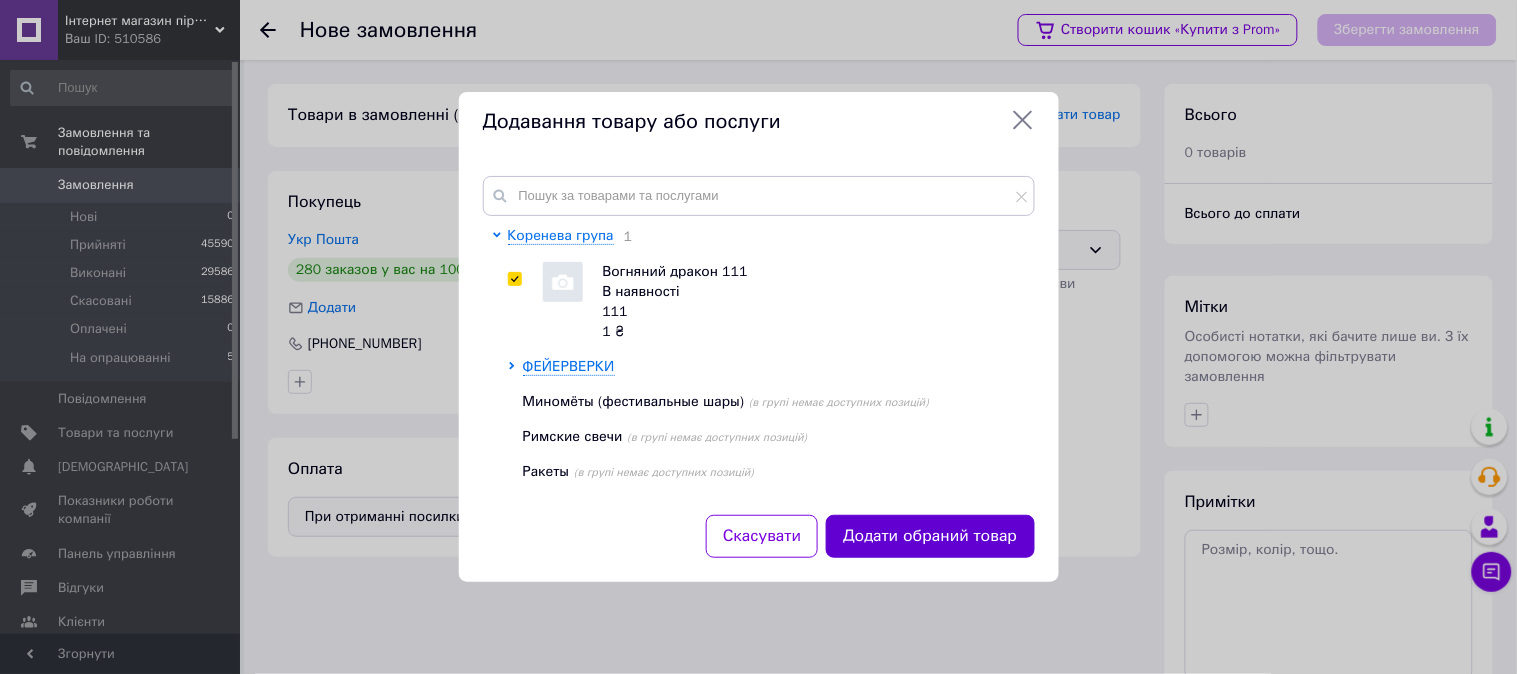 click on "Додати обраний товар" at bounding box center [930, 536] 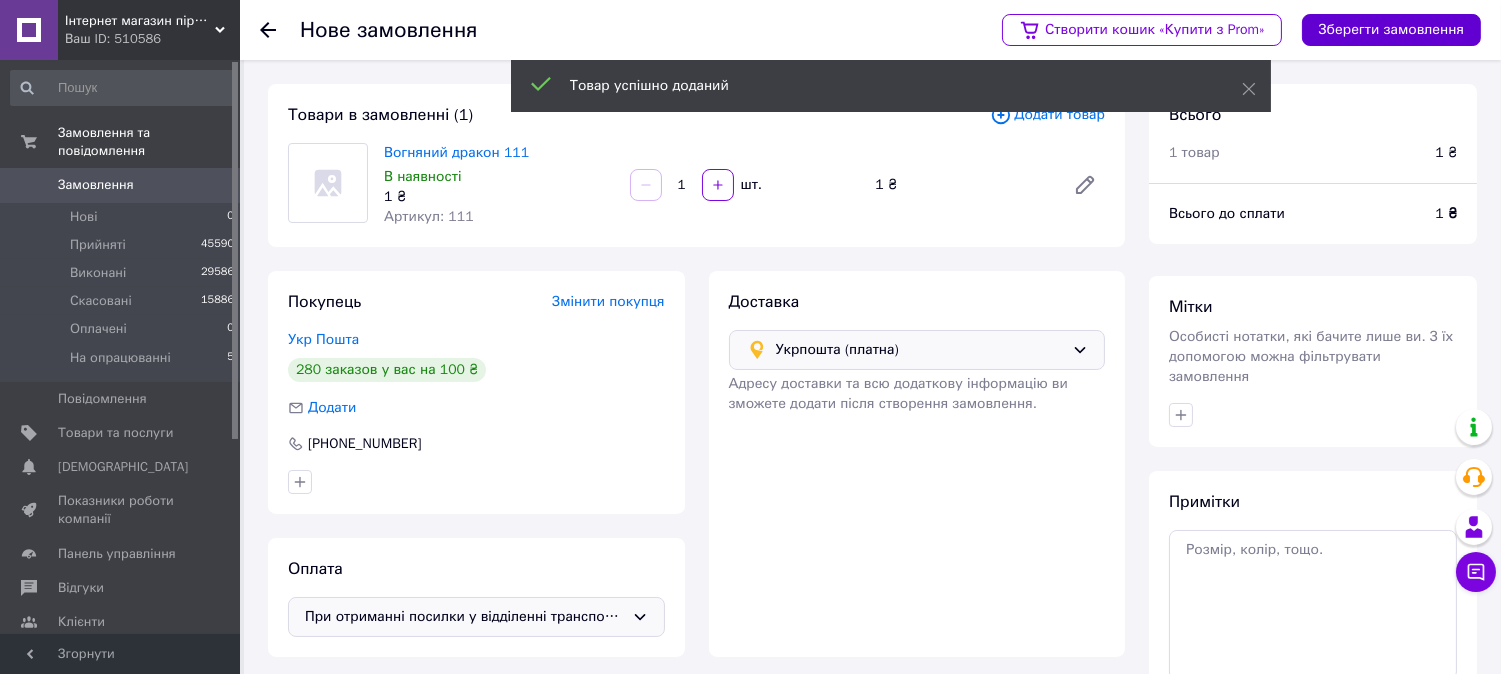 click on "Зберегти замовлення" at bounding box center [1391, 30] 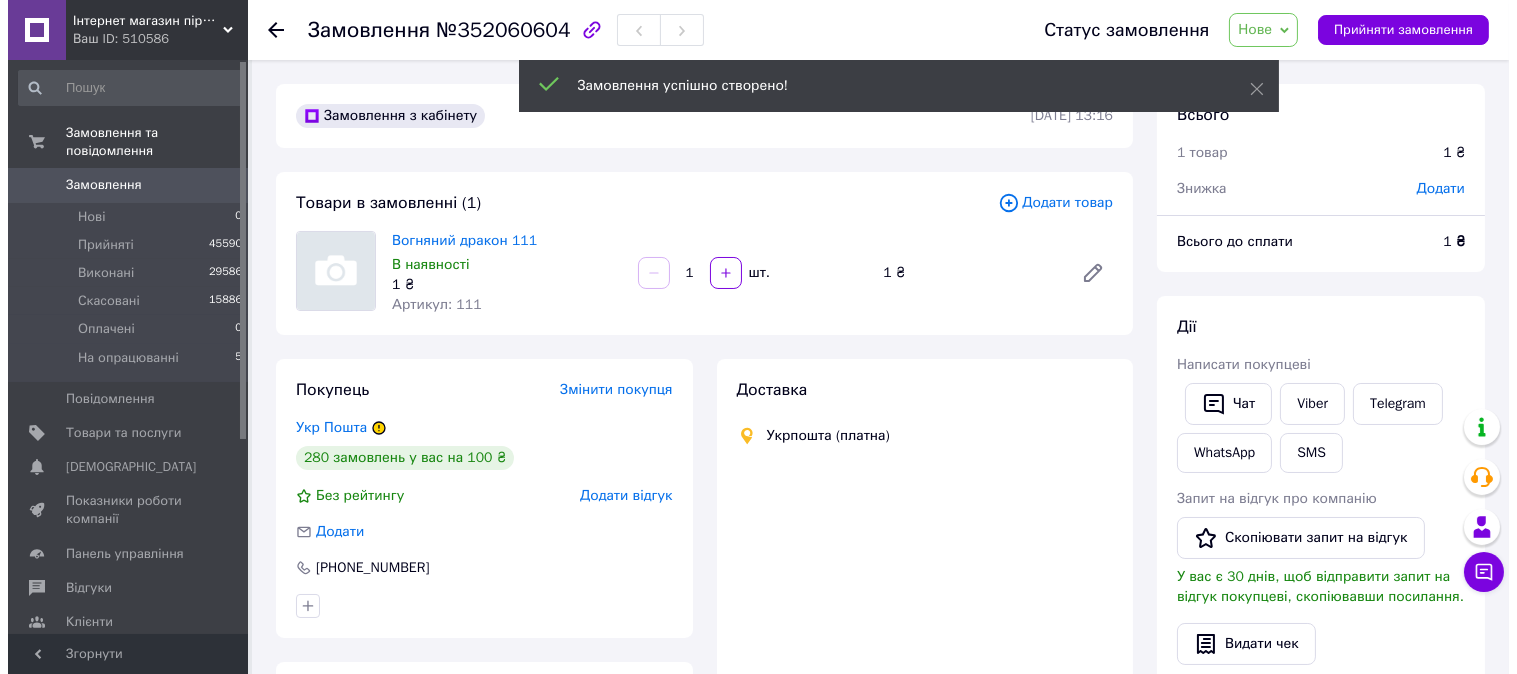scroll, scrollTop: 111, scrollLeft: 0, axis: vertical 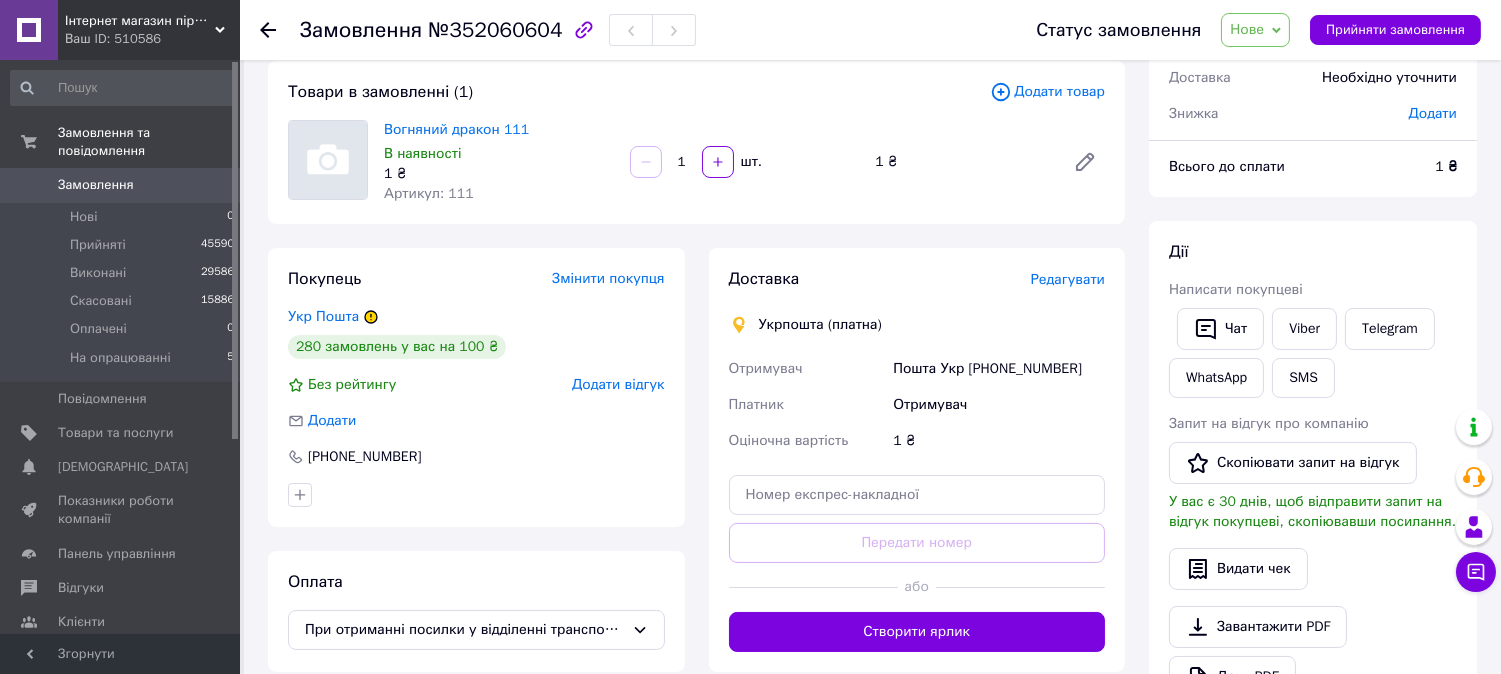 click on "Редагувати" at bounding box center [1068, 279] 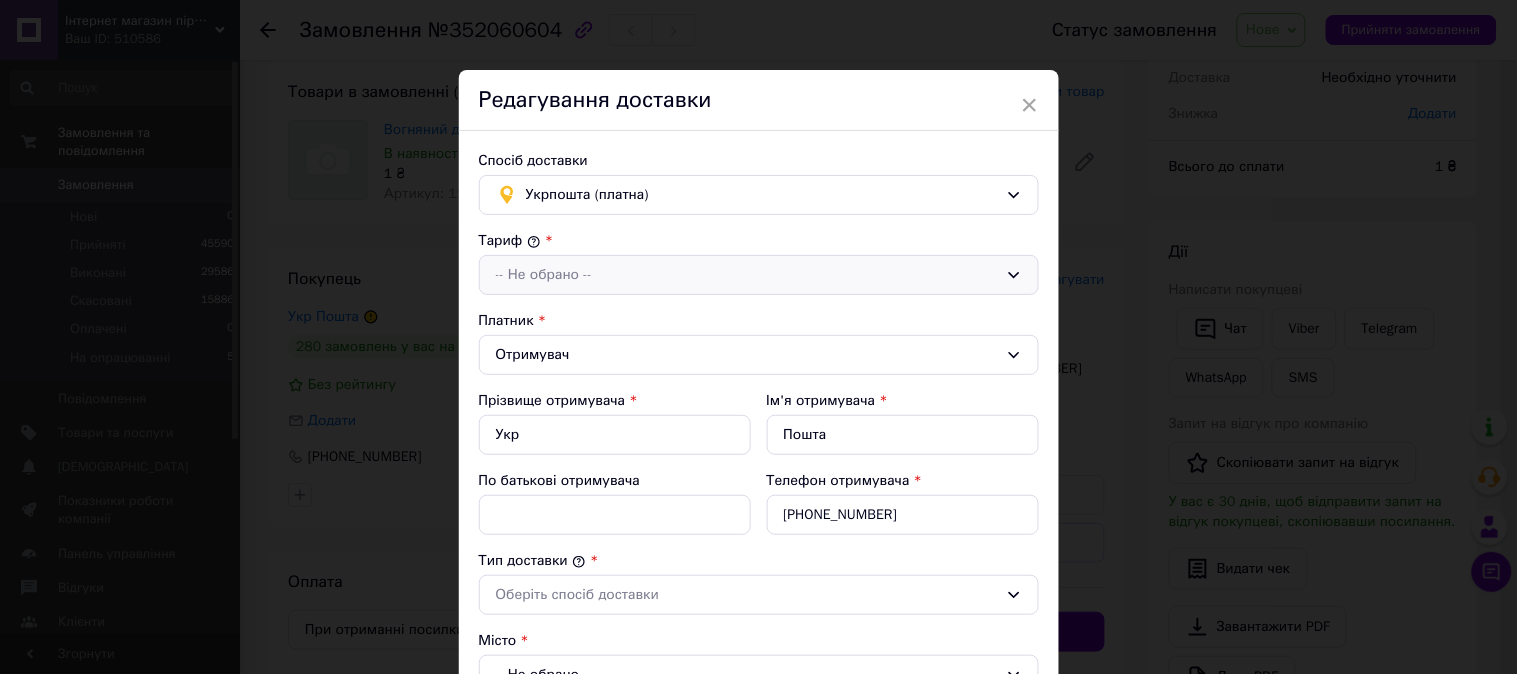 click on "-- Не обрано --" at bounding box center (759, 275) 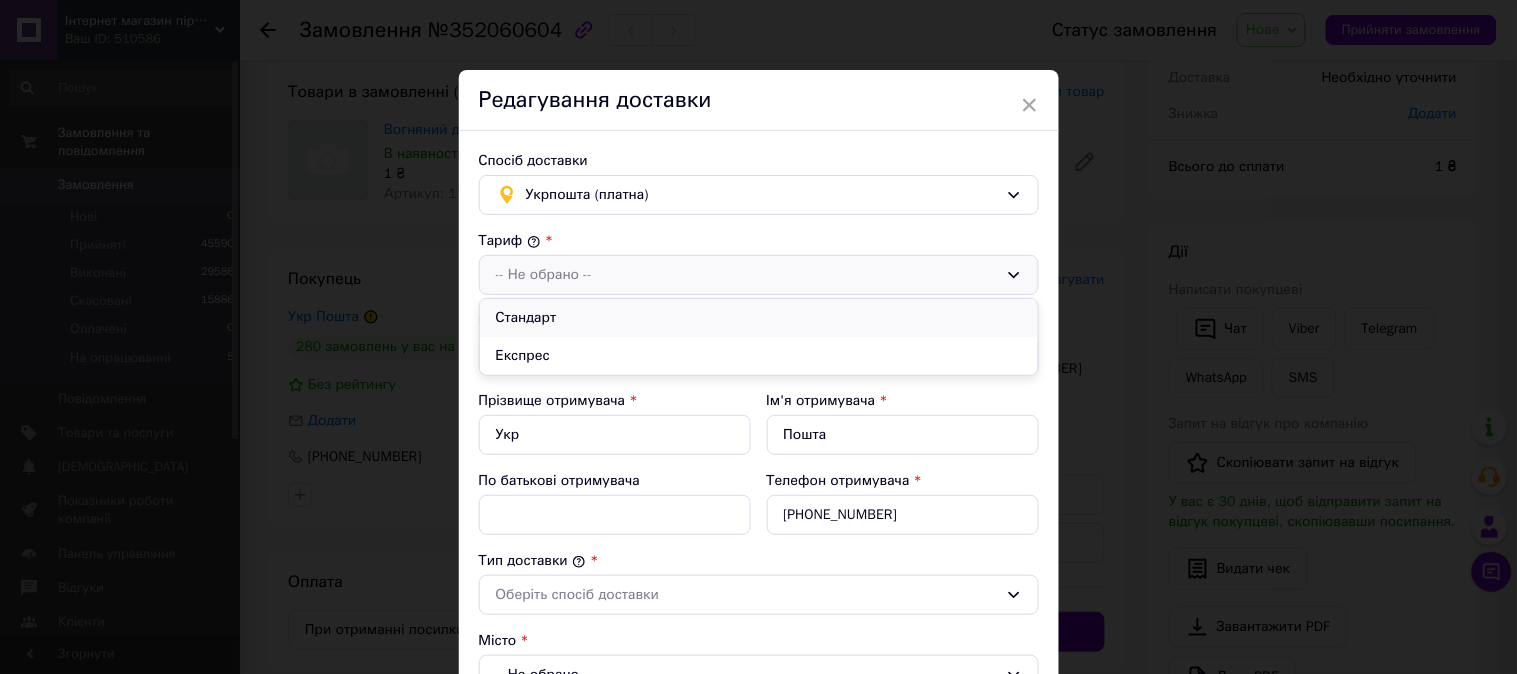 click on "Стандарт" at bounding box center (759, 318) 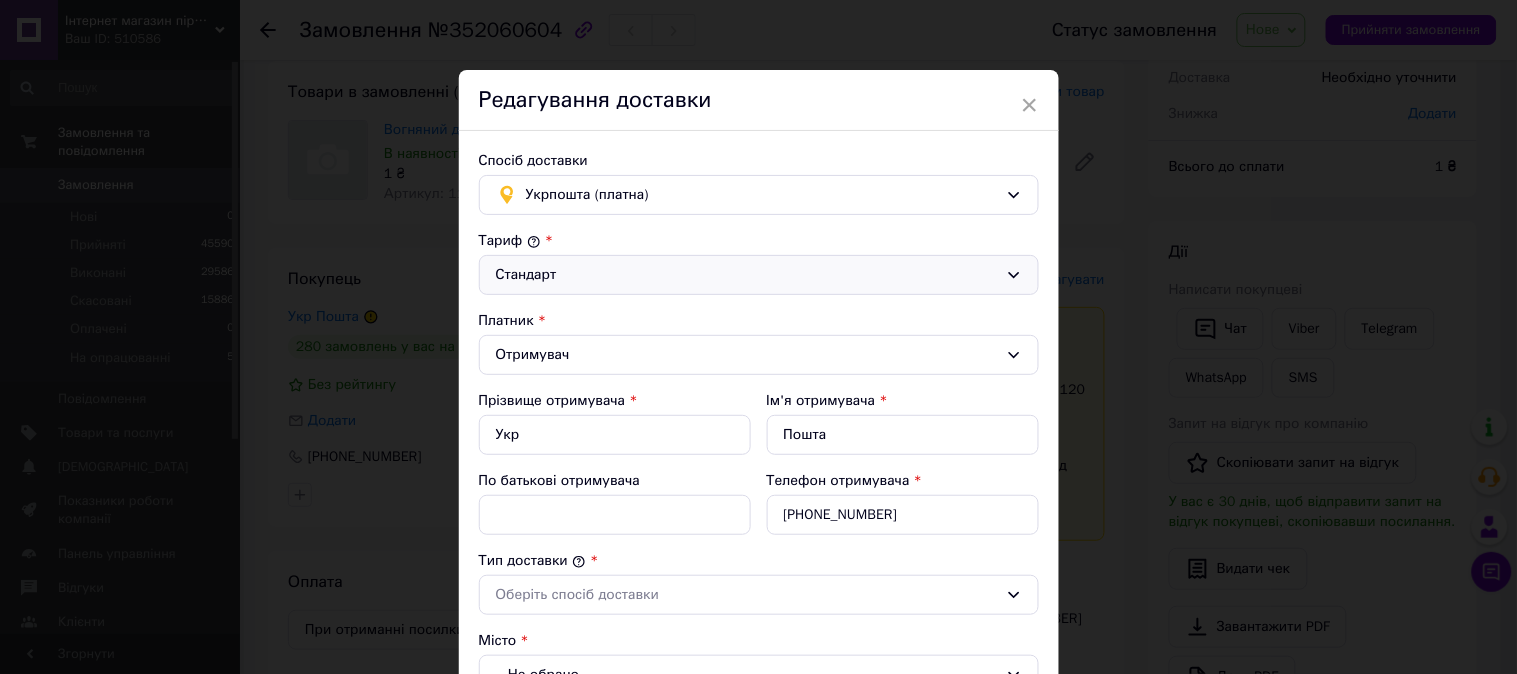 drag, startPoint x: 531, startPoint y: 456, endPoint x: 524, endPoint y: 438, distance: 19.313208 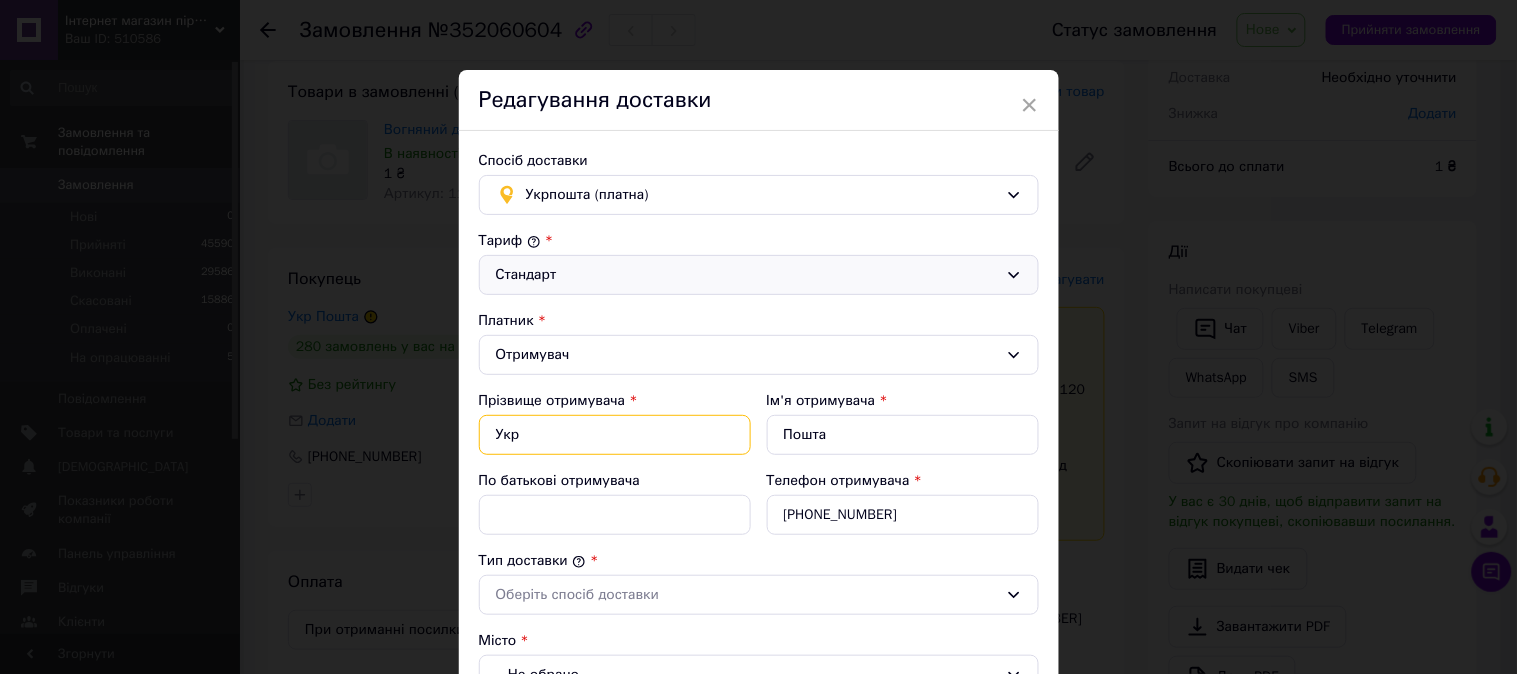 drag, startPoint x: 534, startPoint y: 436, endPoint x: 482, endPoint y: 437, distance: 52.009613 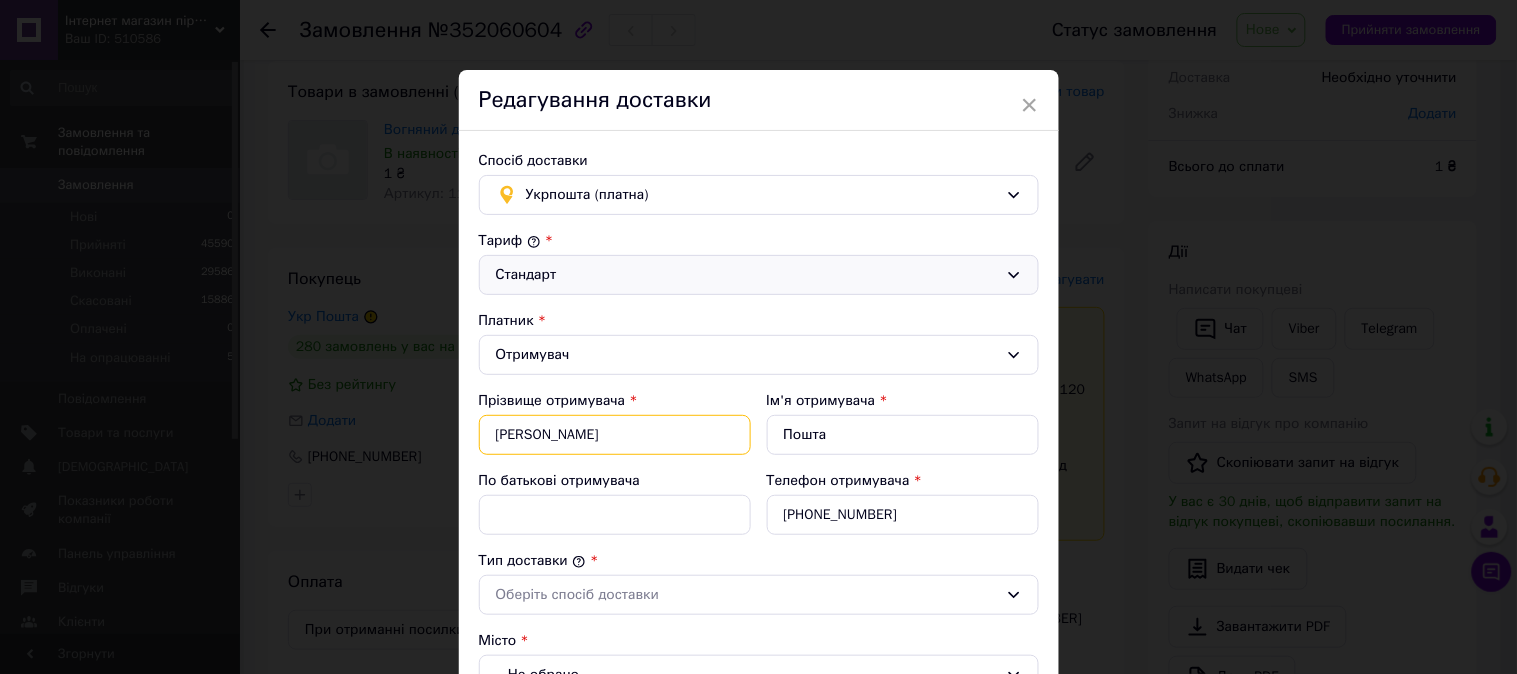 type on "Шугайло" 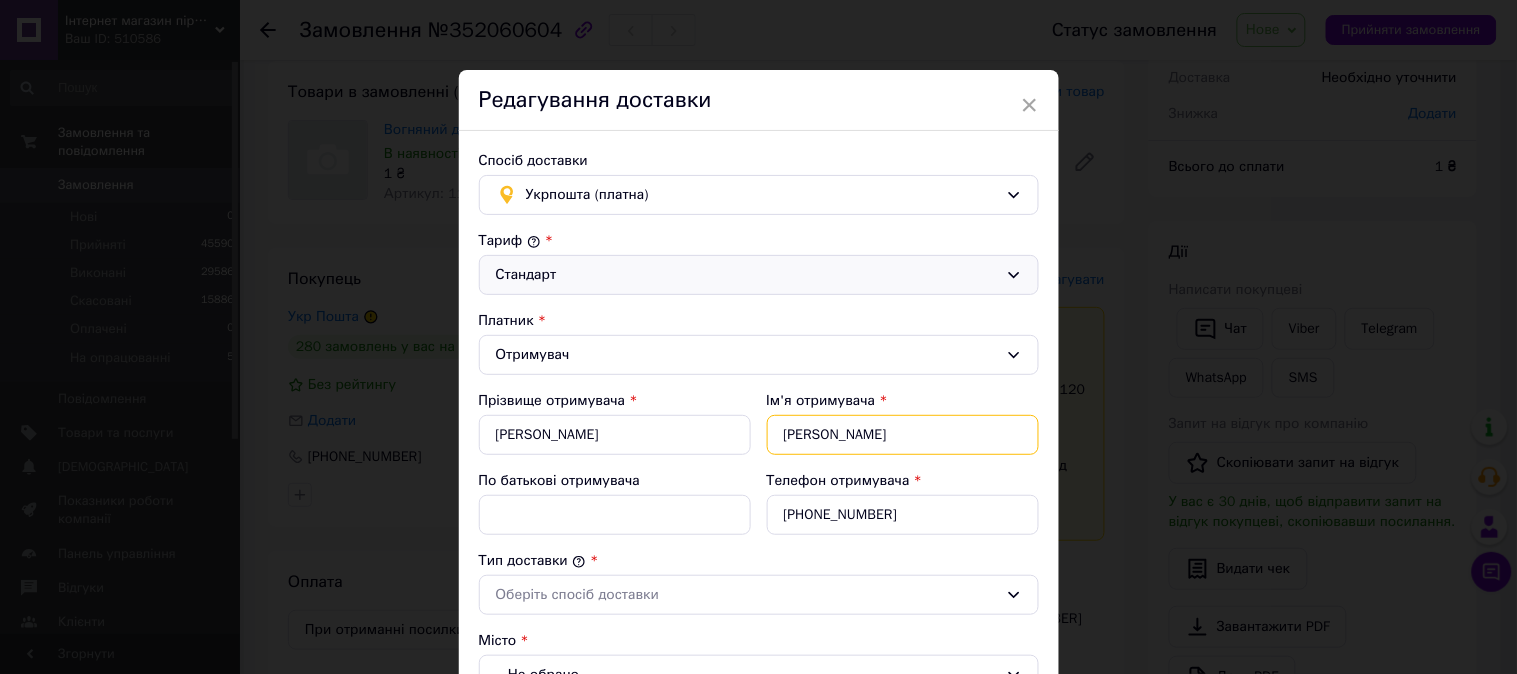 type on "Маряна" 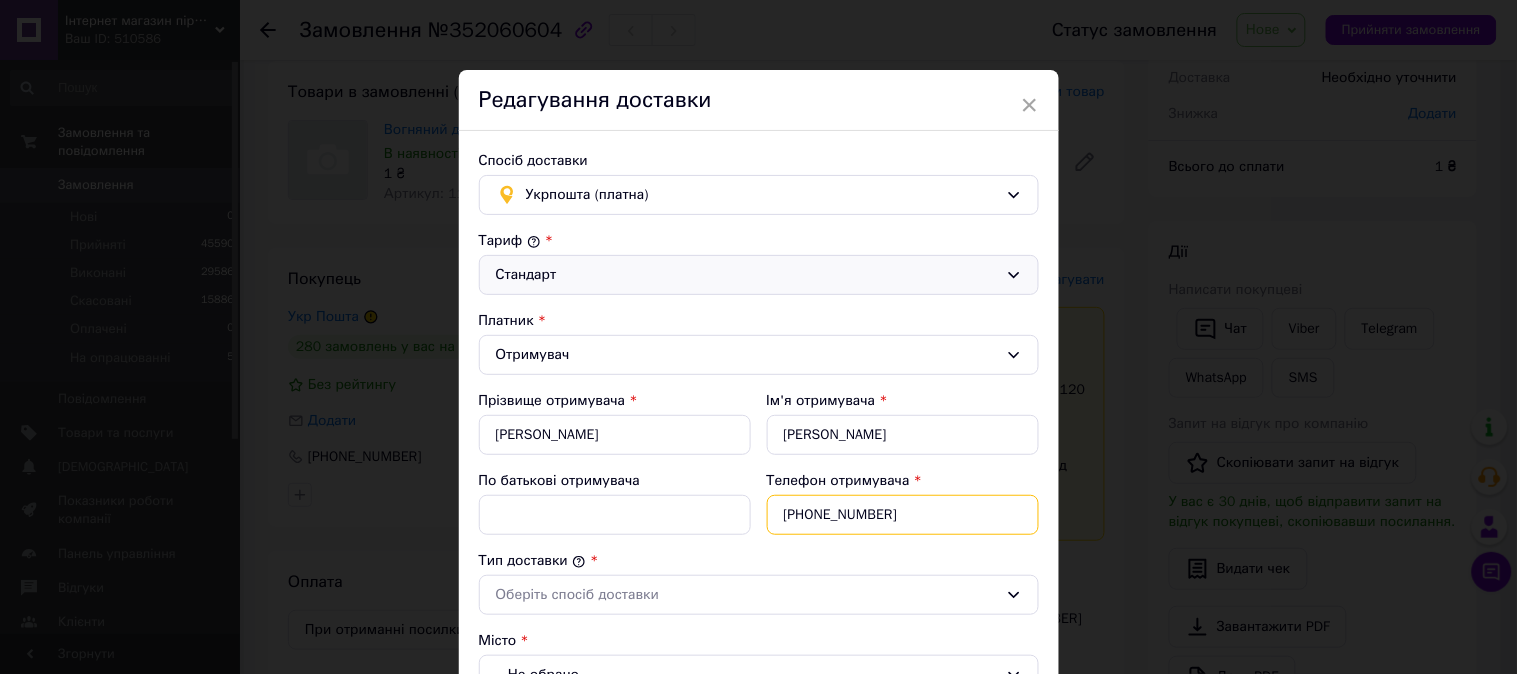 paste on "972197028" 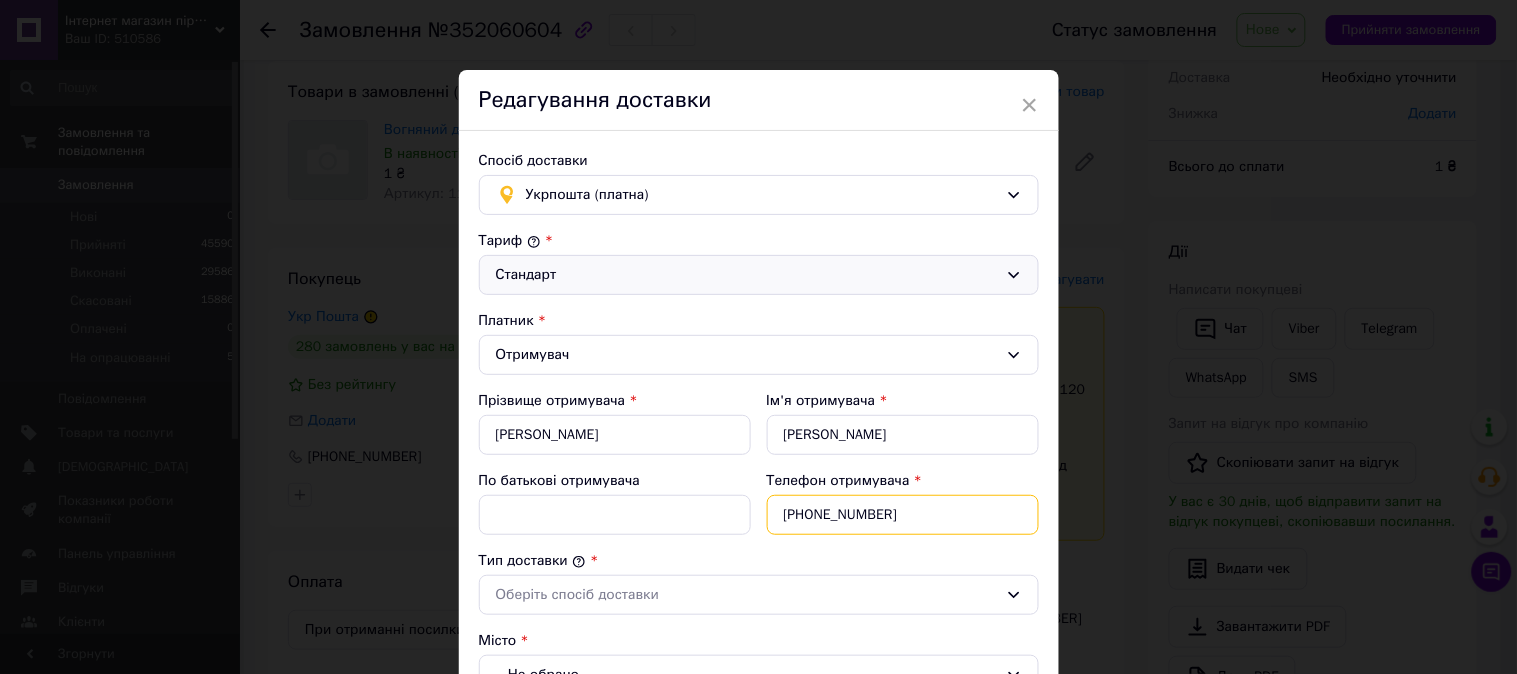 type on "+380972197028" 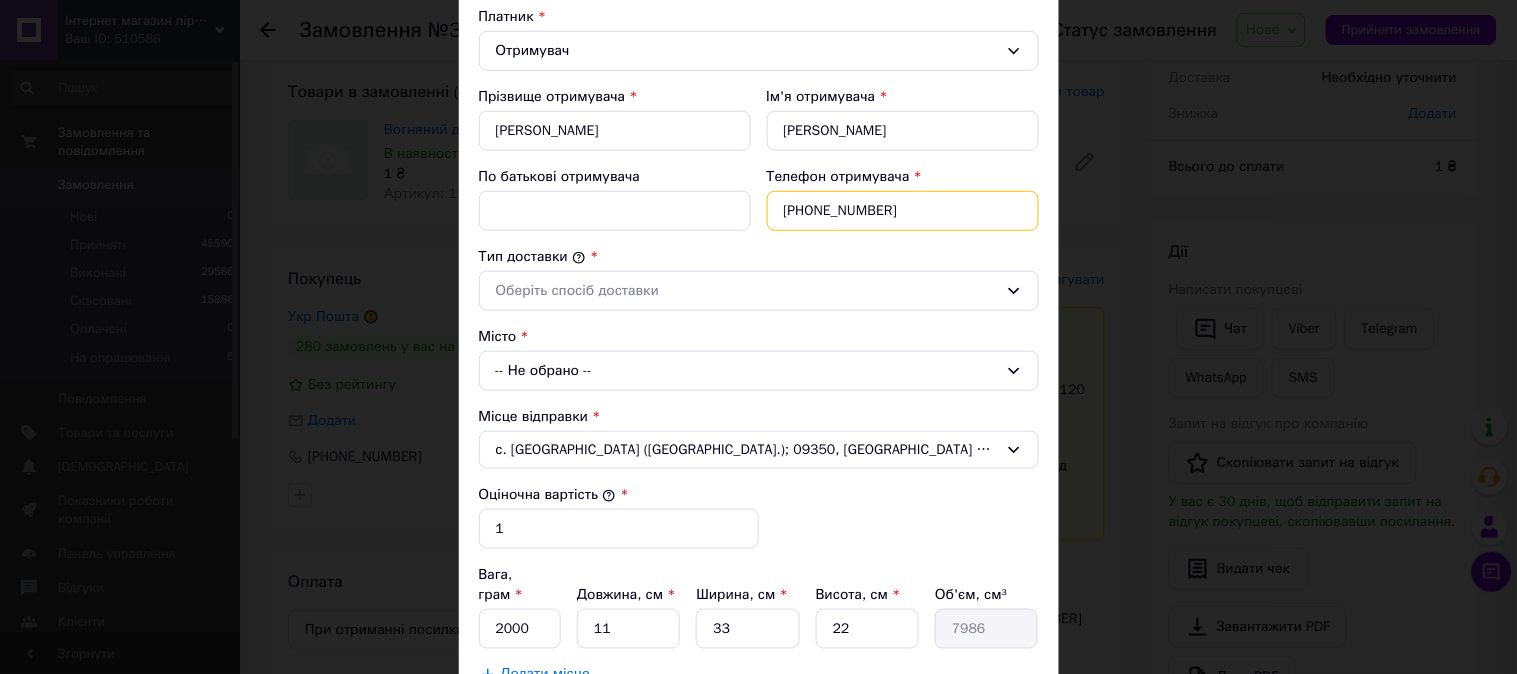 scroll, scrollTop: 333, scrollLeft: 0, axis: vertical 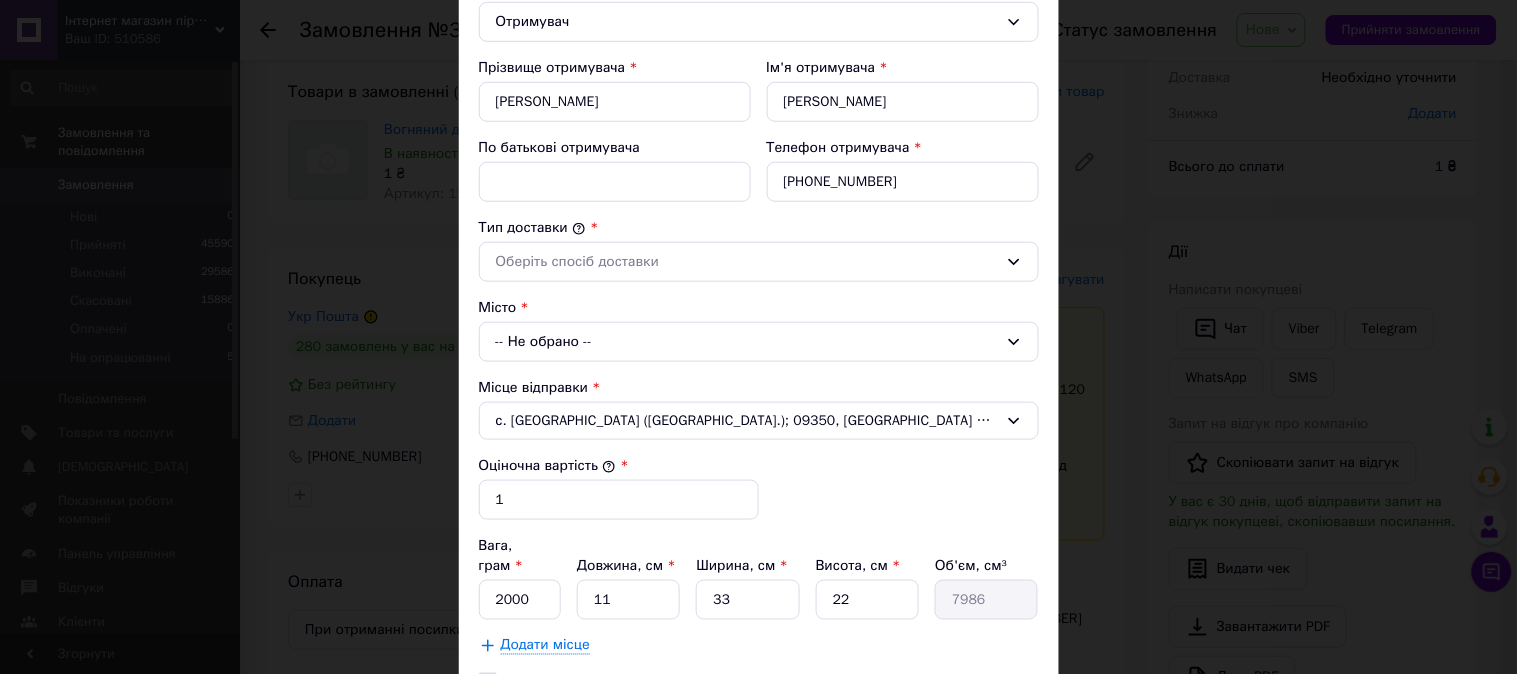 click on "Тариф     * Стандарт Платник   * Отримувач Прізвище отримувача   * Шугайло Ім'я отримувача   * Маряна По батькові отримувача Телефон отримувача   * +380972197028 Тип доставки     * Оберіть спосіб доставки Місто -- Не обрано -- Місце відправки   * с. Завадівка (Київська обл.); 09350, Пересувне відділення Оціночна вартість     * 1 Вага, грам   * 2000 Довжина, см   * 11 Ширина, см   * 33 Висота, см   * 22 Об'єм, см³ 7986 Додати місце SMS повідомлення відправнику (3 ₴)   Огляд покупцем при отриманні   Замовити зворотну доставку" at bounding box center (759, 339) 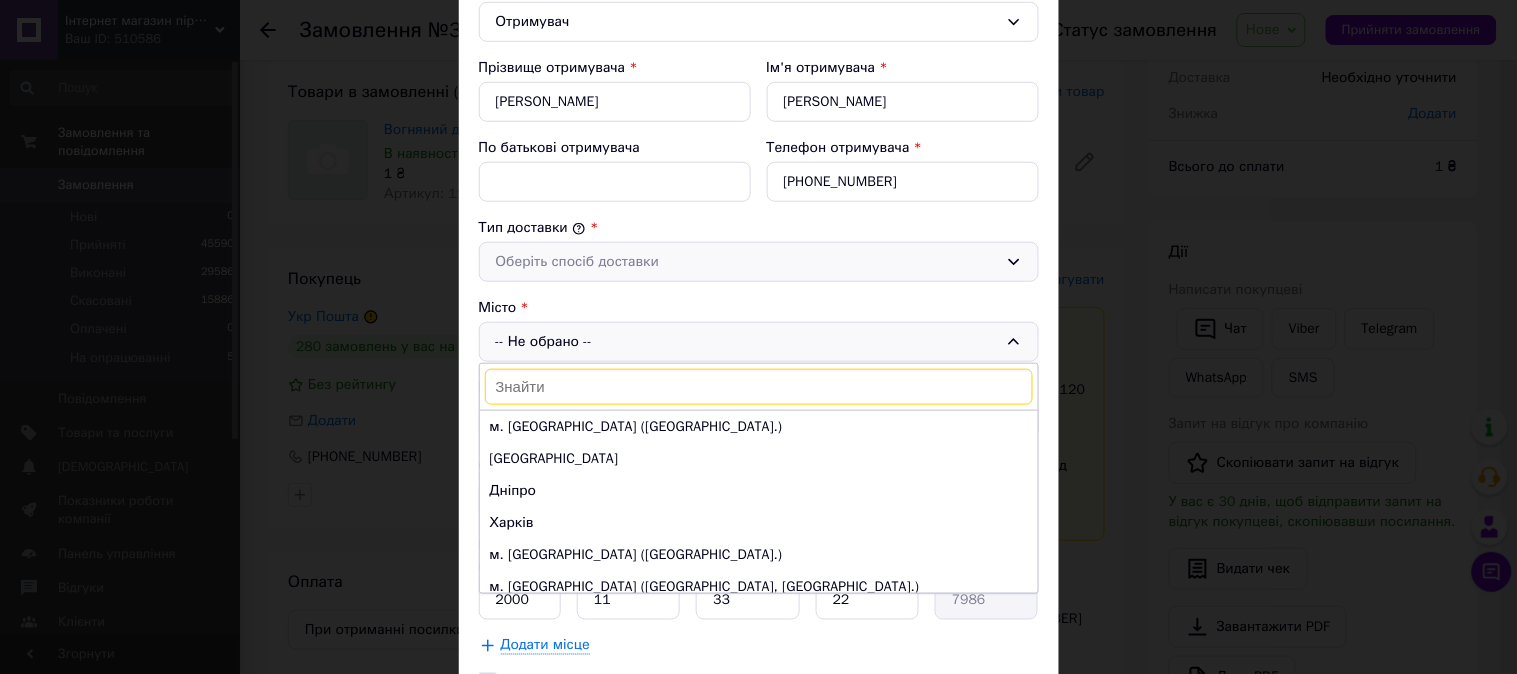 click on "Оберіть спосіб доставки" at bounding box center (747, 262) 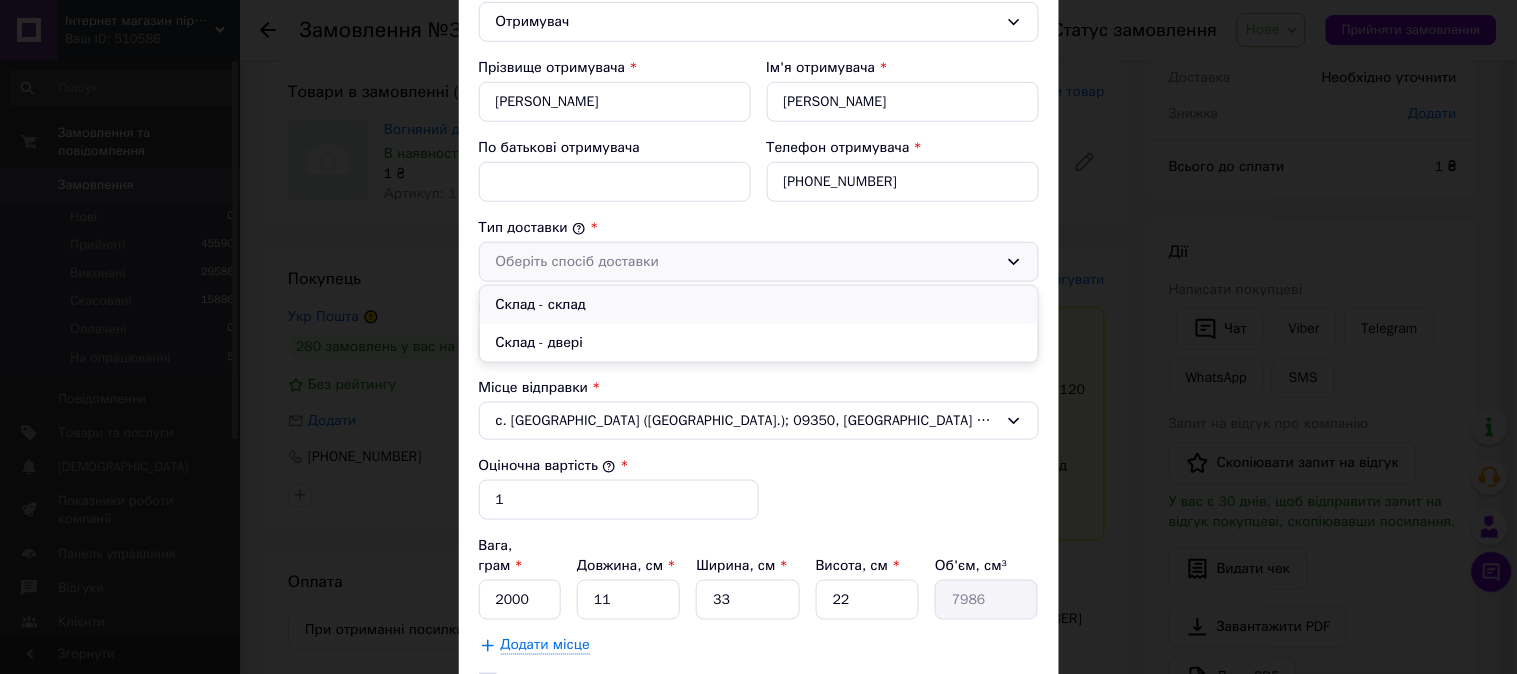 click on "Склад - склад" at bounding box center [759, 305] 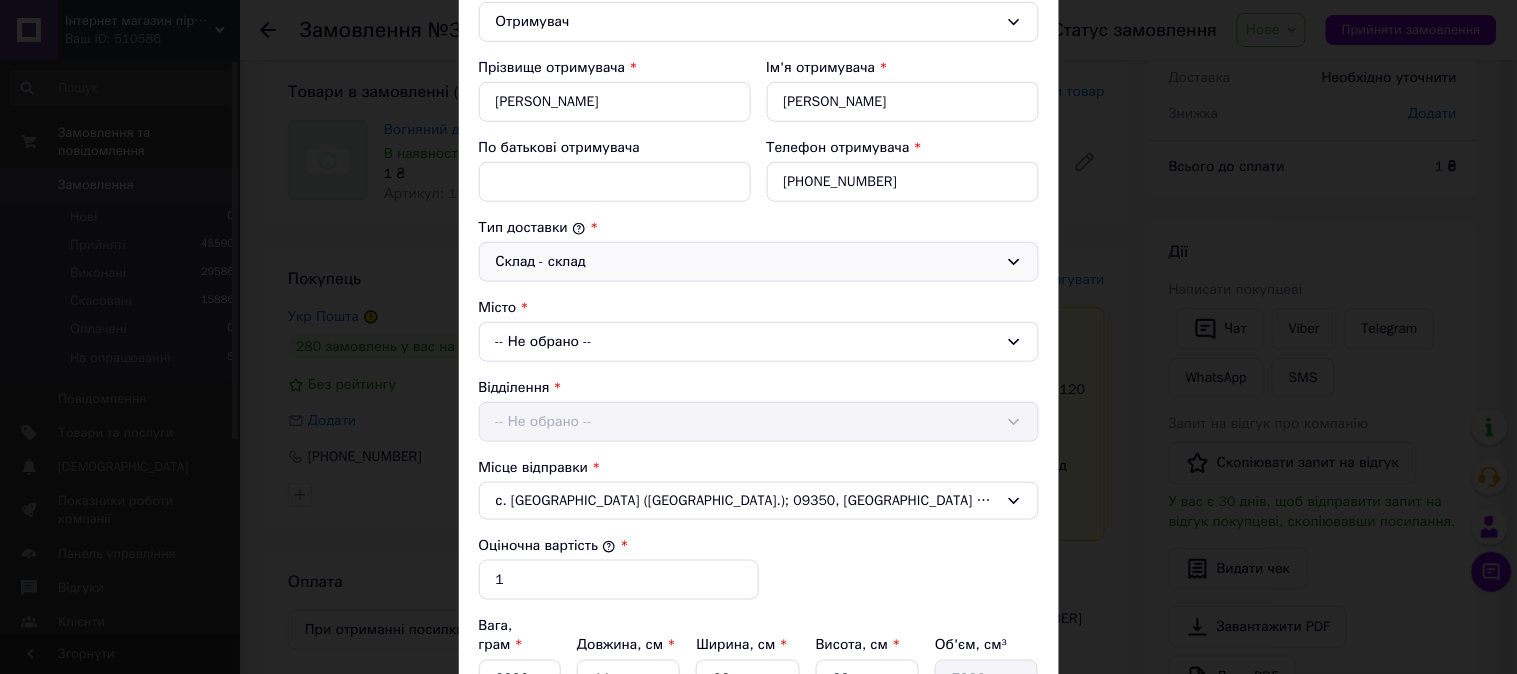 click on "-- Не обрано --" at bounding box center (759, 342) 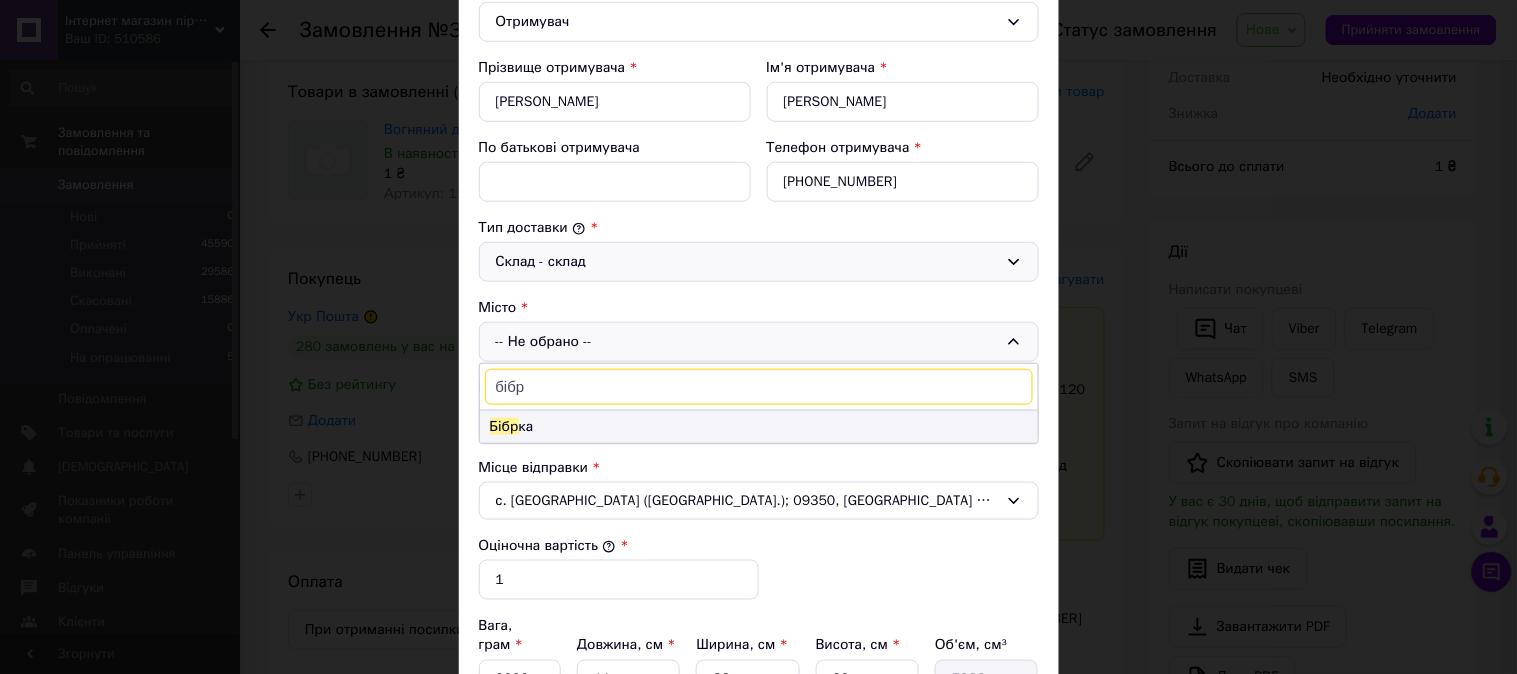 type on "бібр" 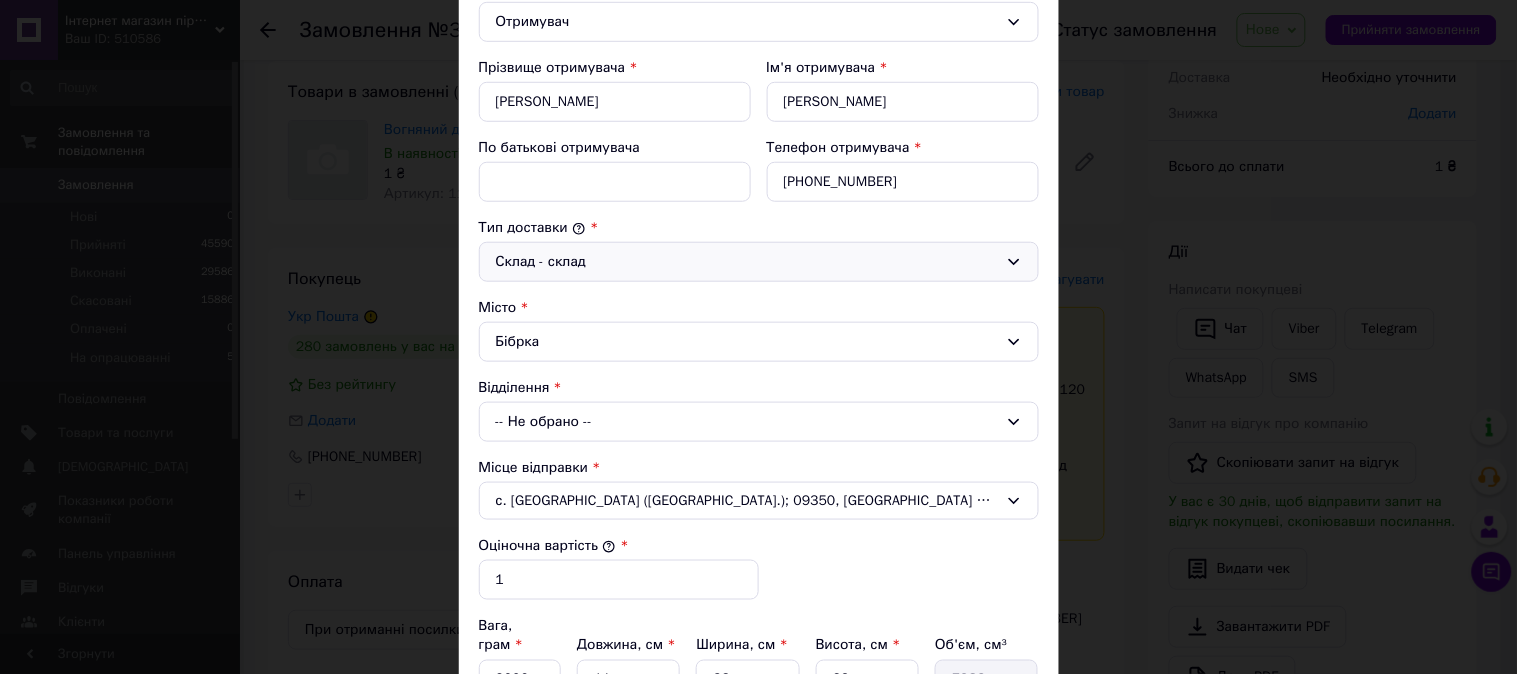 click on "-- Не обрано --" at bounding box center (759, 422) 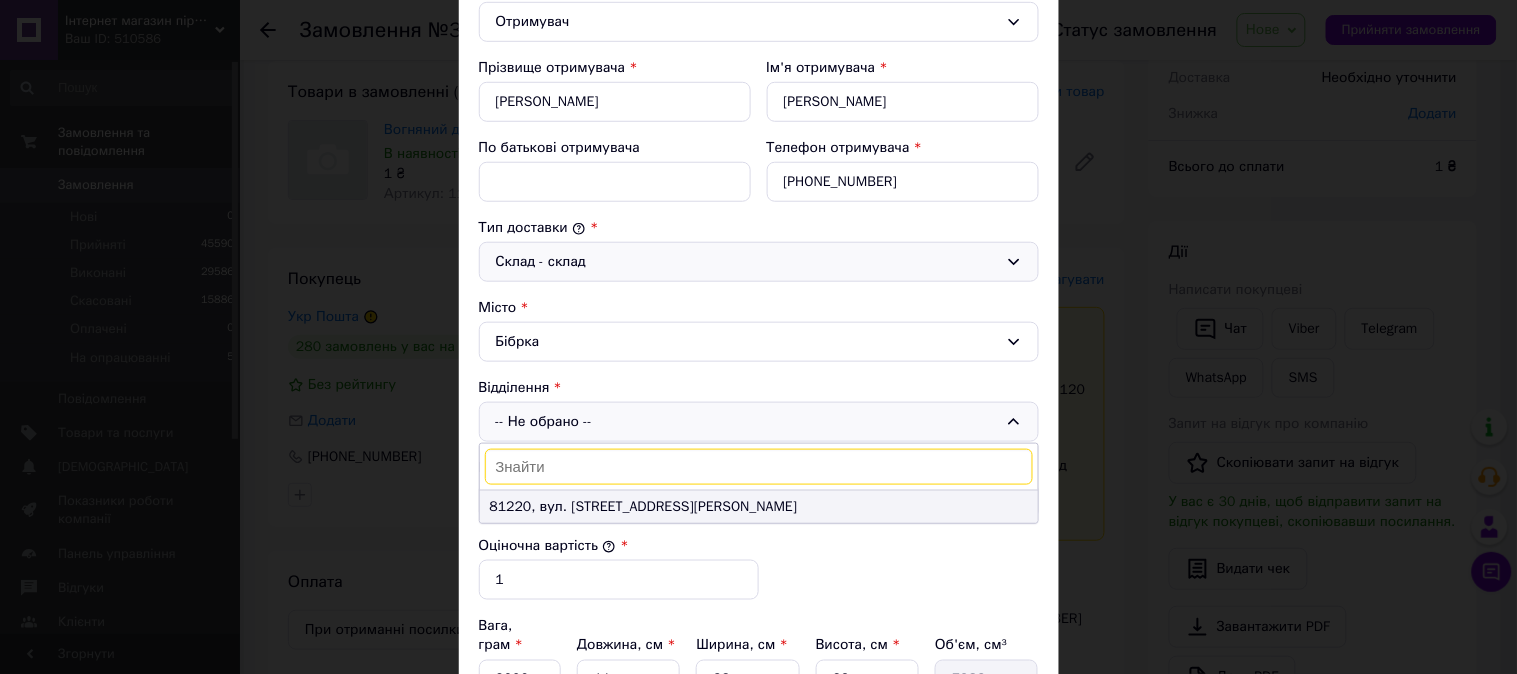 click on "81220, вул. Генерала Тарнавського, 14" at bounding box center [759, 507] 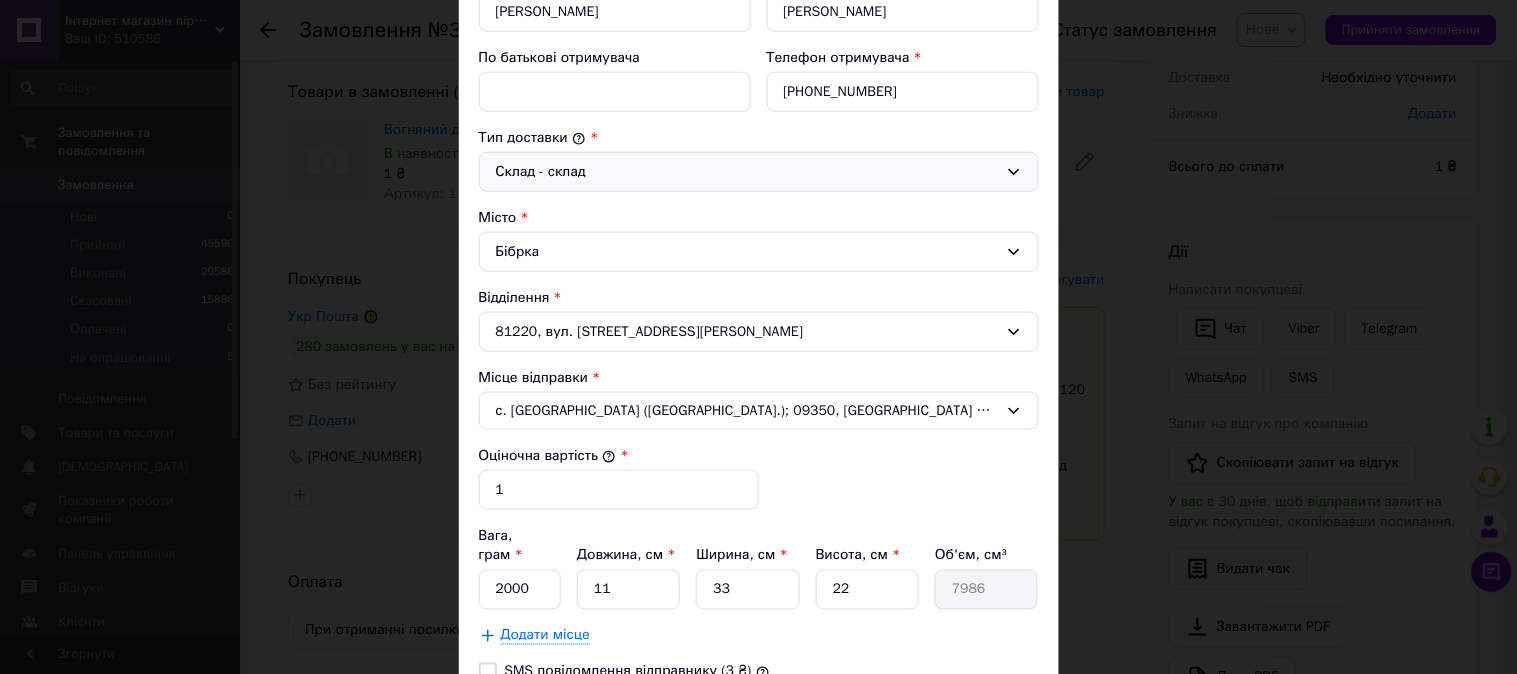 scroll, scrollTop: 555, scrollLeft: 0, axis: vertical 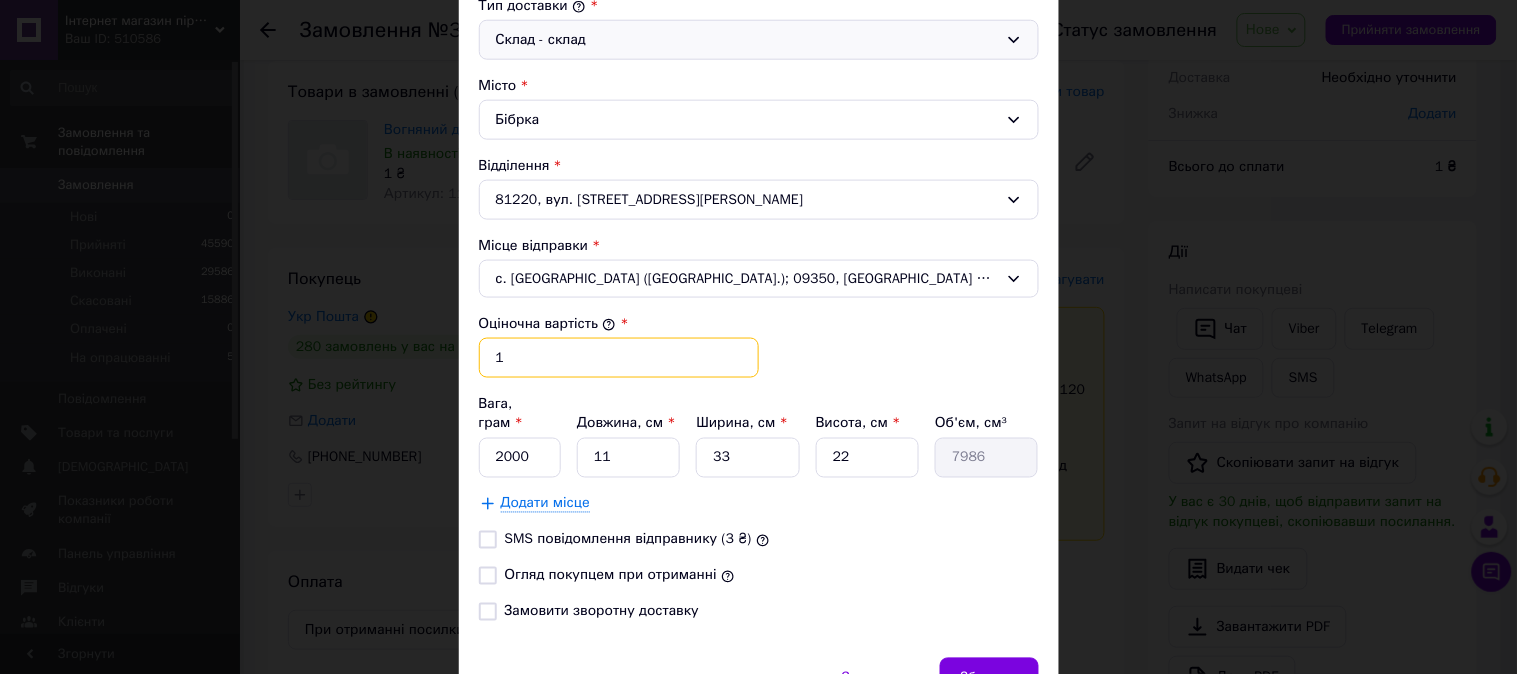 click on "1" at bounding box center (619, 358) 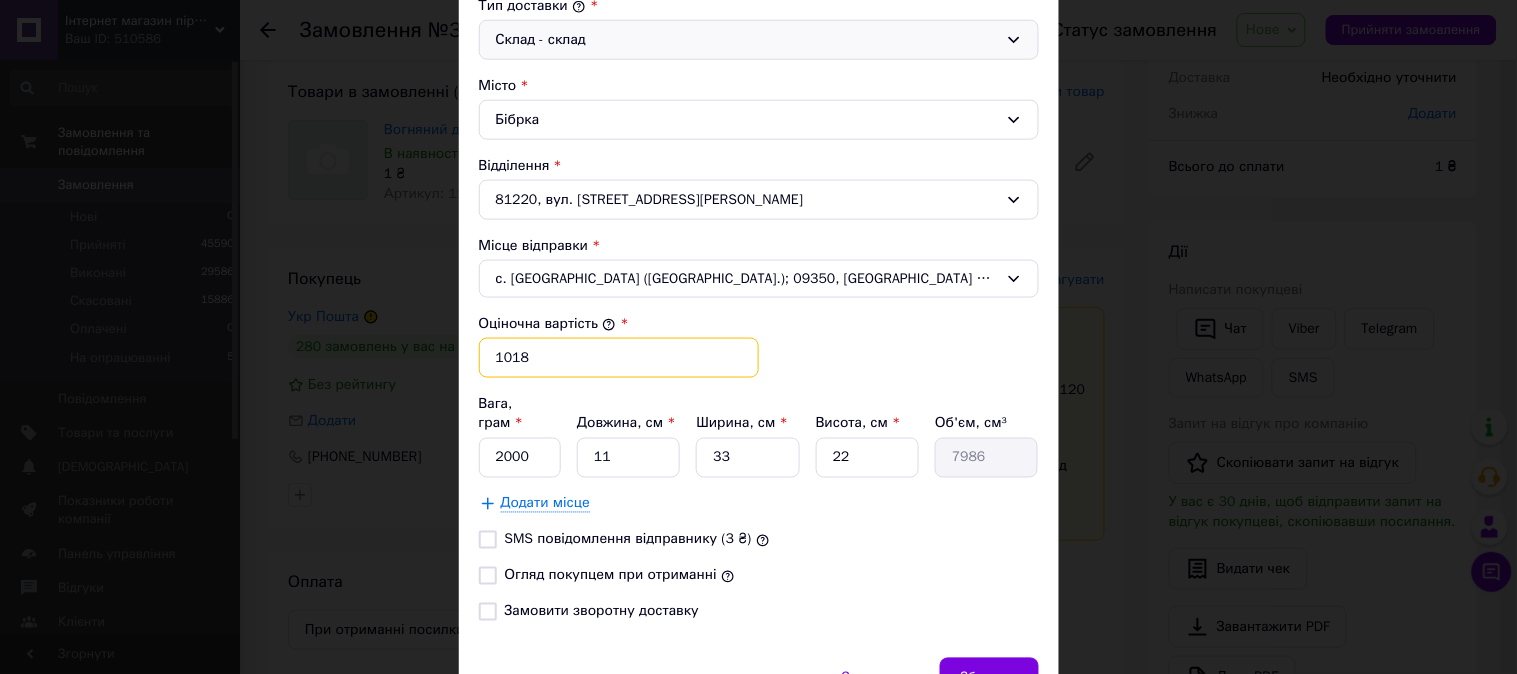 type on "1018" 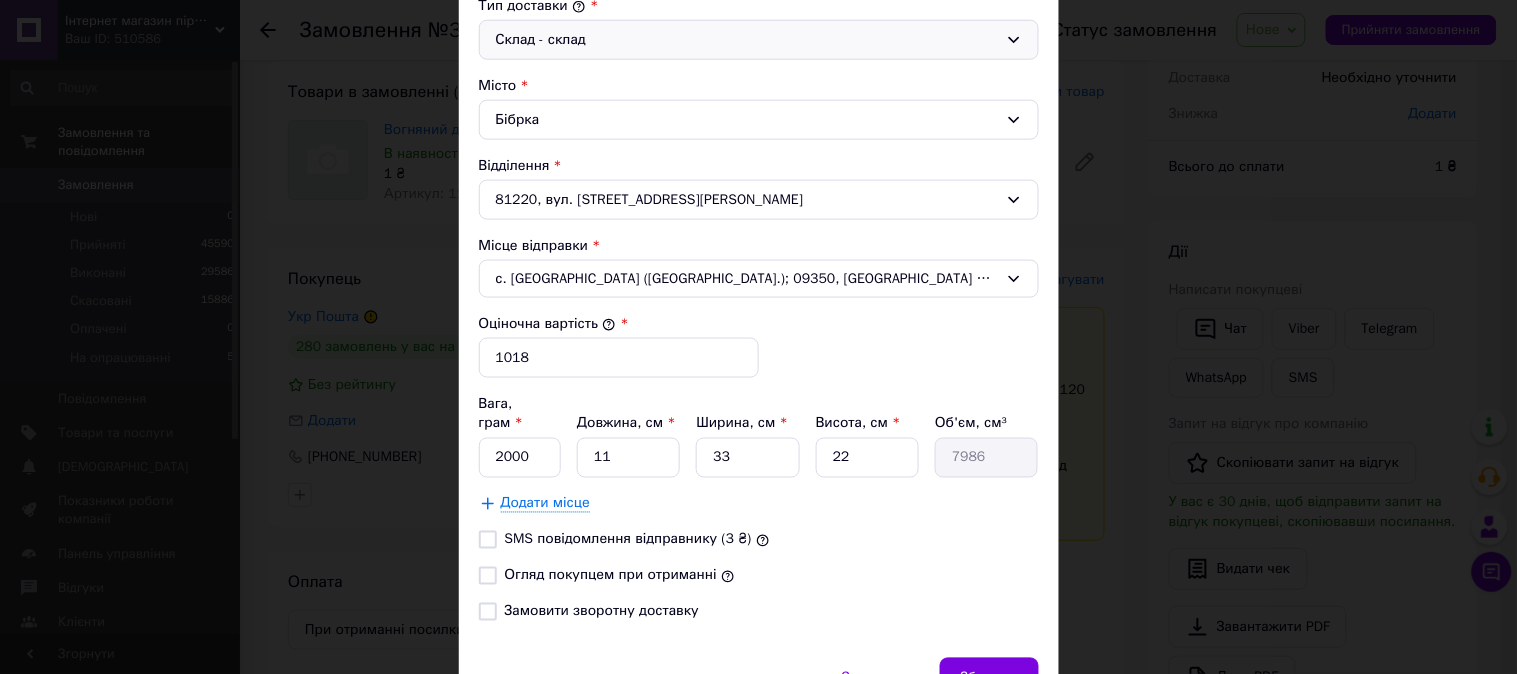 click on "Замовити зворотну доставку" at bounding box center [488, 612] 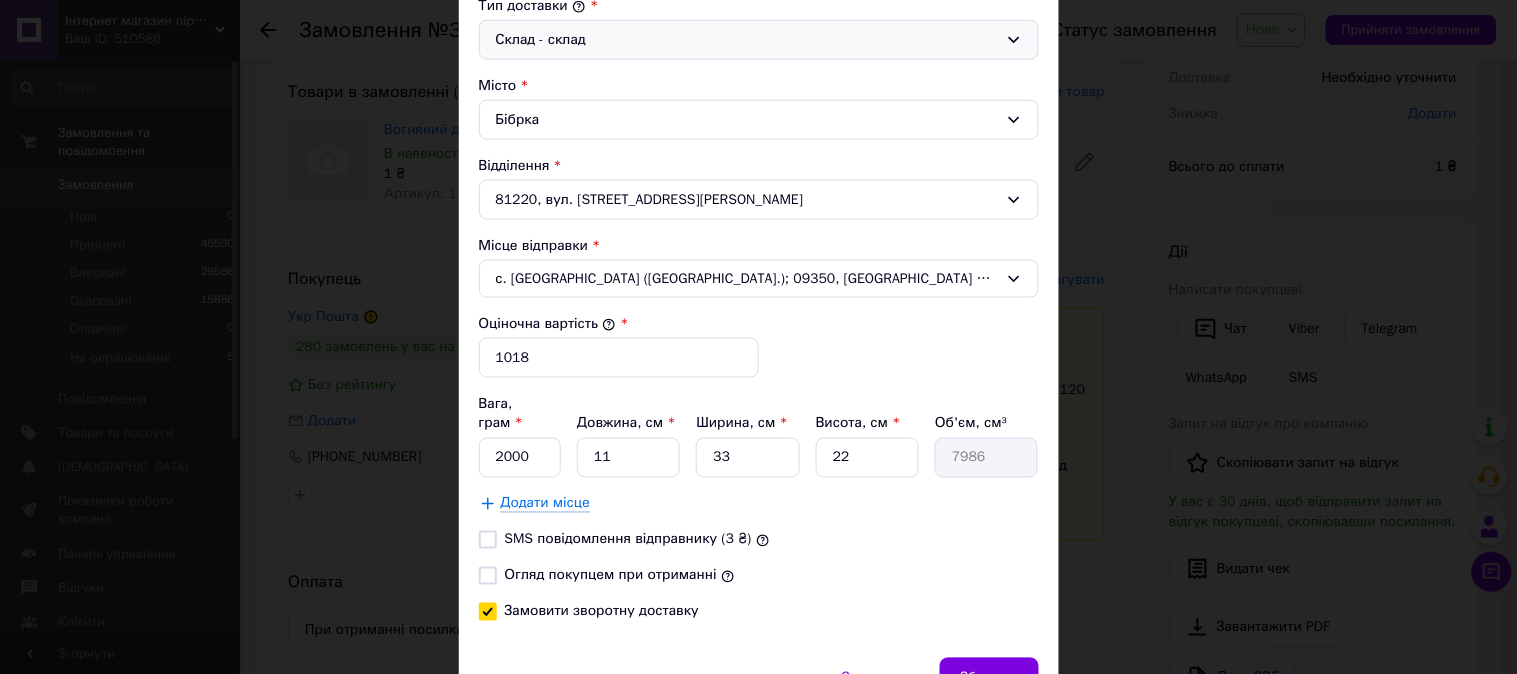 checkbox on "true" 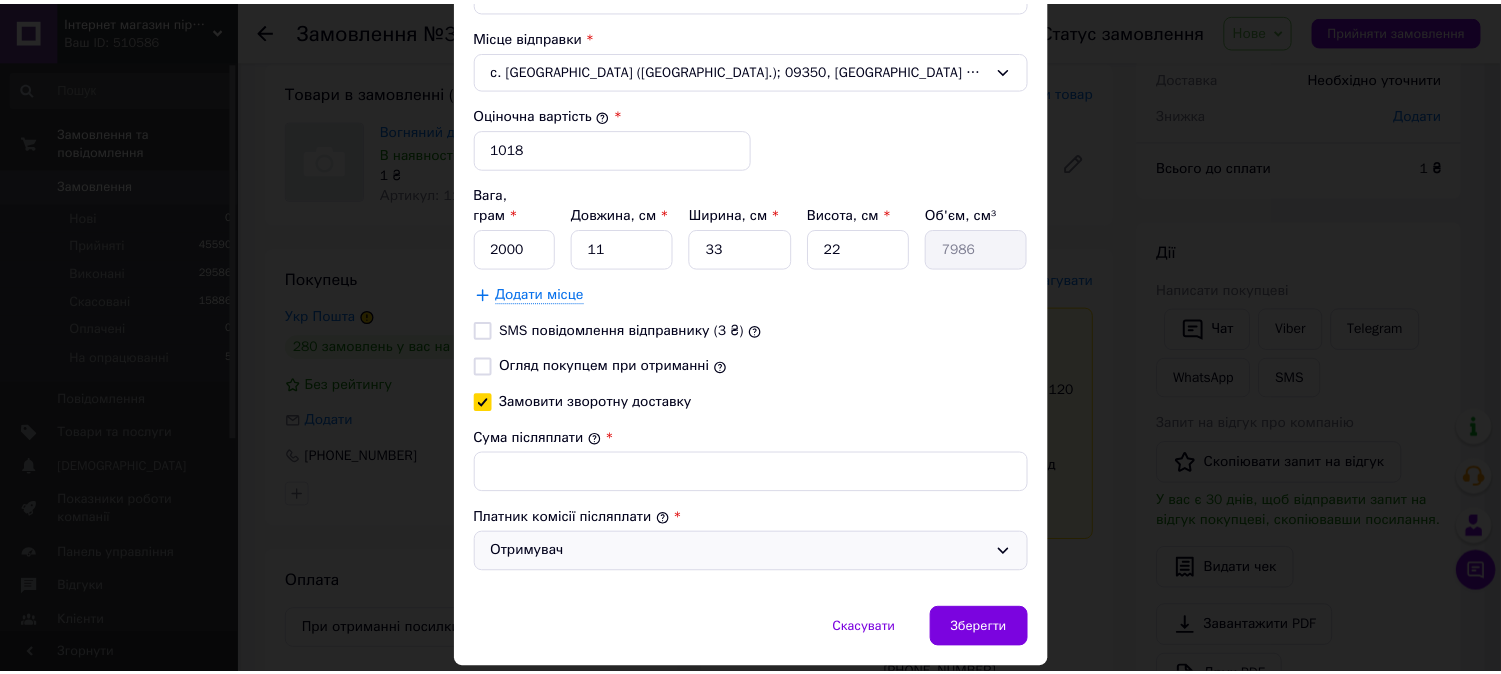 scroll, scrollTop: 777, scrollLeft: 0, axis: vertical 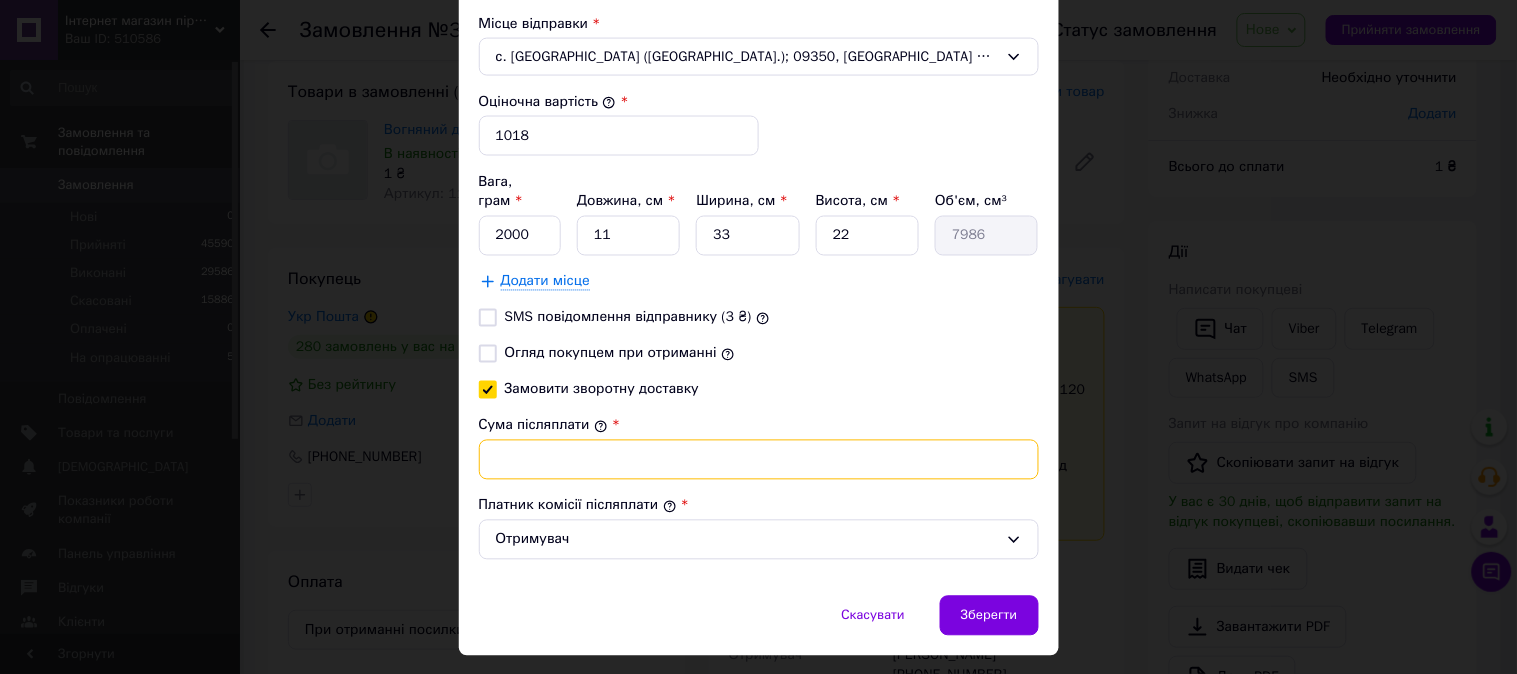 click on "Сума післяплати" at bounding box center [759, 460] 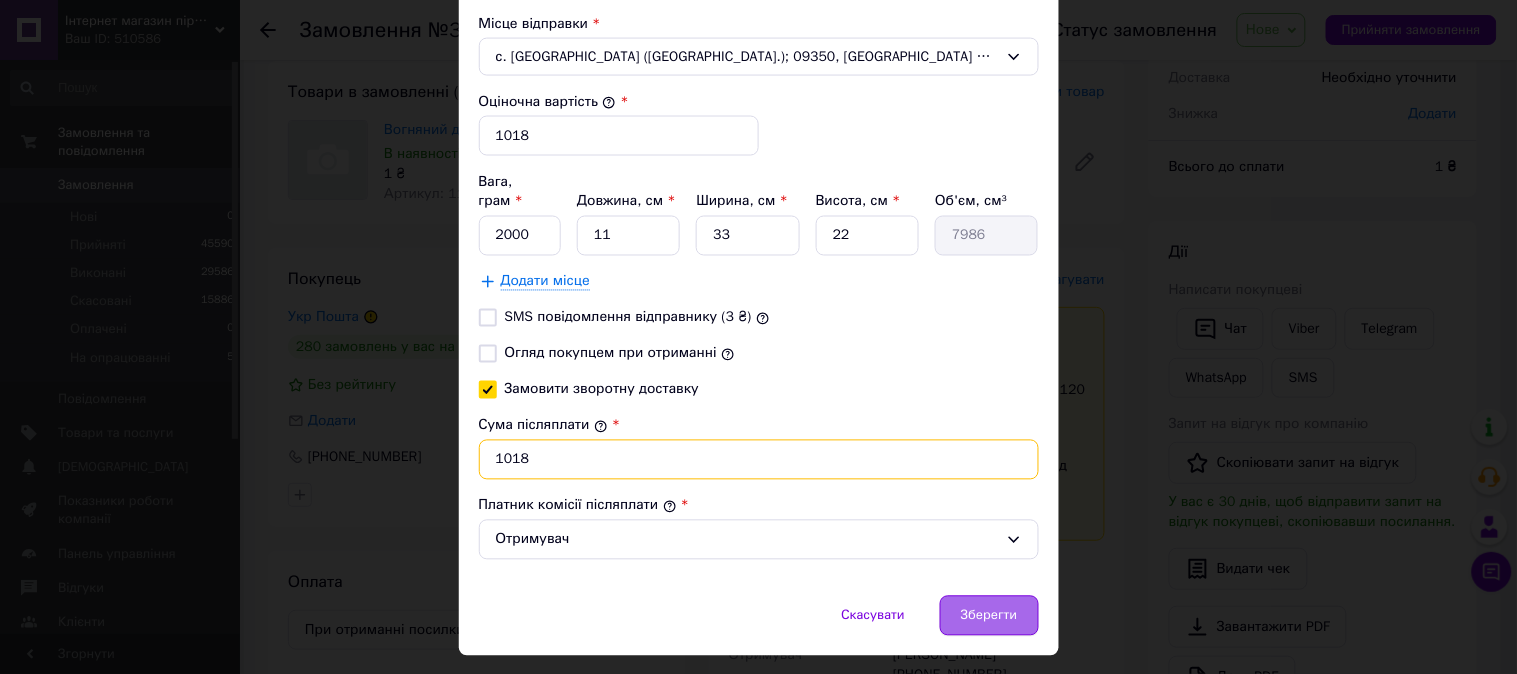 type on "1018" 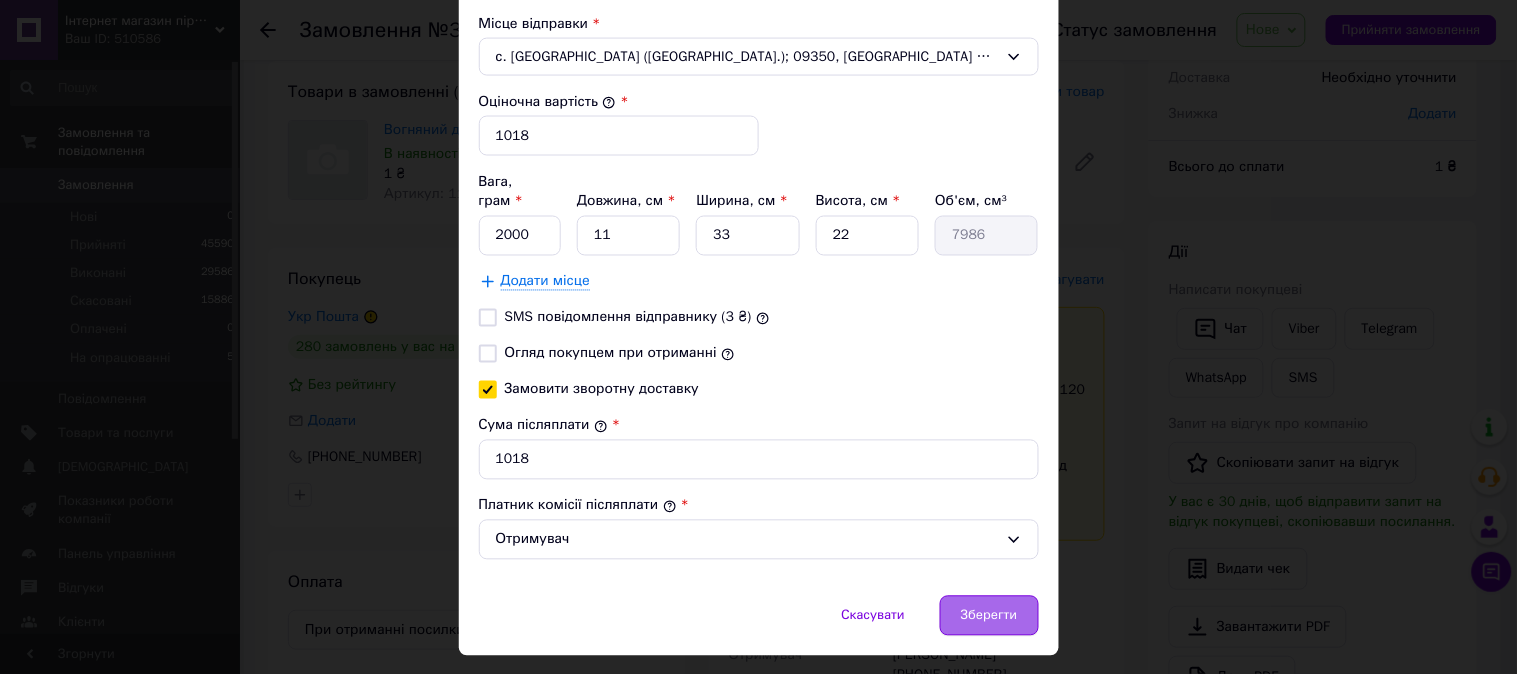 click on "Зберегти" at bounding box center (989, 616) 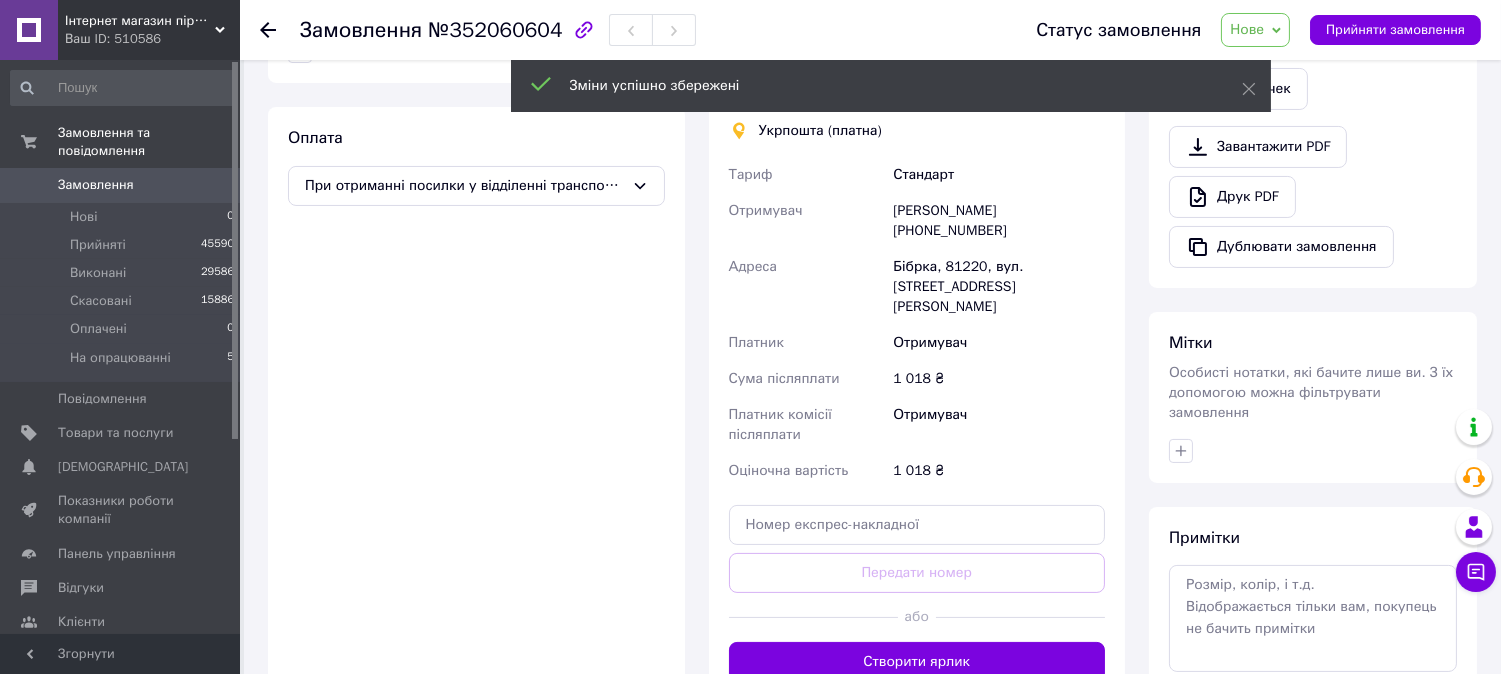 scroll, scrollTop: 666, scrollLeft: 0, axis: vertical 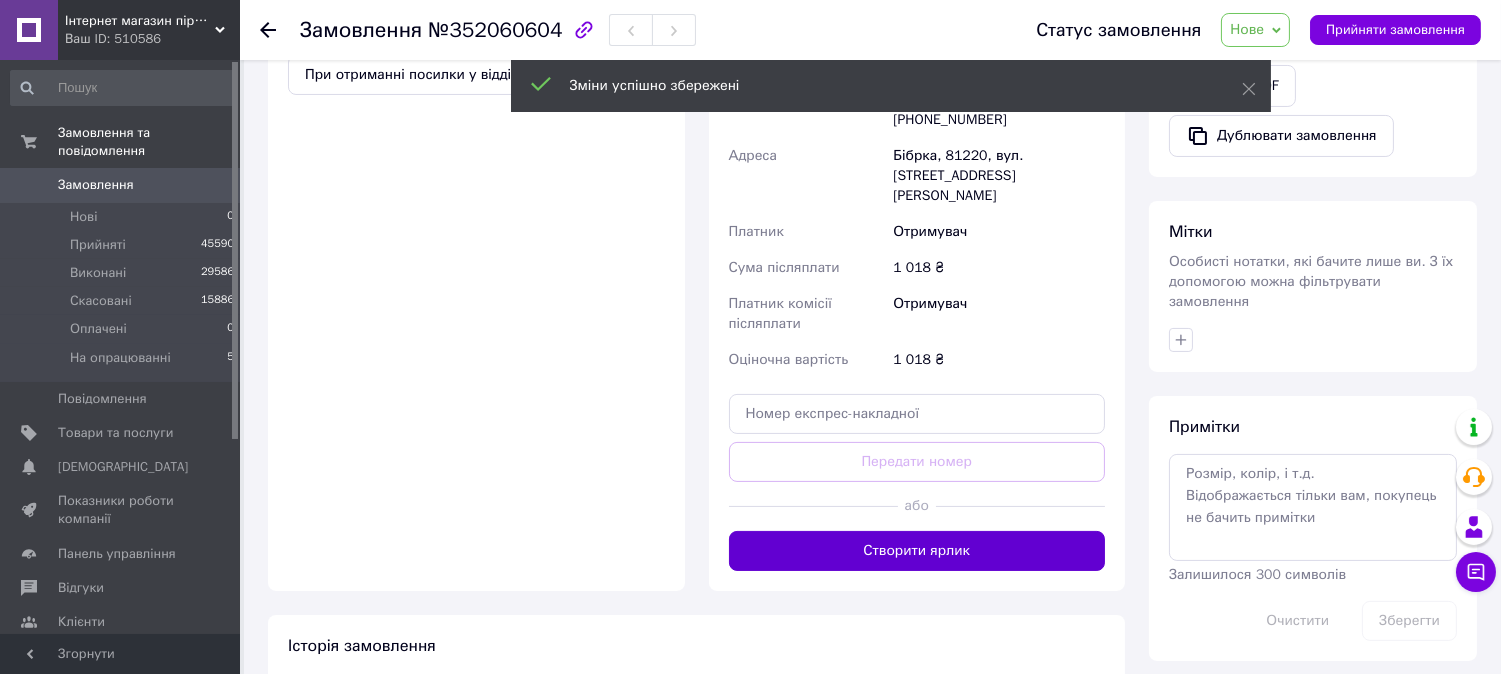 click on "Створити ярлик" at bounding box center [917, 551] 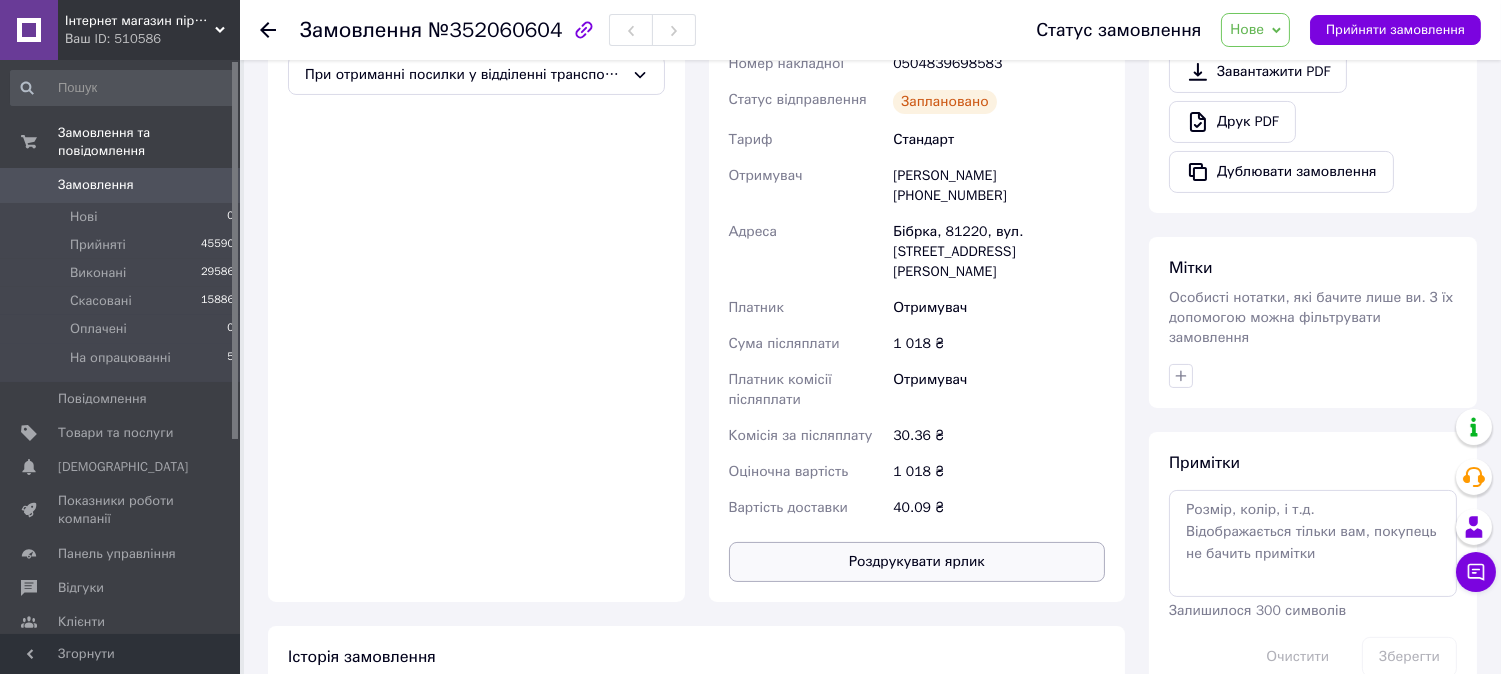 click on "Роздрукувати ярлик" at bounding box center [917, 562] 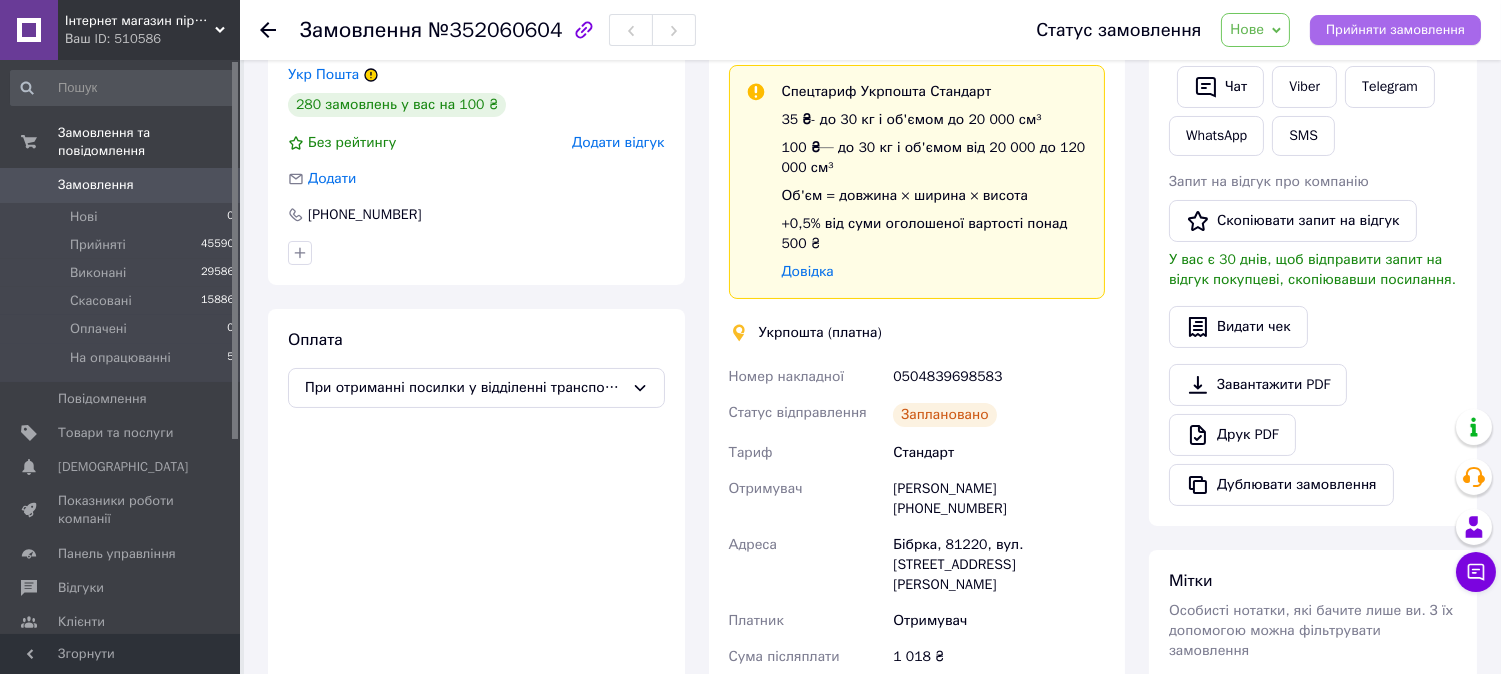 scroll, scrollTop: 333, scrollLeft: 0, axis: vertical 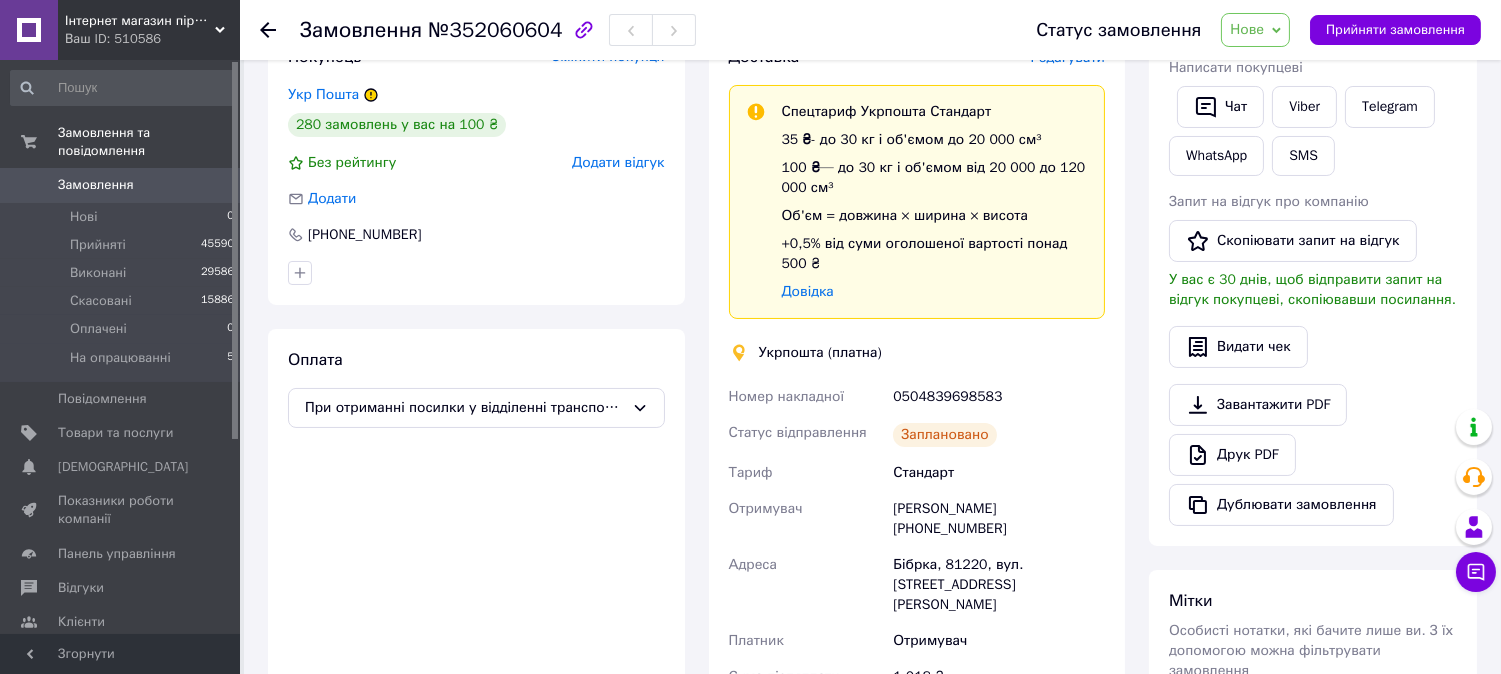 click on "Нове" at bounding box center (1255, 30) 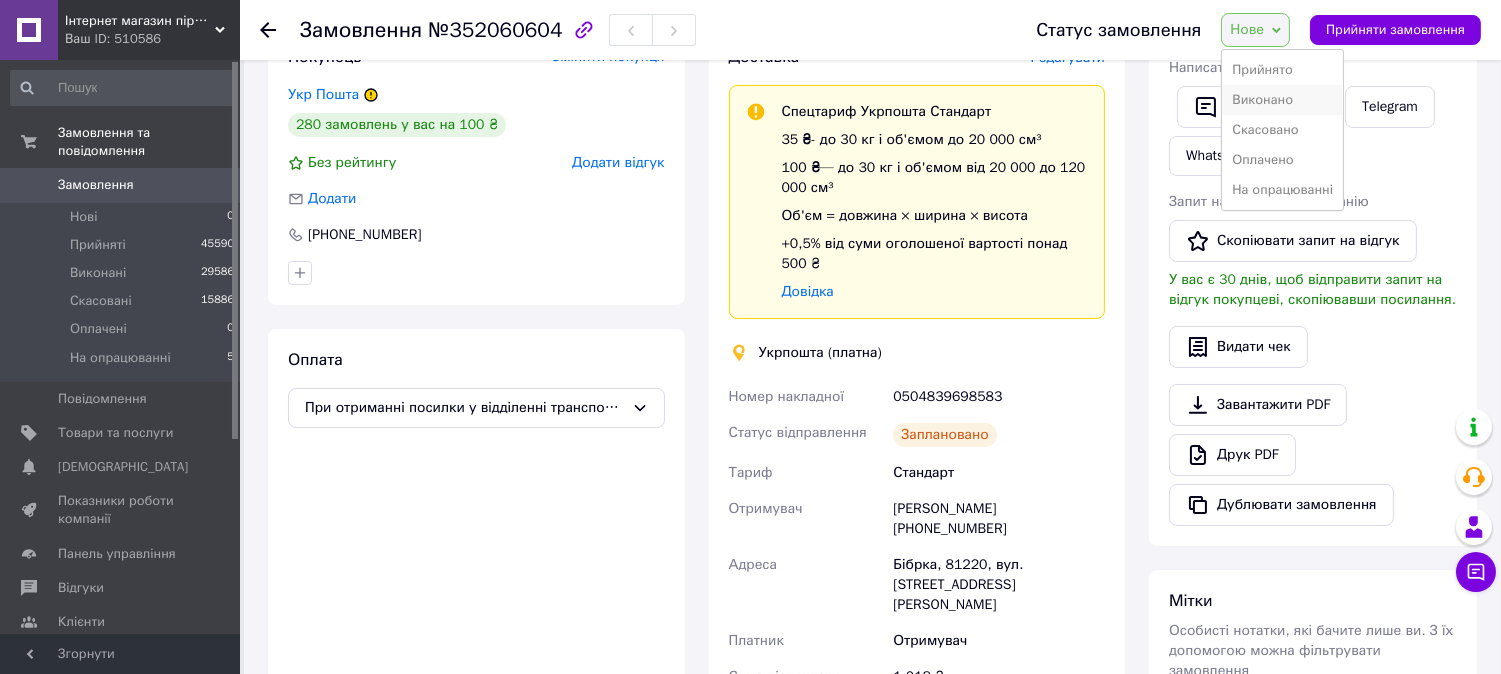 click on "Виконано" at bounding box center [1282, 100] 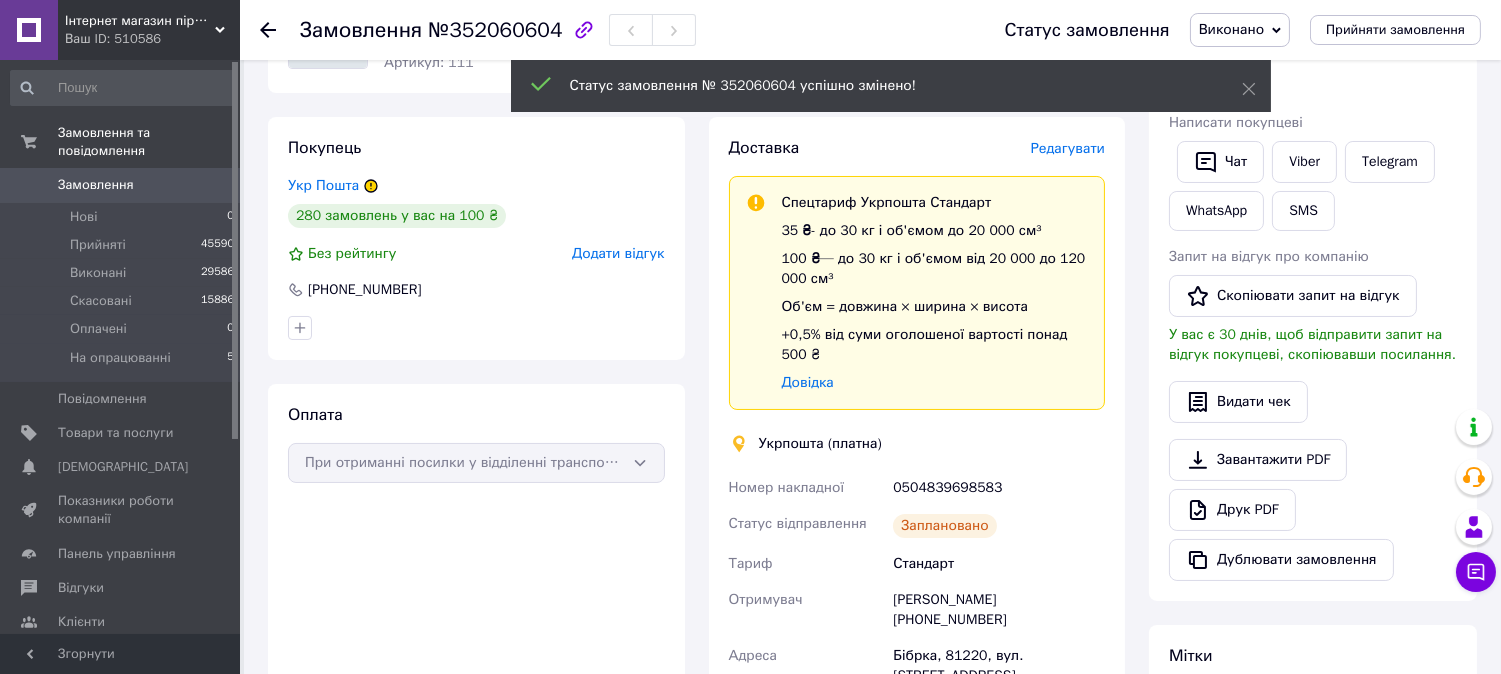 scroll, scrollTop: 0, scrollLeft: 0, axis: both 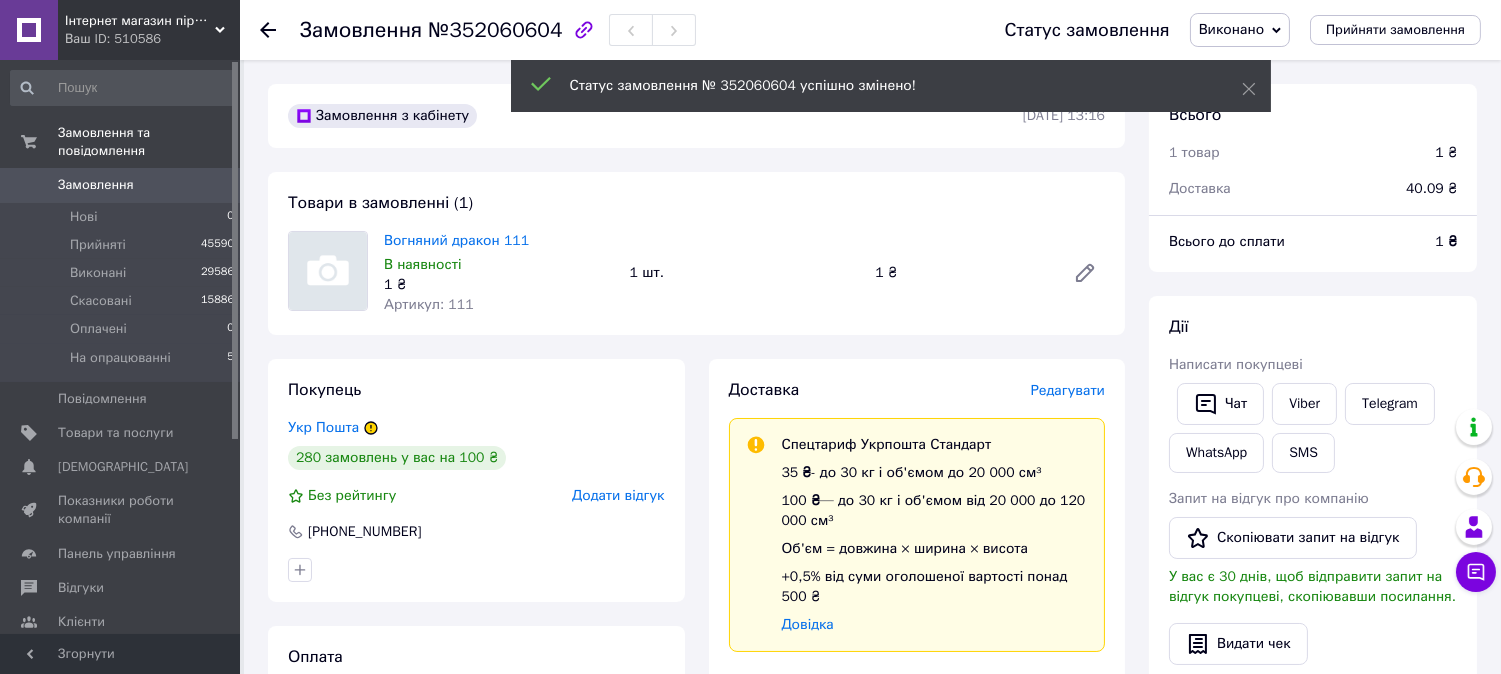 click on "№352060604" at bounding box center (495, 30) 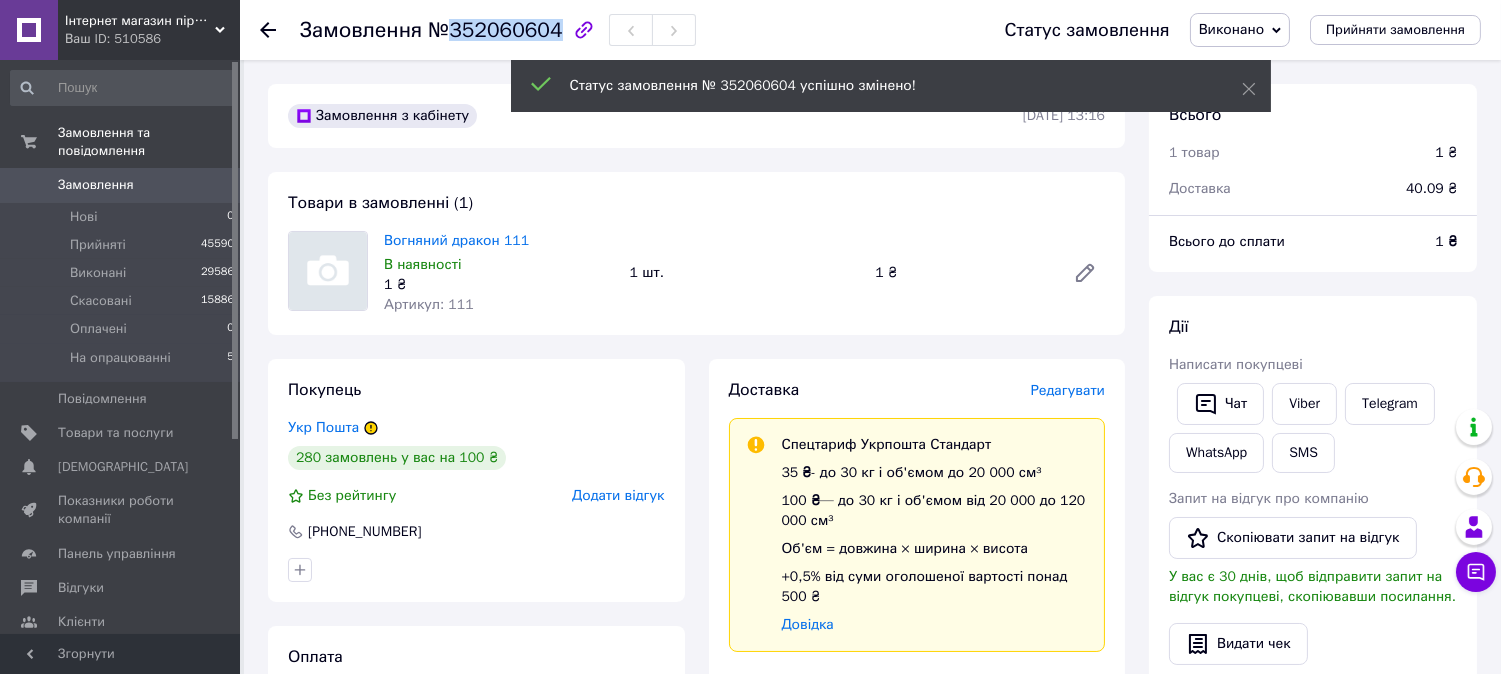 click on "№352060604" at bounding box center [495, 30] 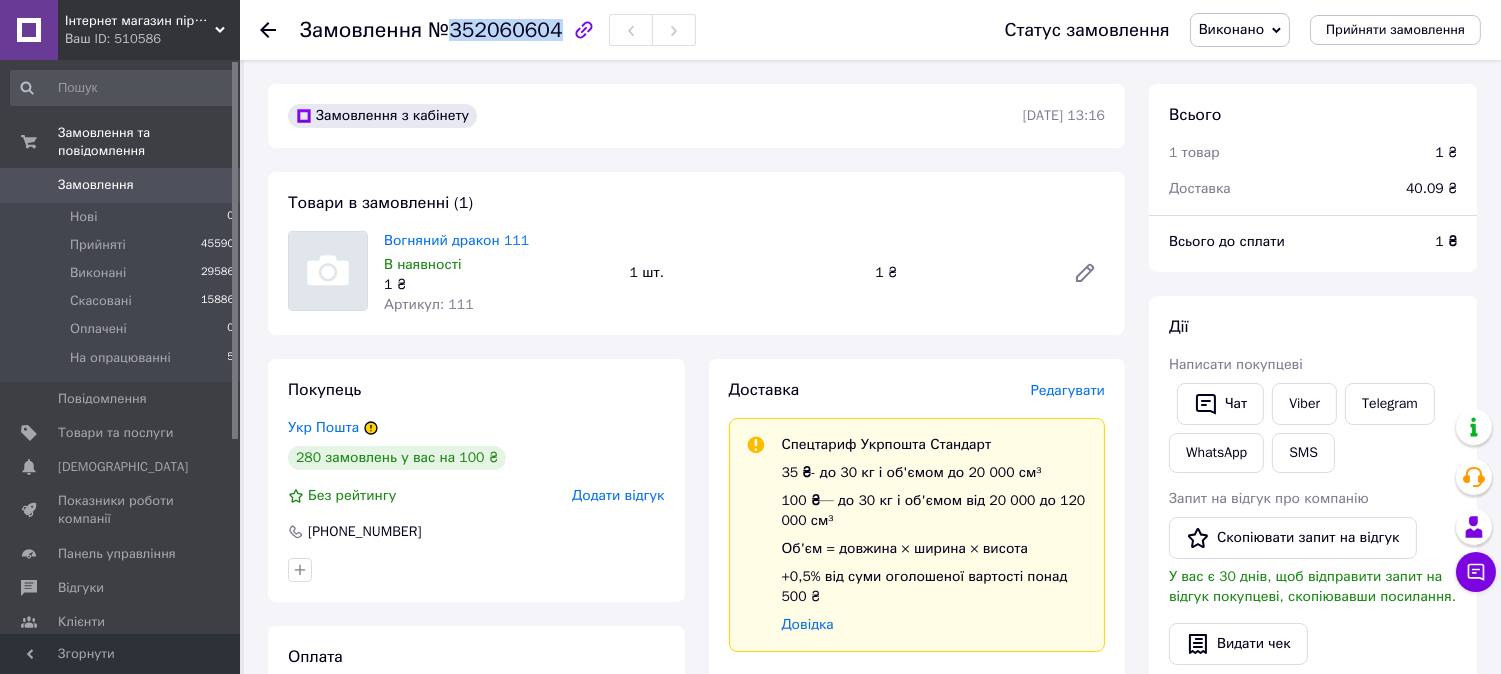 copy on "352060604" 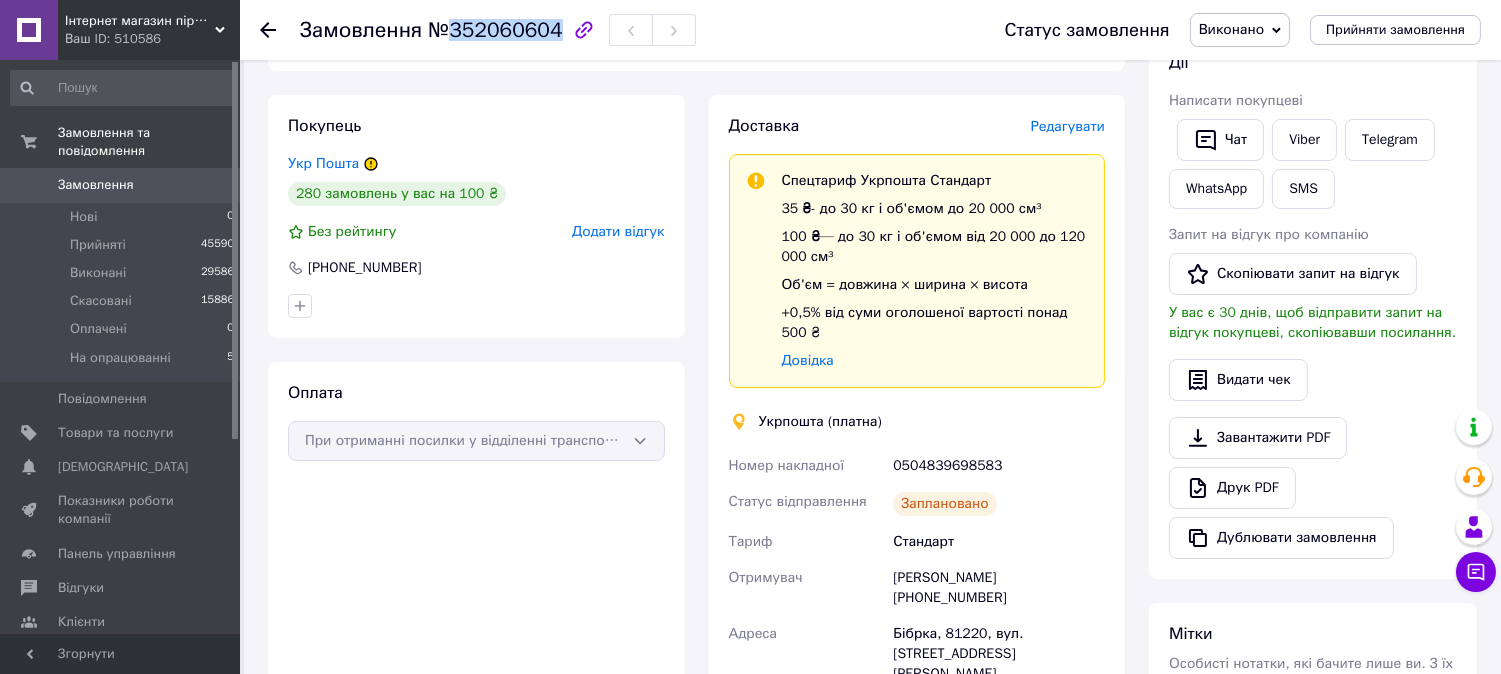 scroll, scrollTop: 333, scrollLeft: 0, axis: vertical 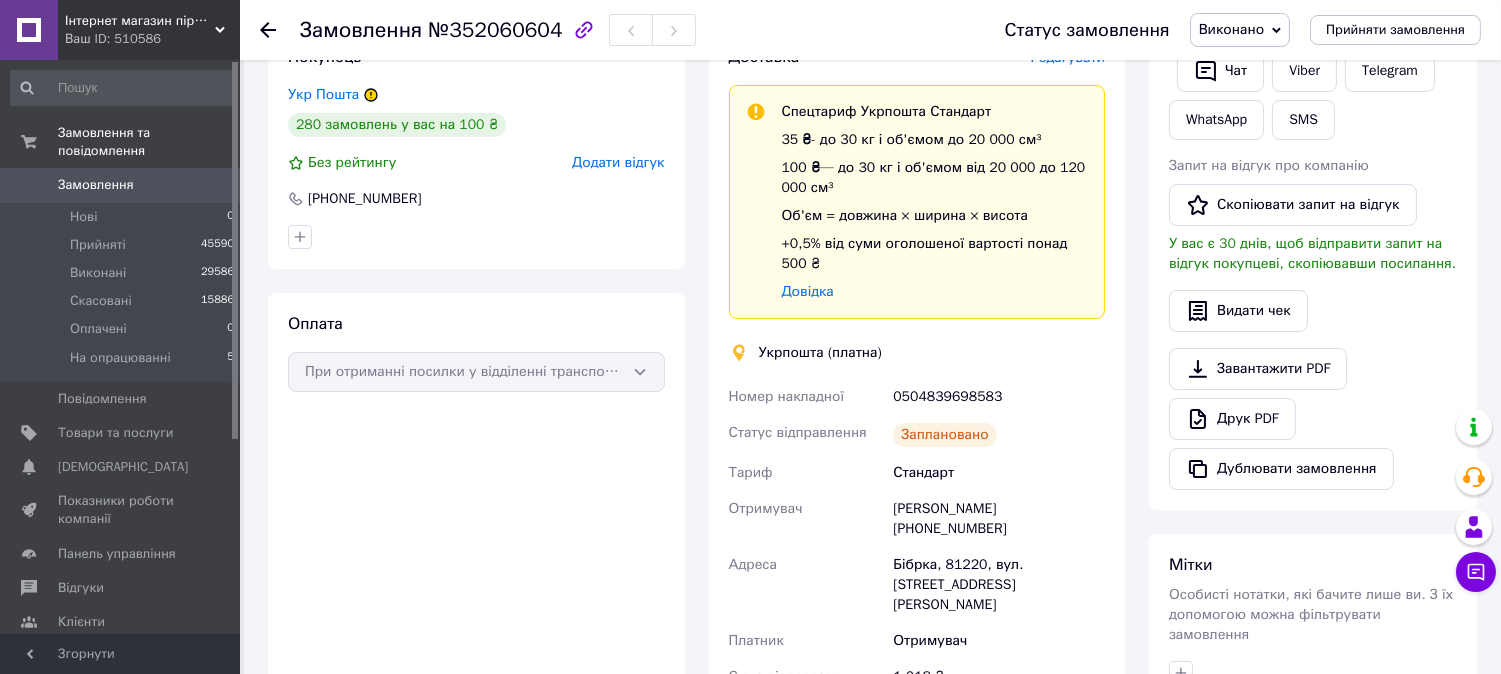 click on "0504839698583" at bounding box center [999, 397] 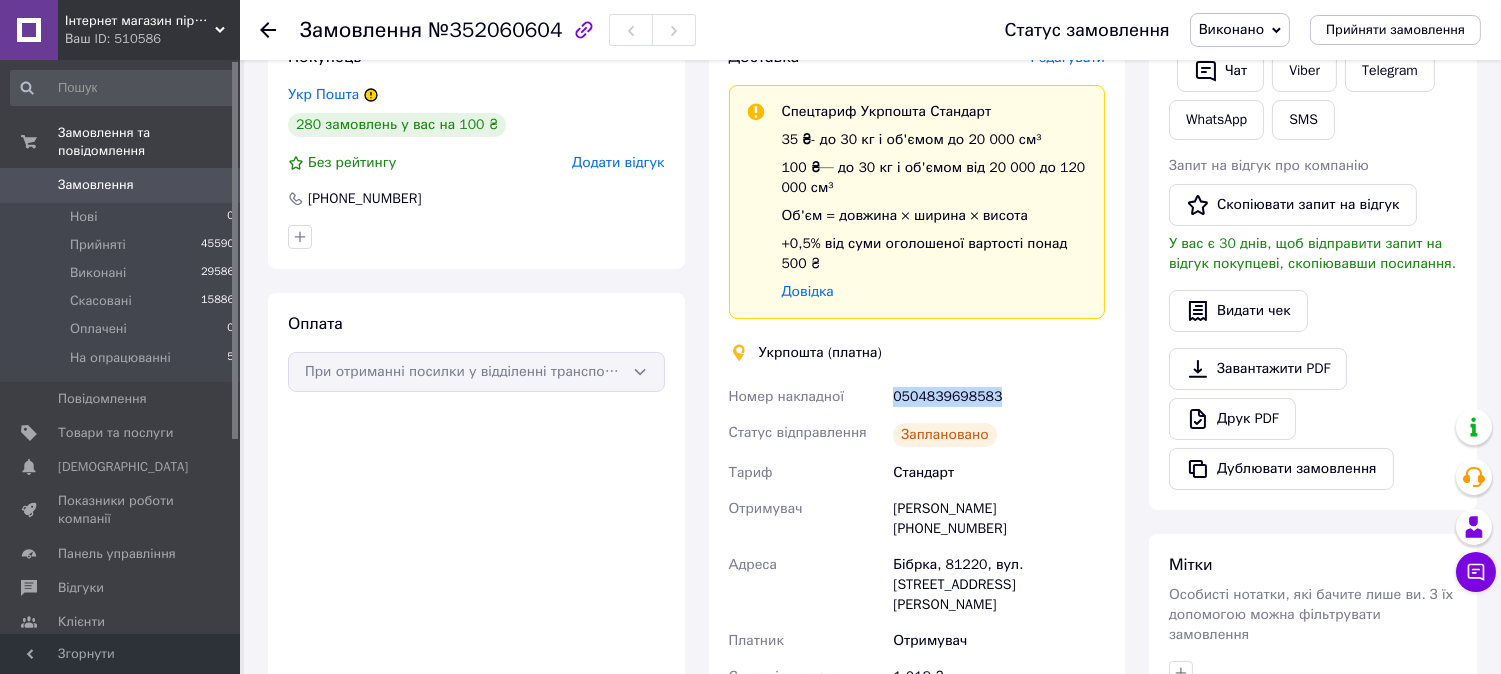 click on "0504839698583" at bounding box center (999, 397) 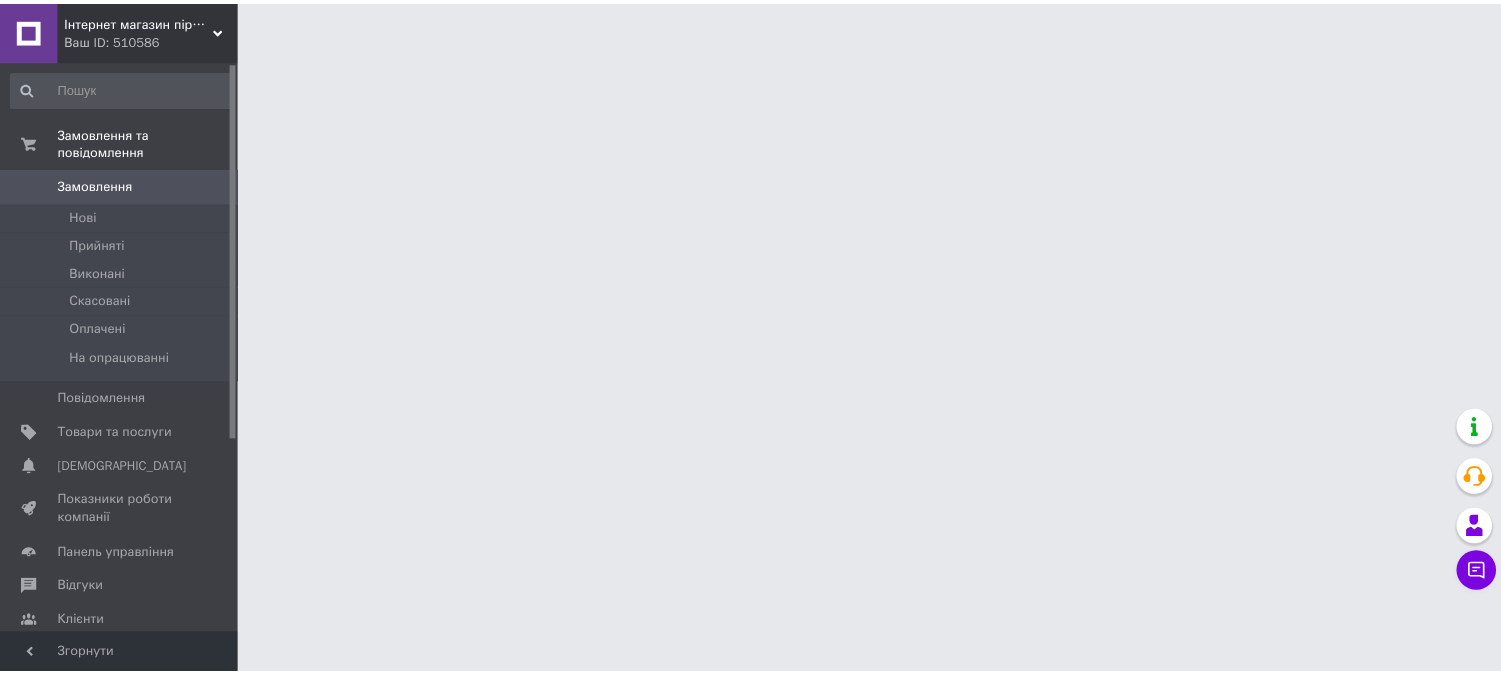 scroll, scrollTop: 0, scrollLeft: 0, axis: both 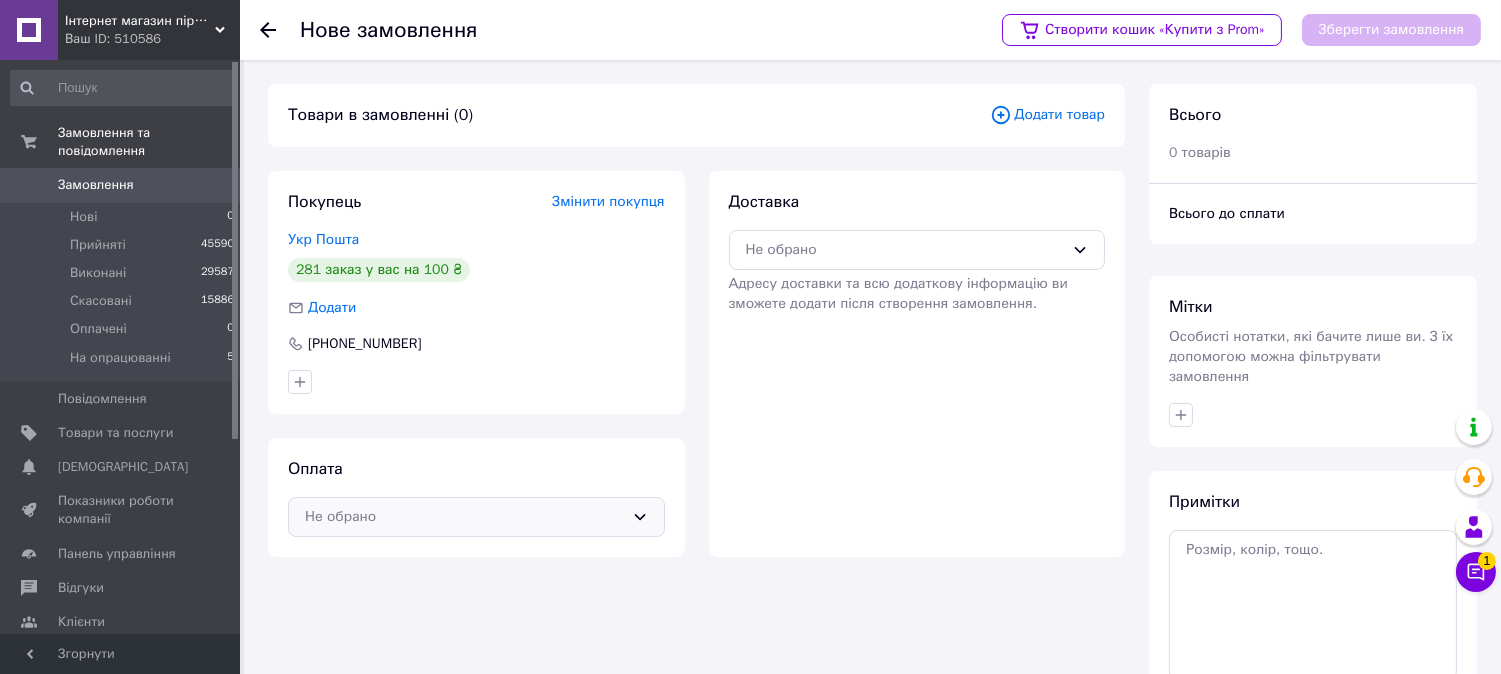 click on "Не обрано" at bounding box center (476, 517) 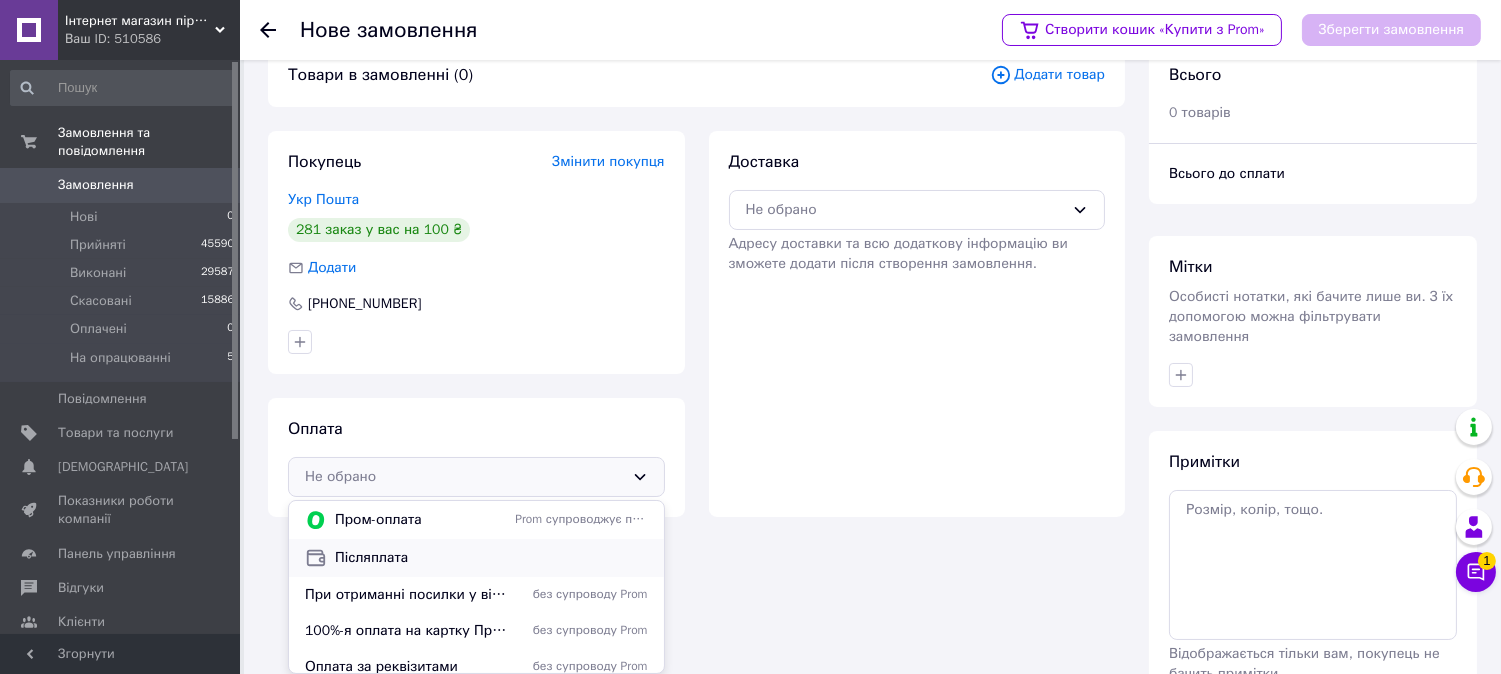 scroll, scrollTop: 111, scrollLeft: 0, axis: vertical 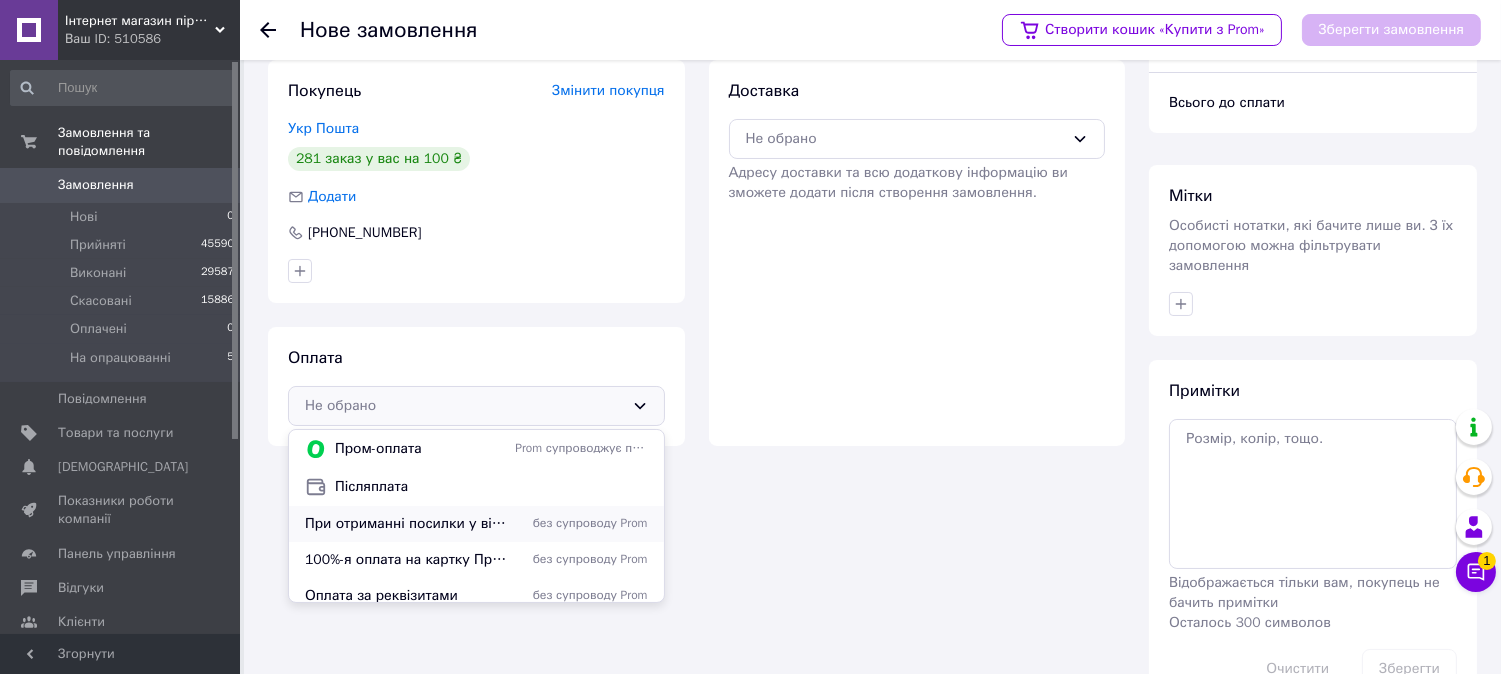 click on "При отриманні посилки у відділенні транспортної служби (післяплатою)" at bounding box center (406, 524) 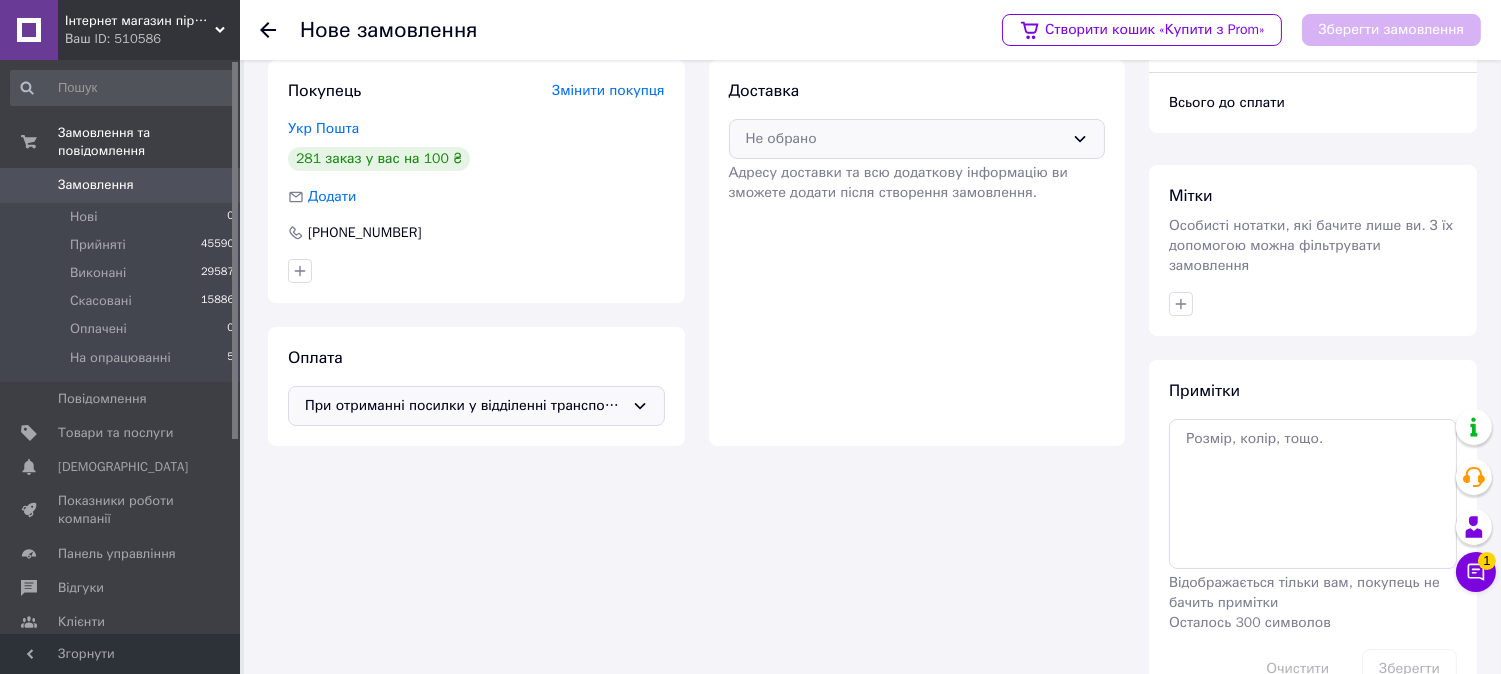 drag, startPoint x: 805, startPoint y: 146, endPoint x: 805, endPoint y: 160, distance: 14 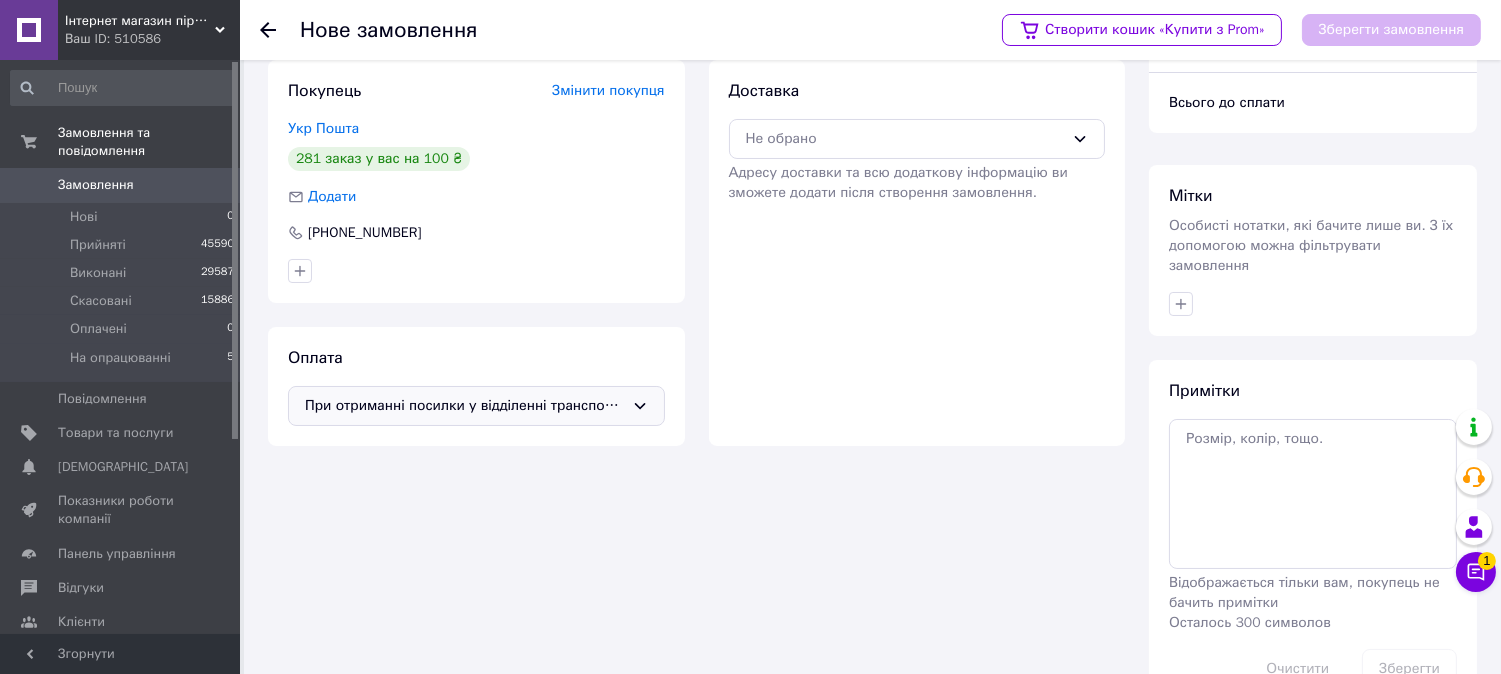 click on "Не обрано" at bounding box center [905, 139] 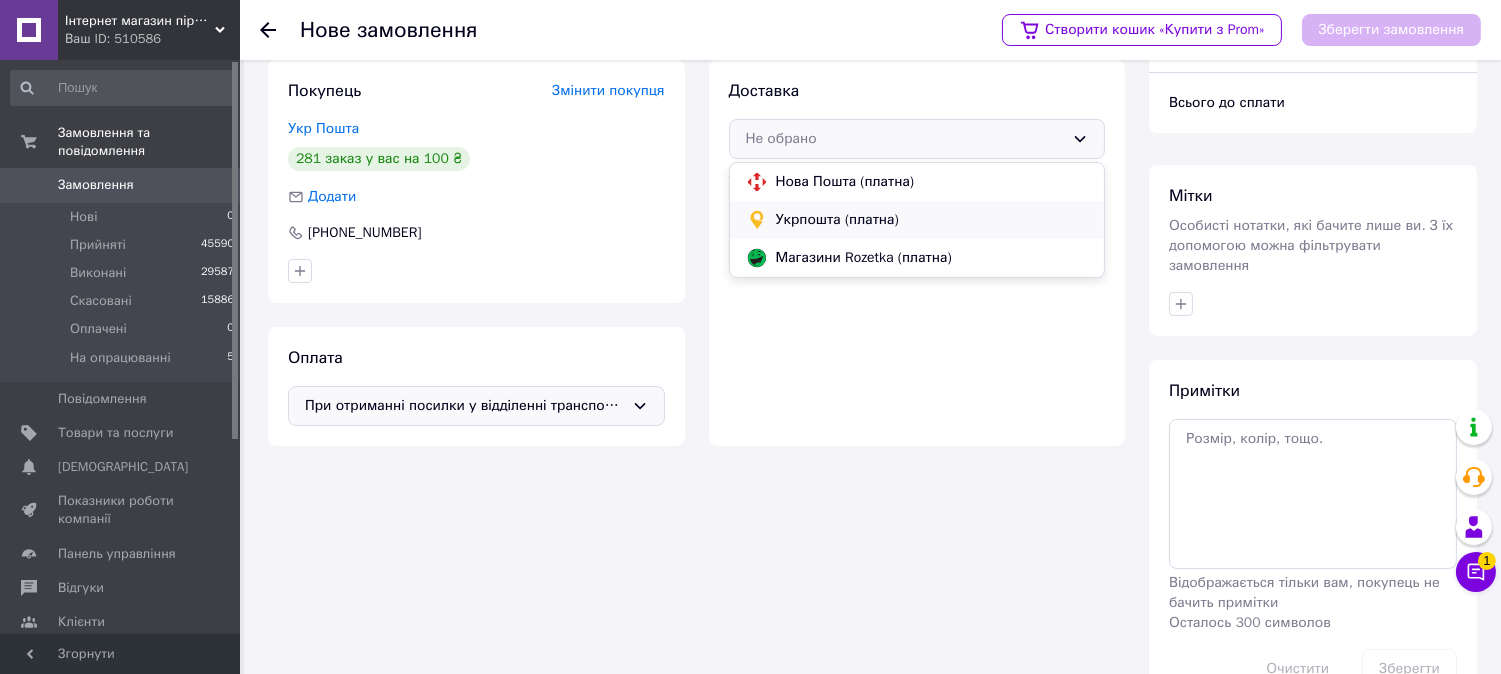 click on "Укрпошта (платна)" at bounding box center [932, 220] 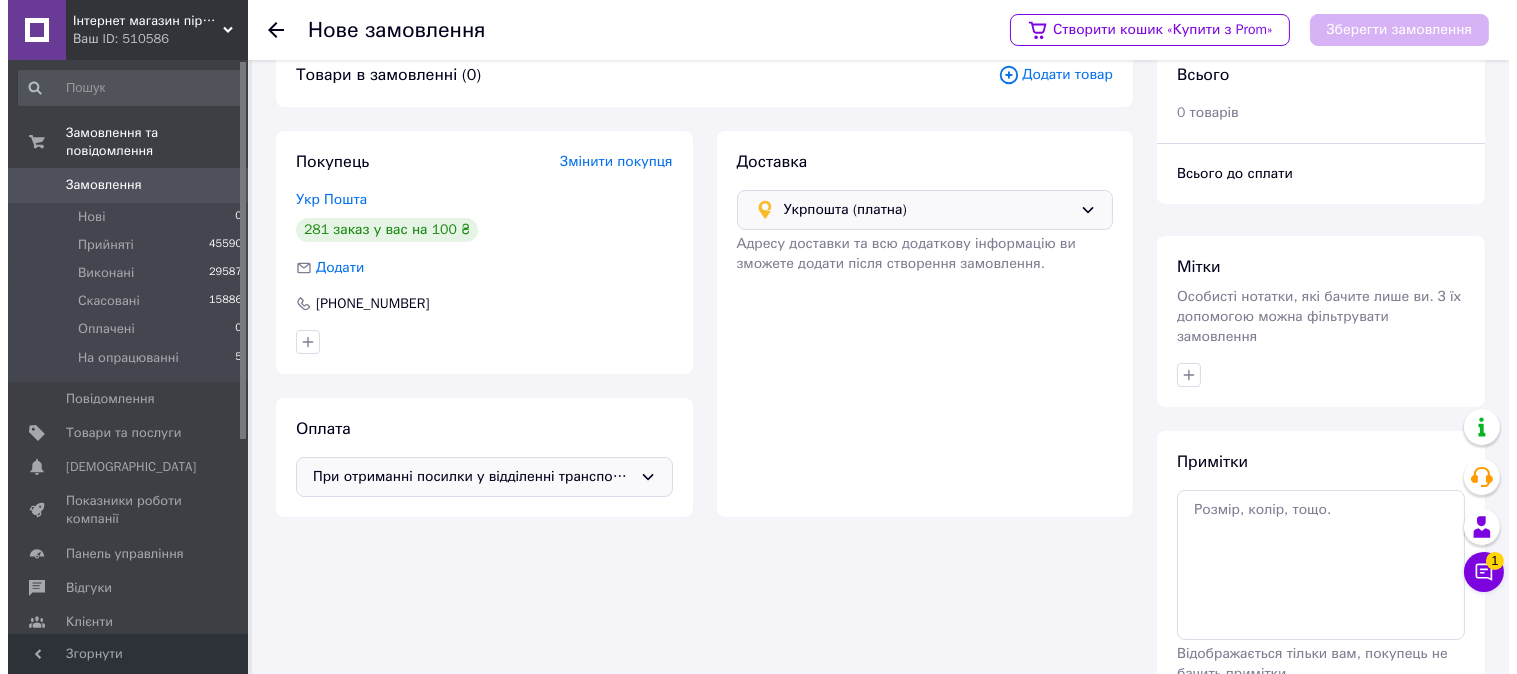 scroll, scrollTop: 0, scrollLeft: 0, axis: both 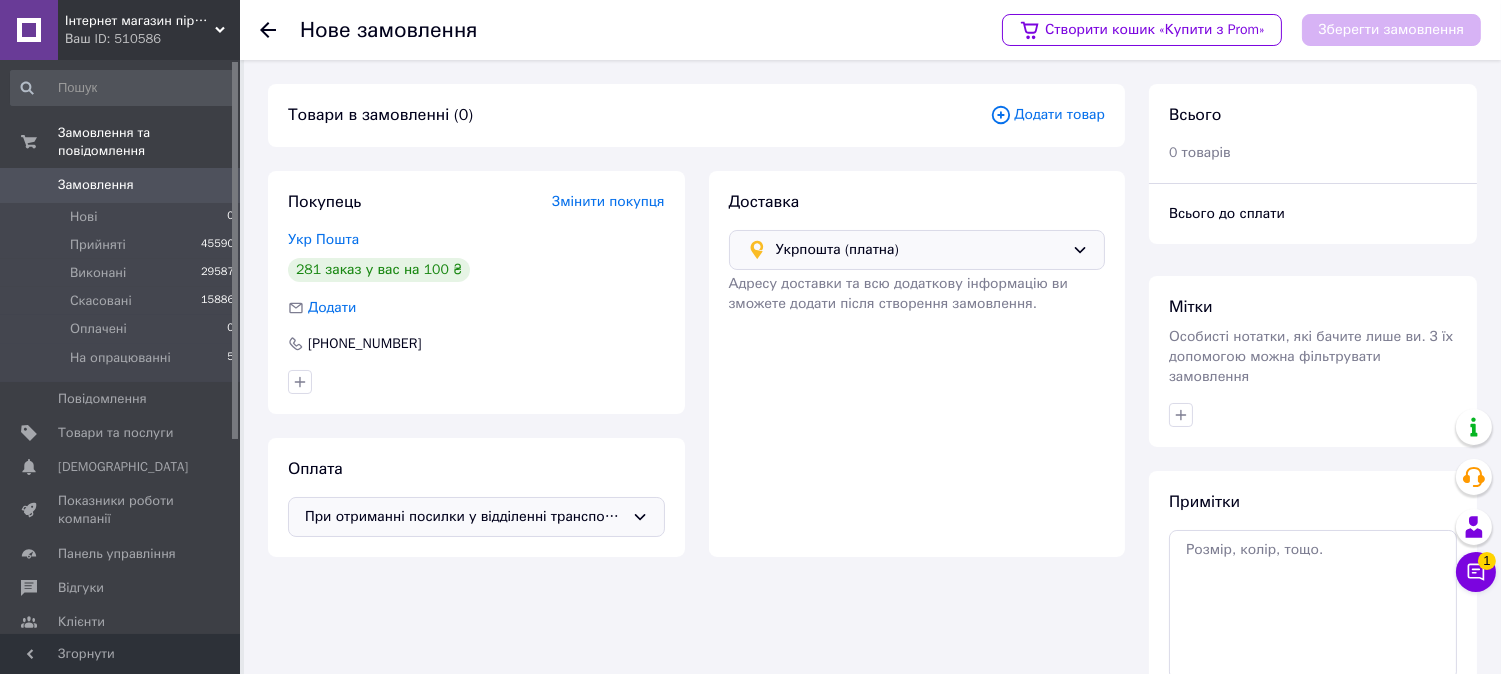 click on "Додати товар" at bounding box center [1047, 115] 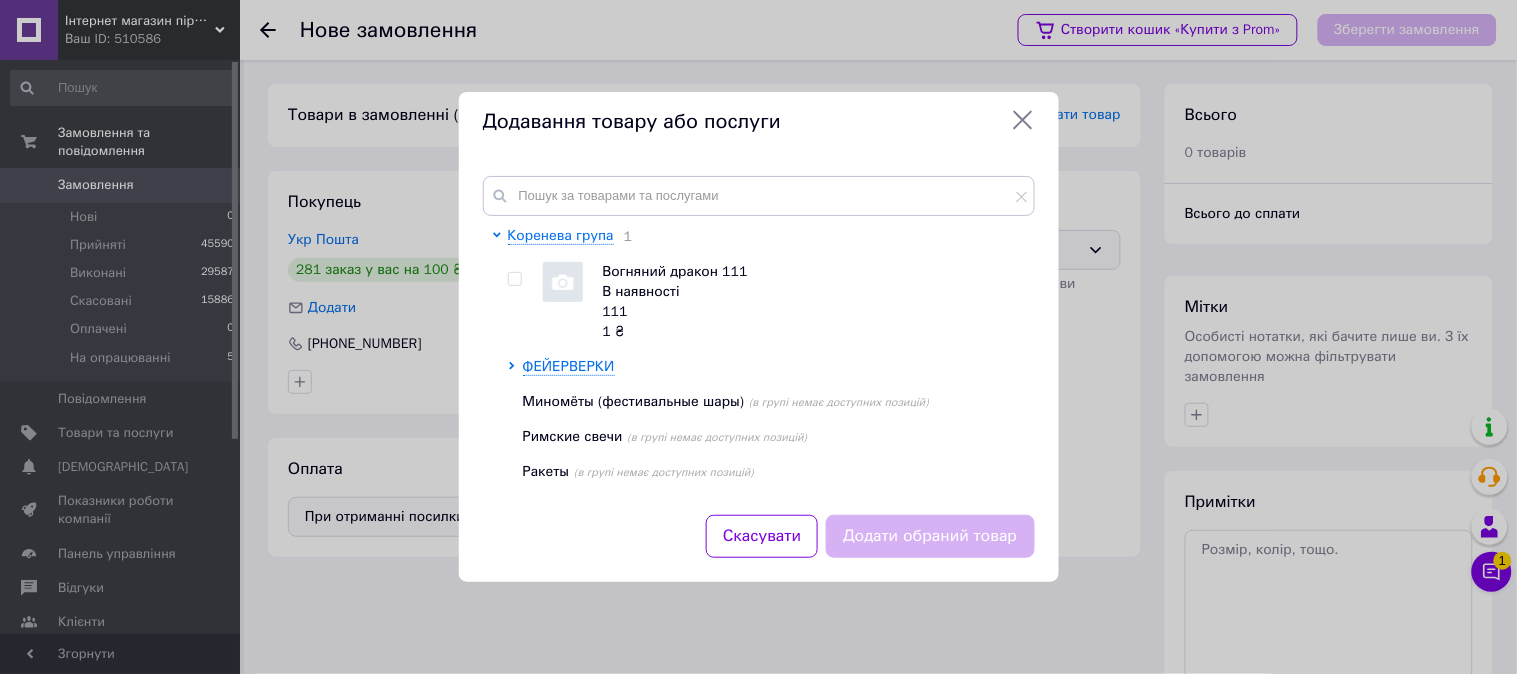 click at bounding box center [514, 279] 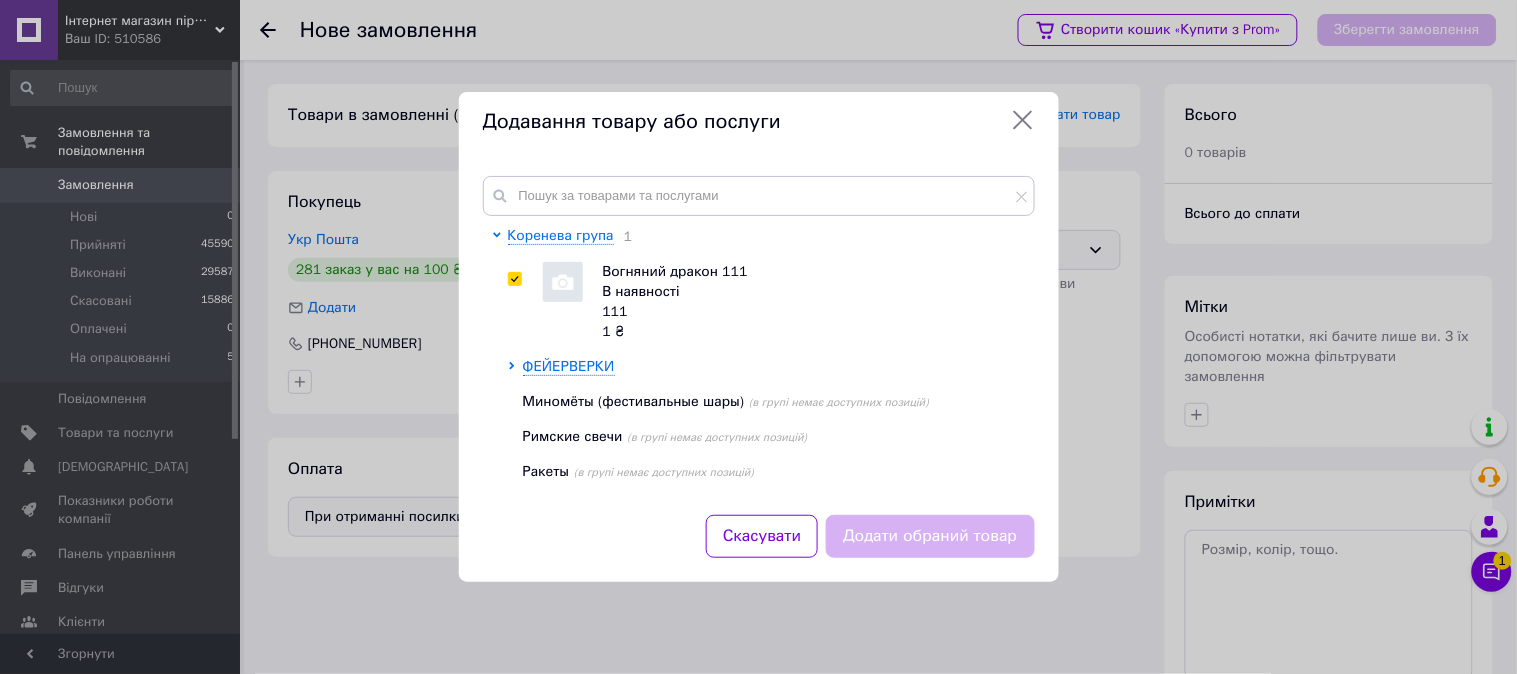 checkbox on "true" 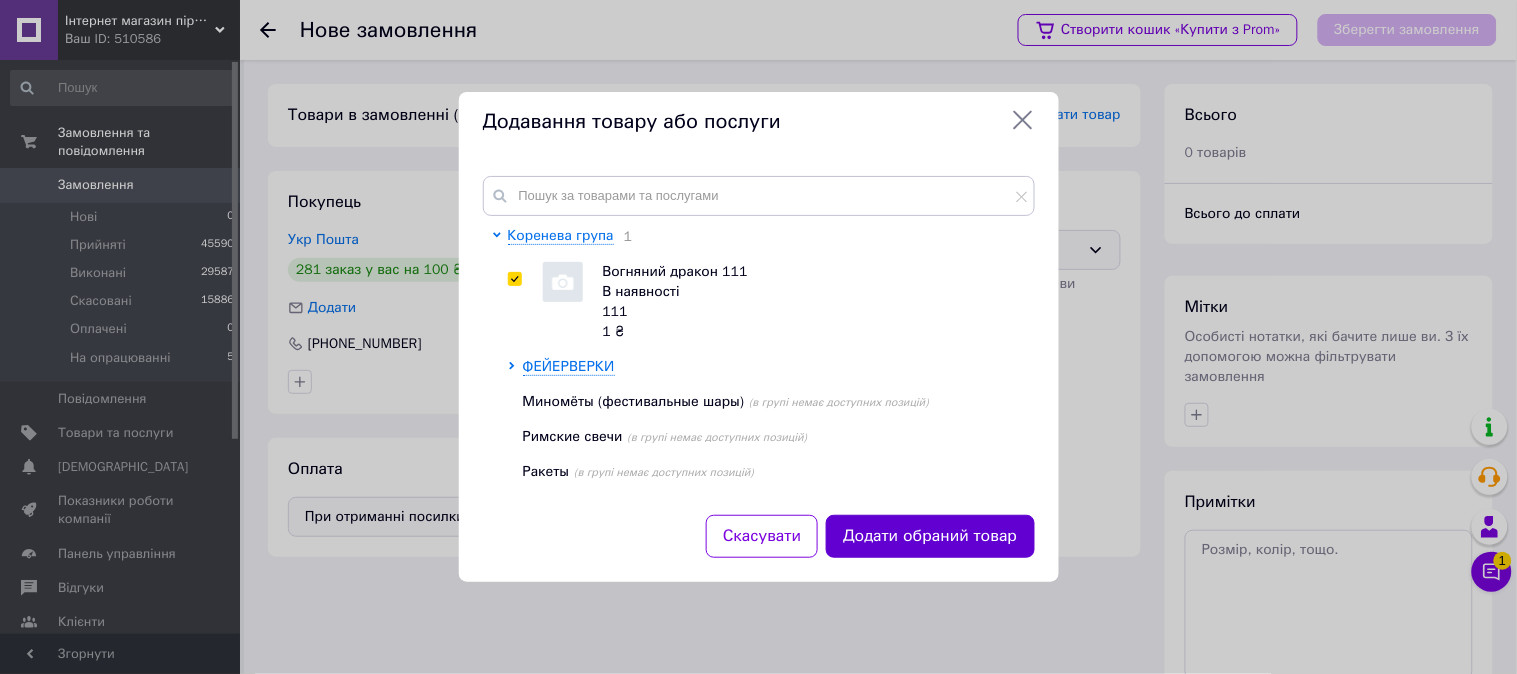 click on "Додати обраний товар" at bounding box center (930, 536) 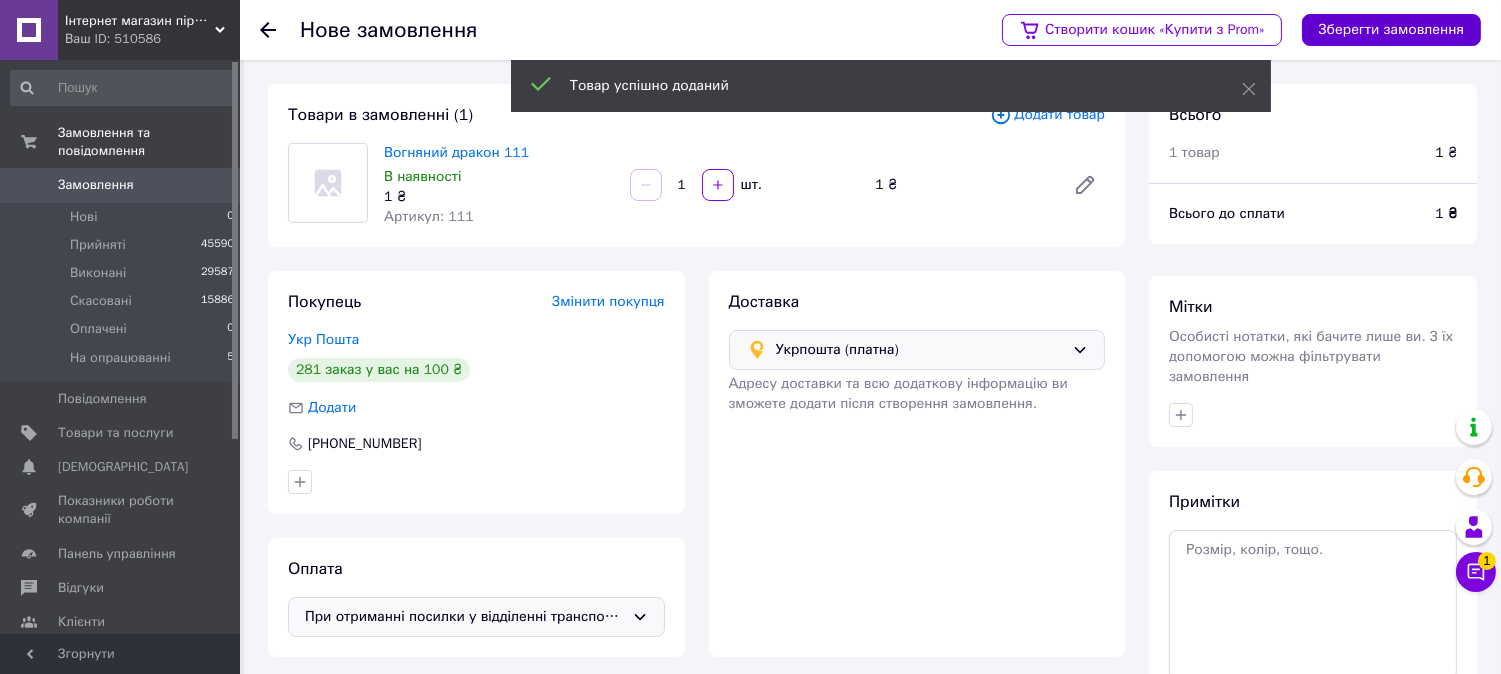 click on "Зберегти замовлення" at bounding box center [1391, 30] 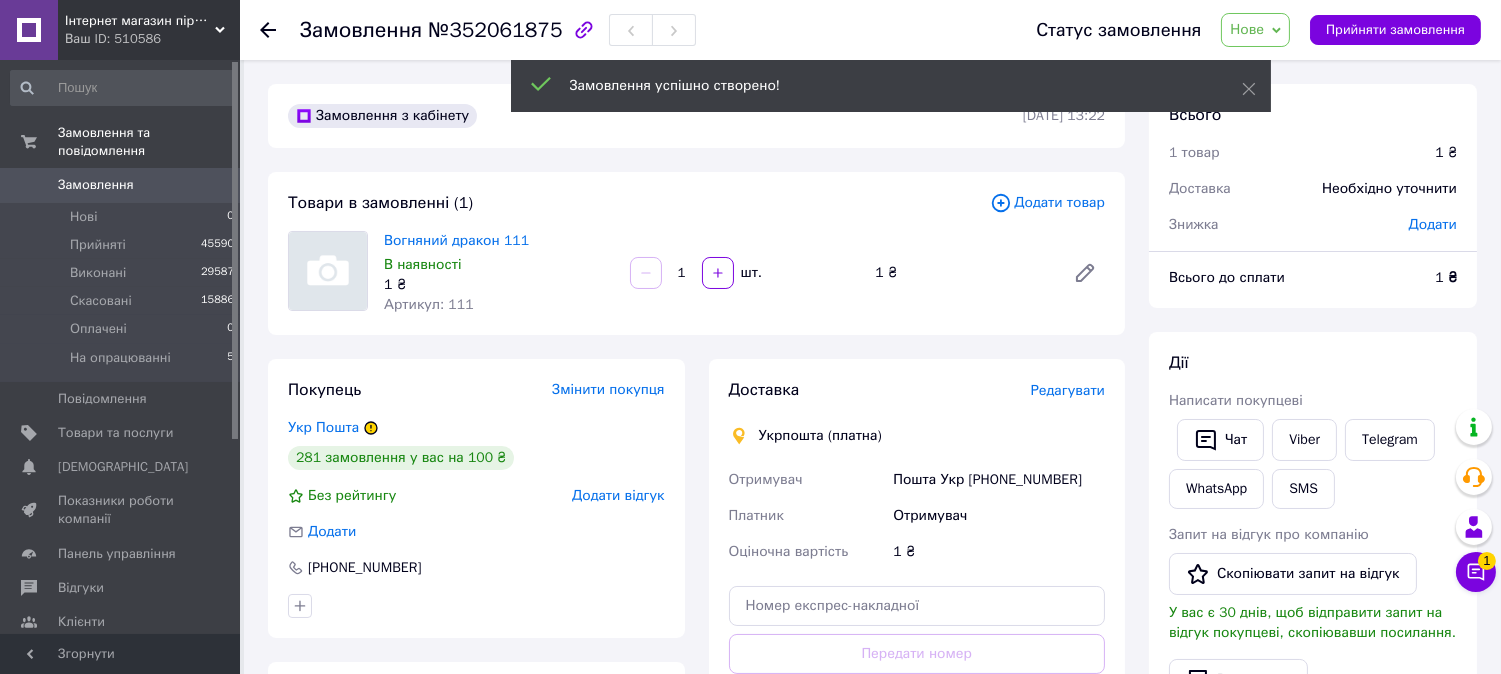 click on "Редагувати" at bounding box center [1068, 390] 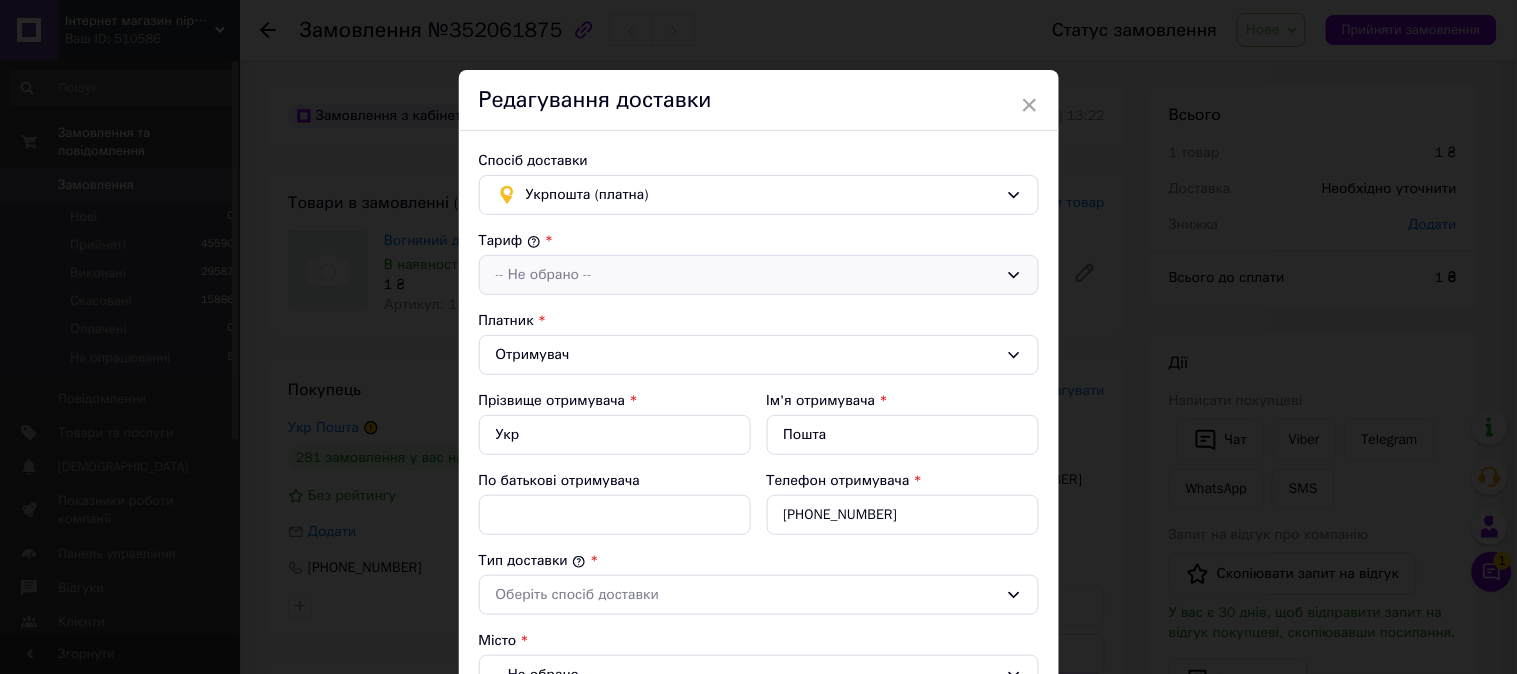 click on "-- Не обрано --" at bounding box center [747, 275] 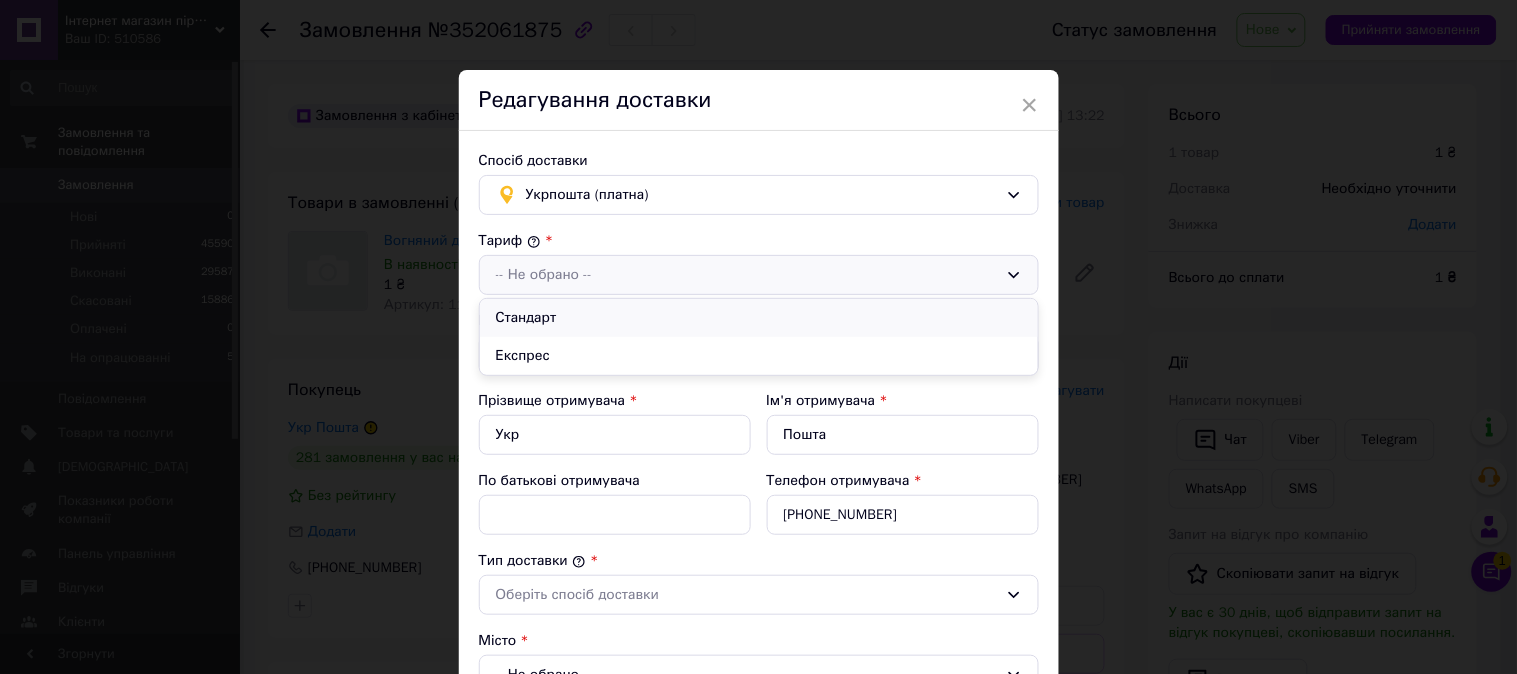 click on "Стандарт" at bounding box center [759, 318] 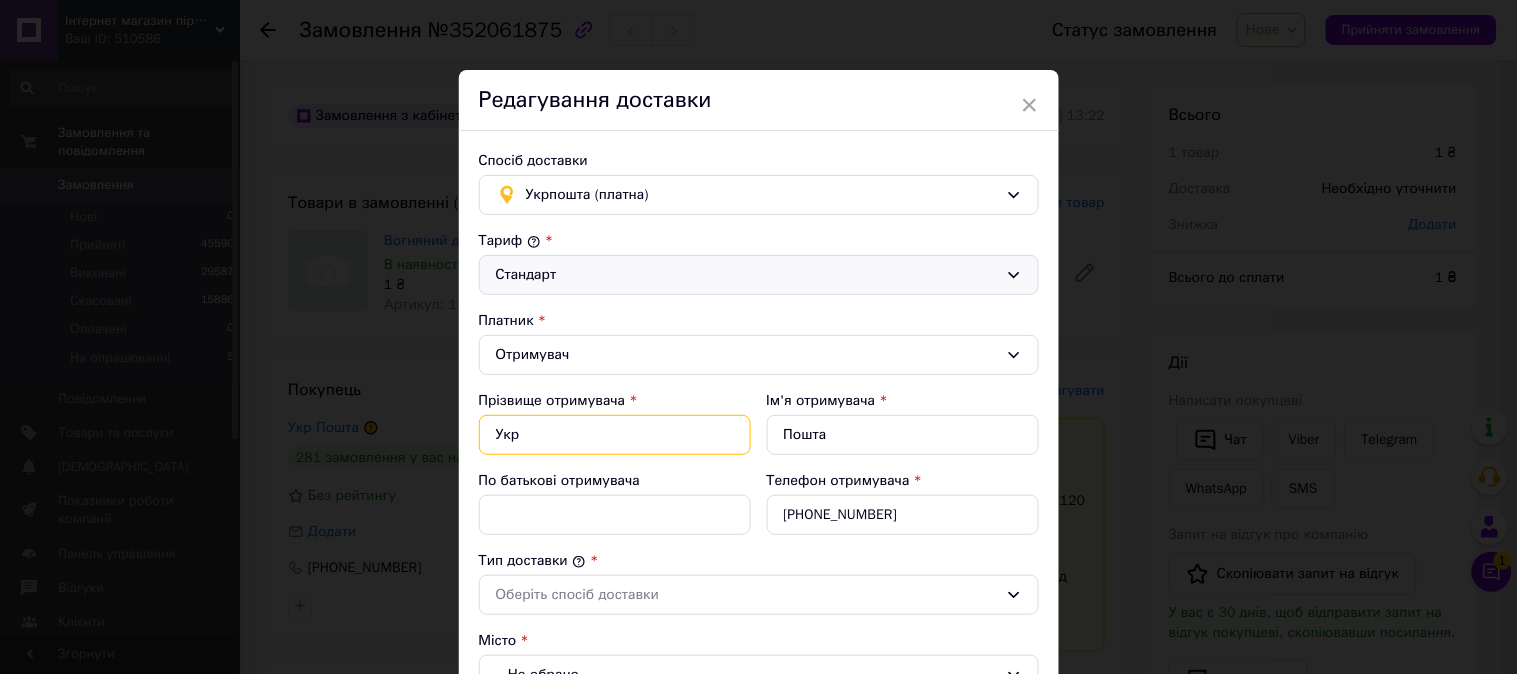 drag, startPoint x: 530, startPoint y: 437, endPoint x: 484, endPoint y: 438, distance: 46.010868 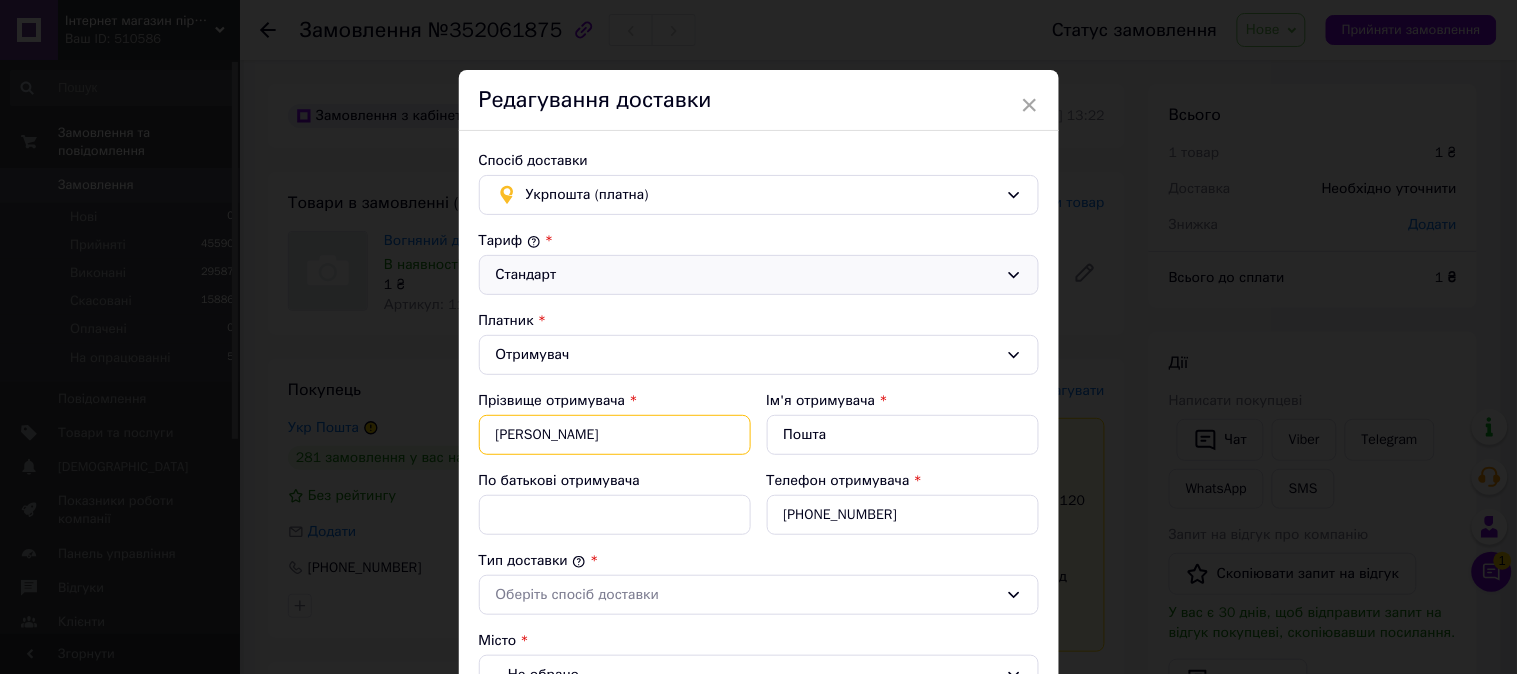 type on "Фоміна" 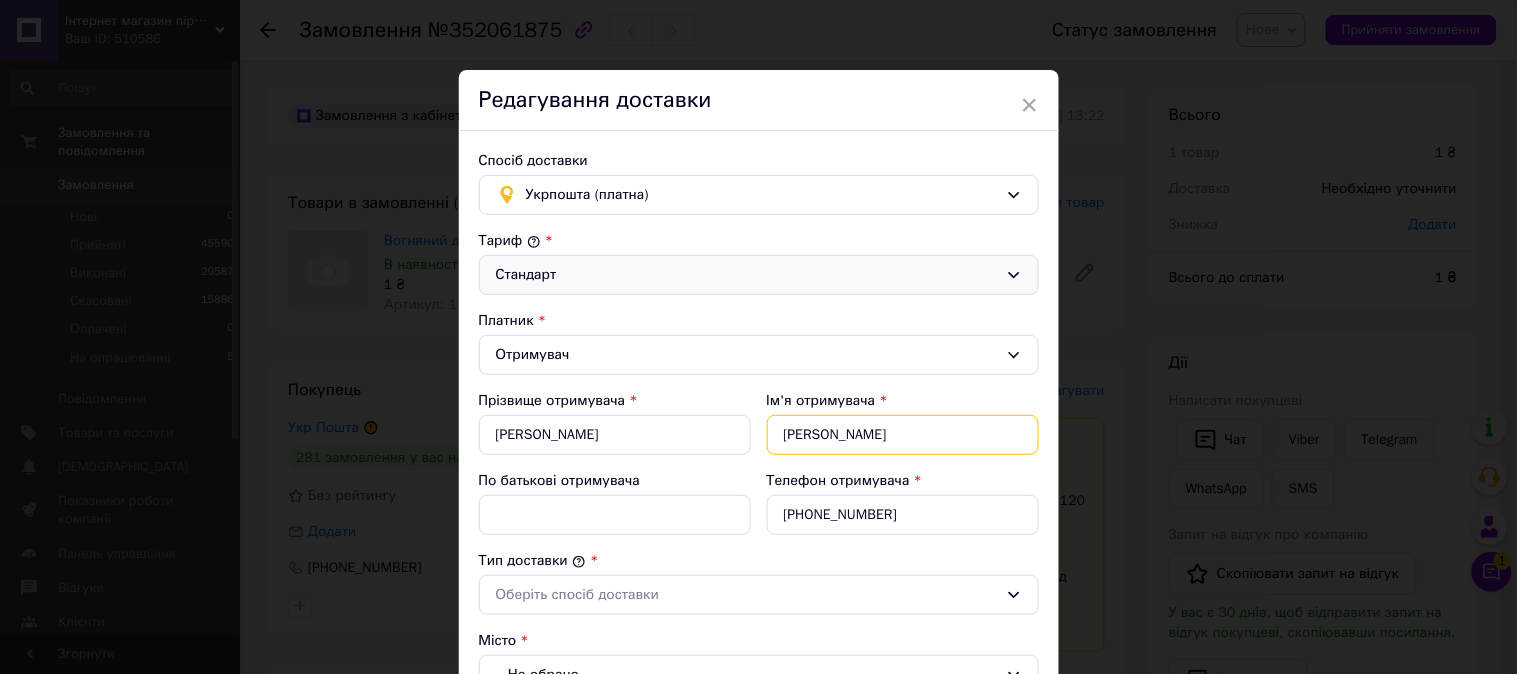 type on "Єлизавета" 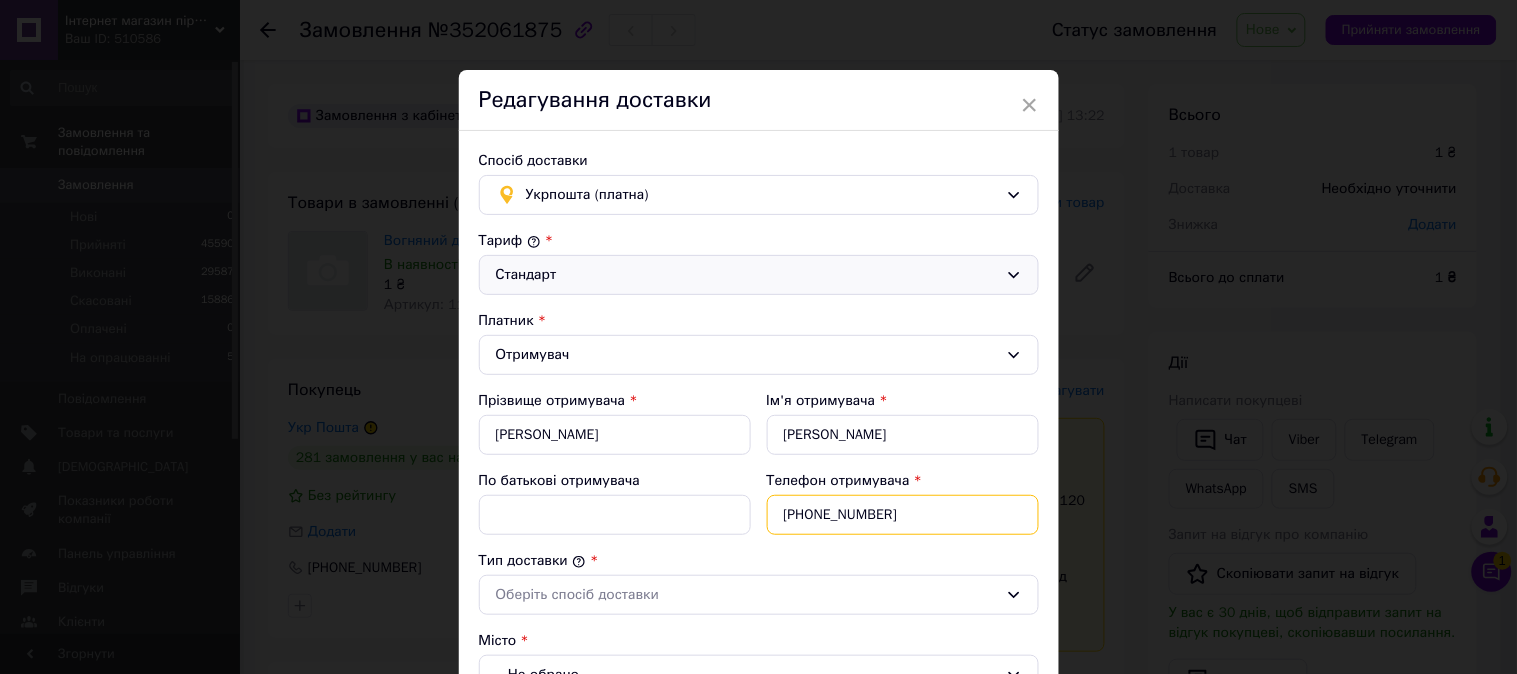 paste on "380958126355" 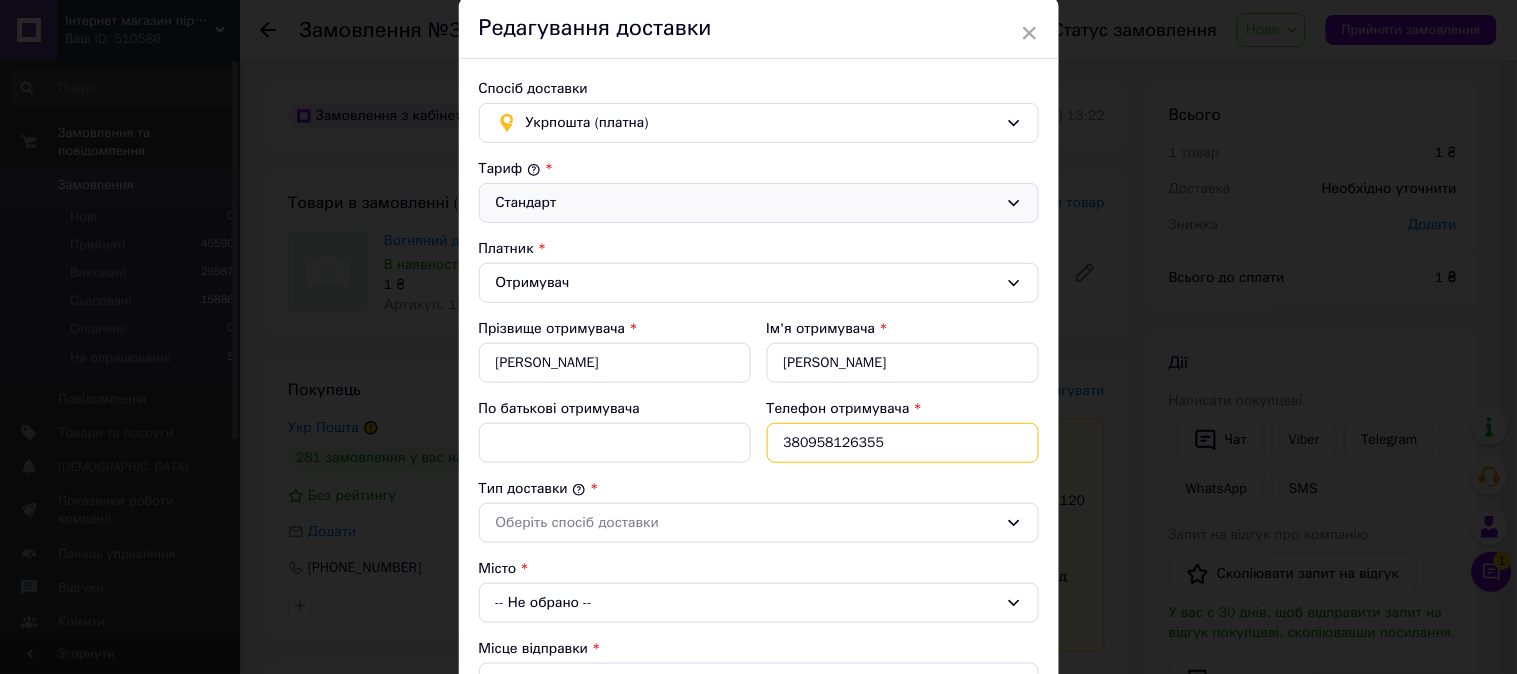 scroll, scrollTop: 111, scrollLeft: 0, axis: vertical 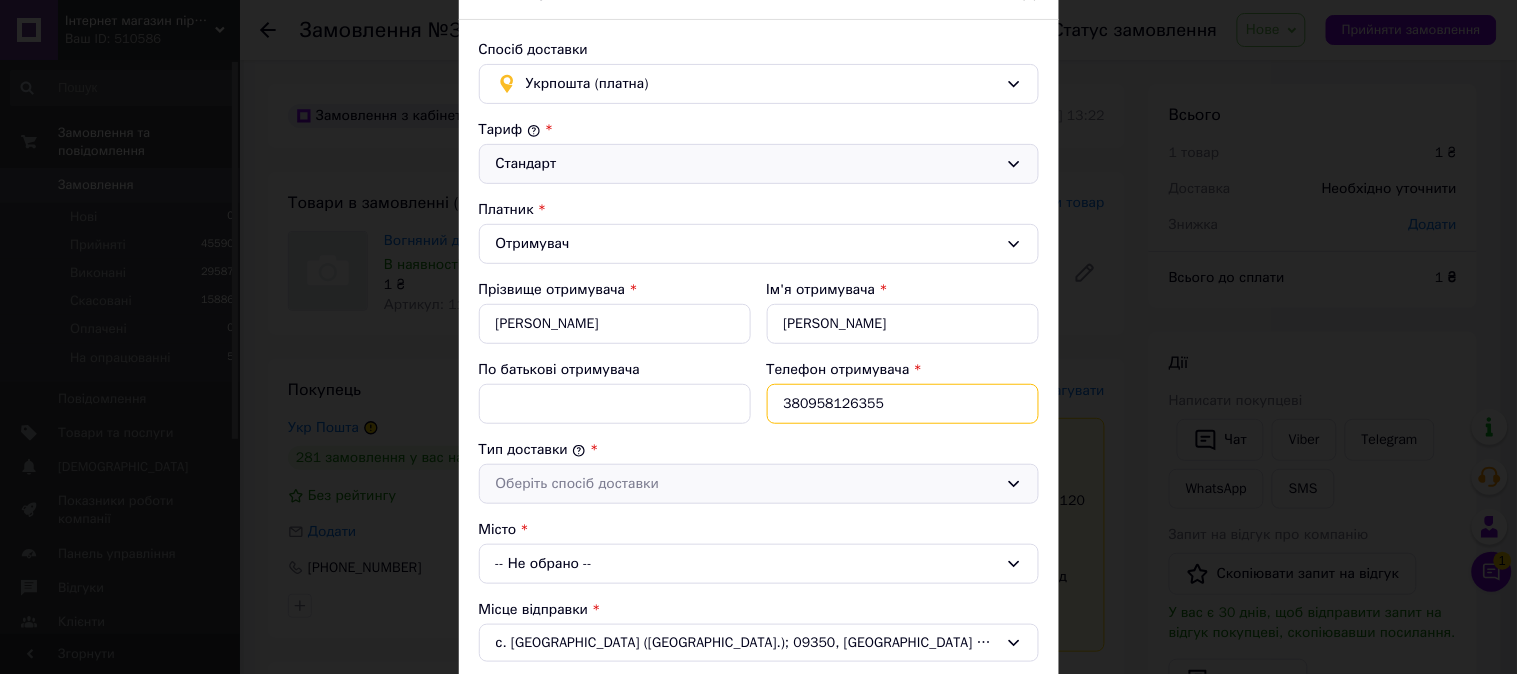 type on "380958126355" 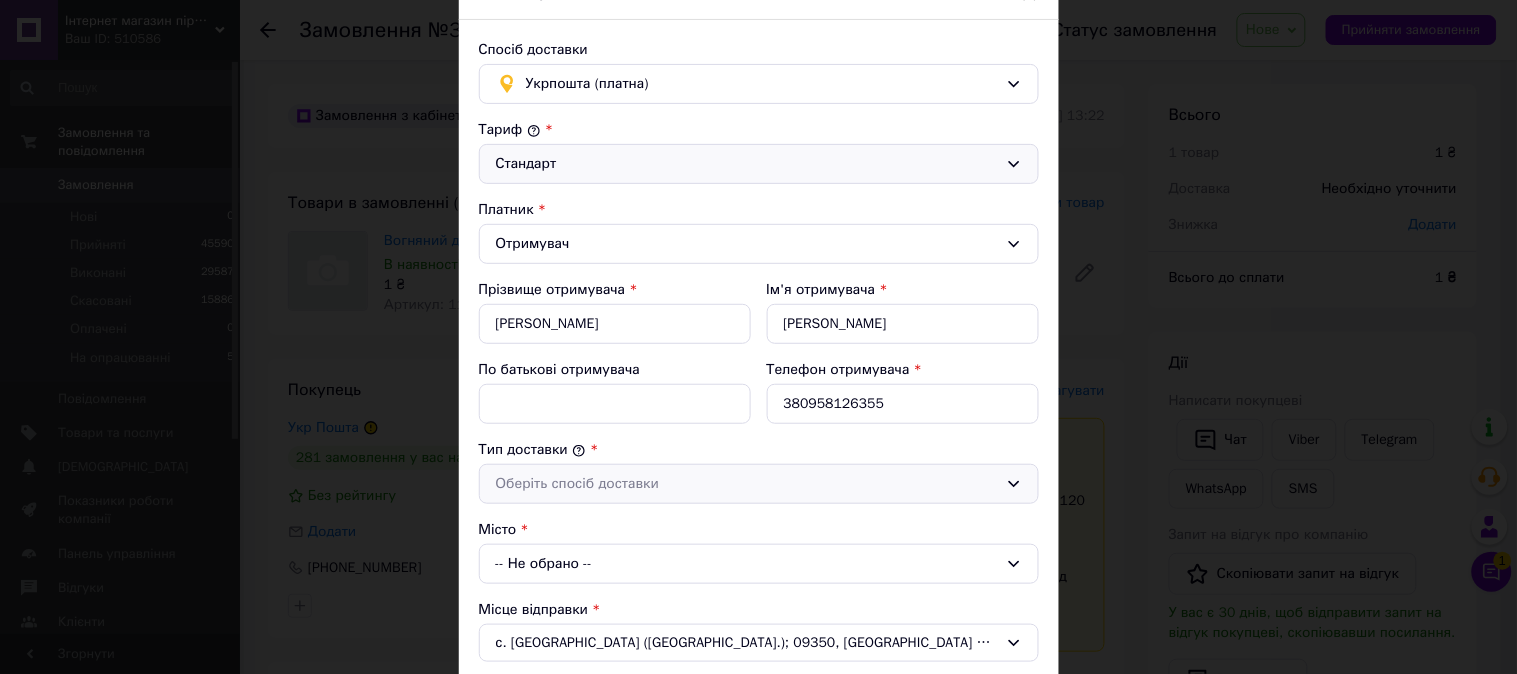 click on "Оберіть спосіб доставки" at bounding box center [747, 484] 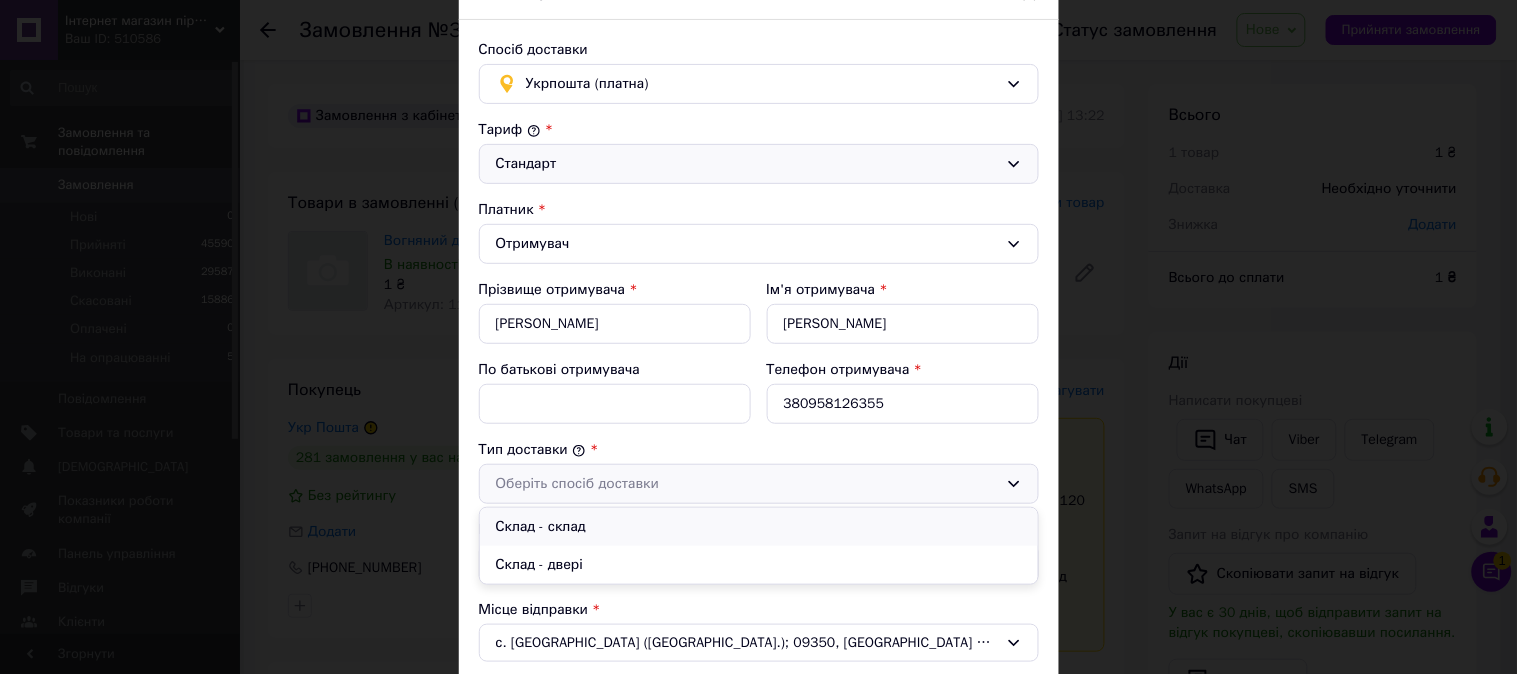 click on "Склад - склад" at bounding box center (759, 527) 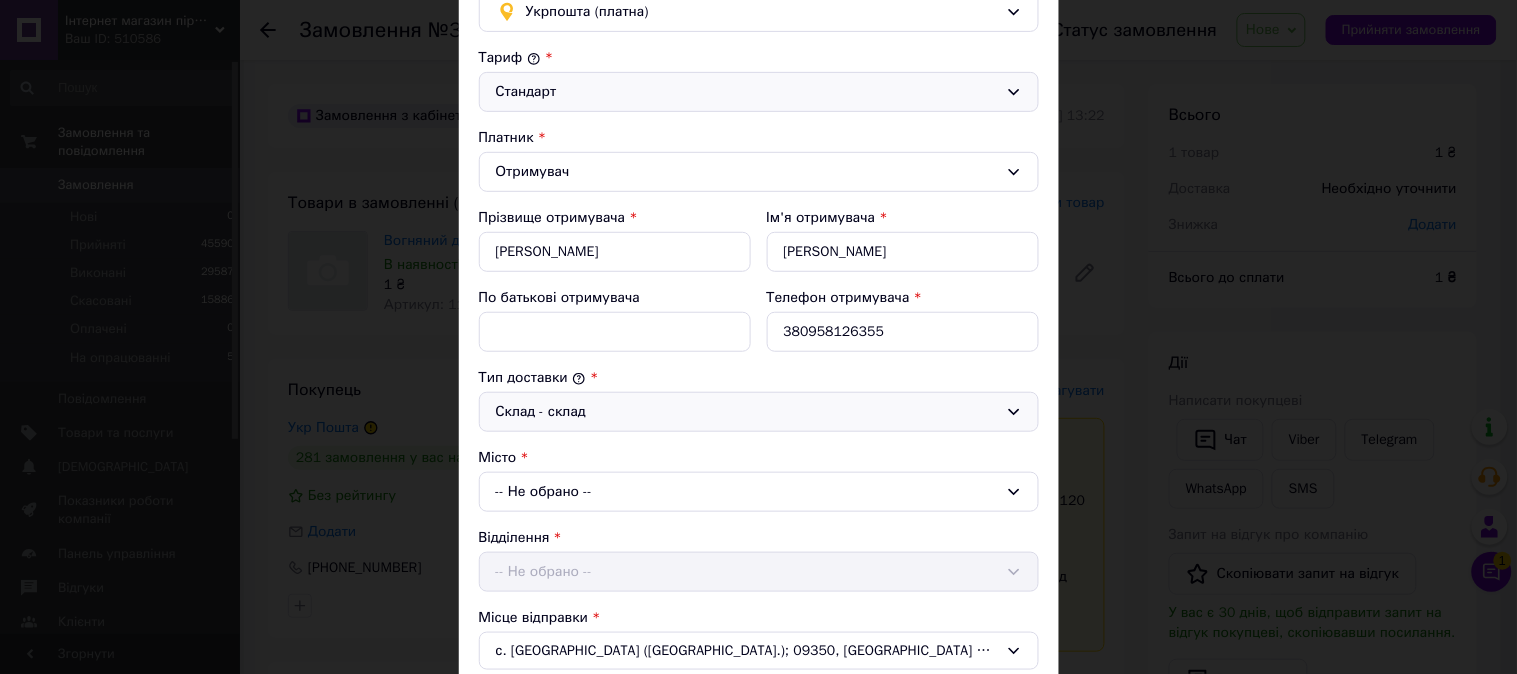 scroll, scrollTop: 222, scrollLeft: 0, axis: vertical 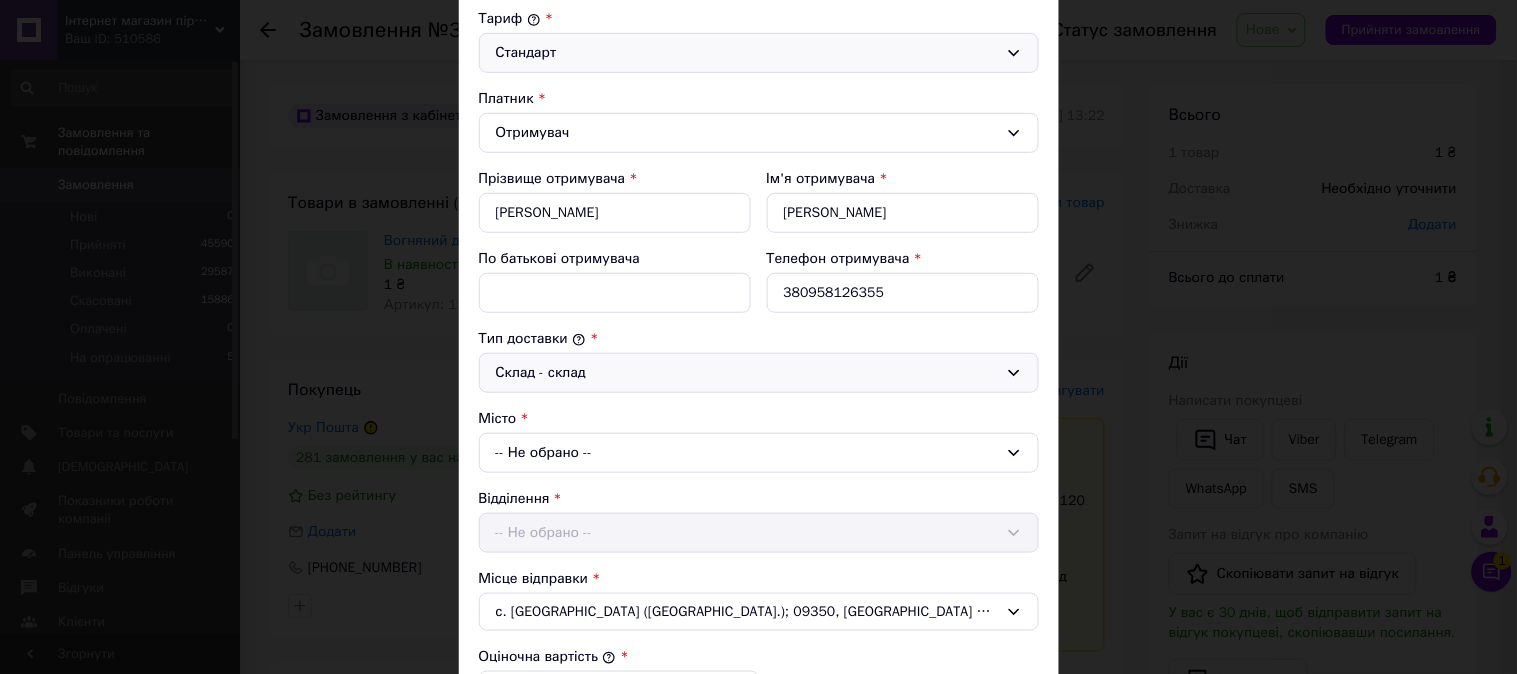 click on "-- Не обрано --" at bounding box center [759, 453] 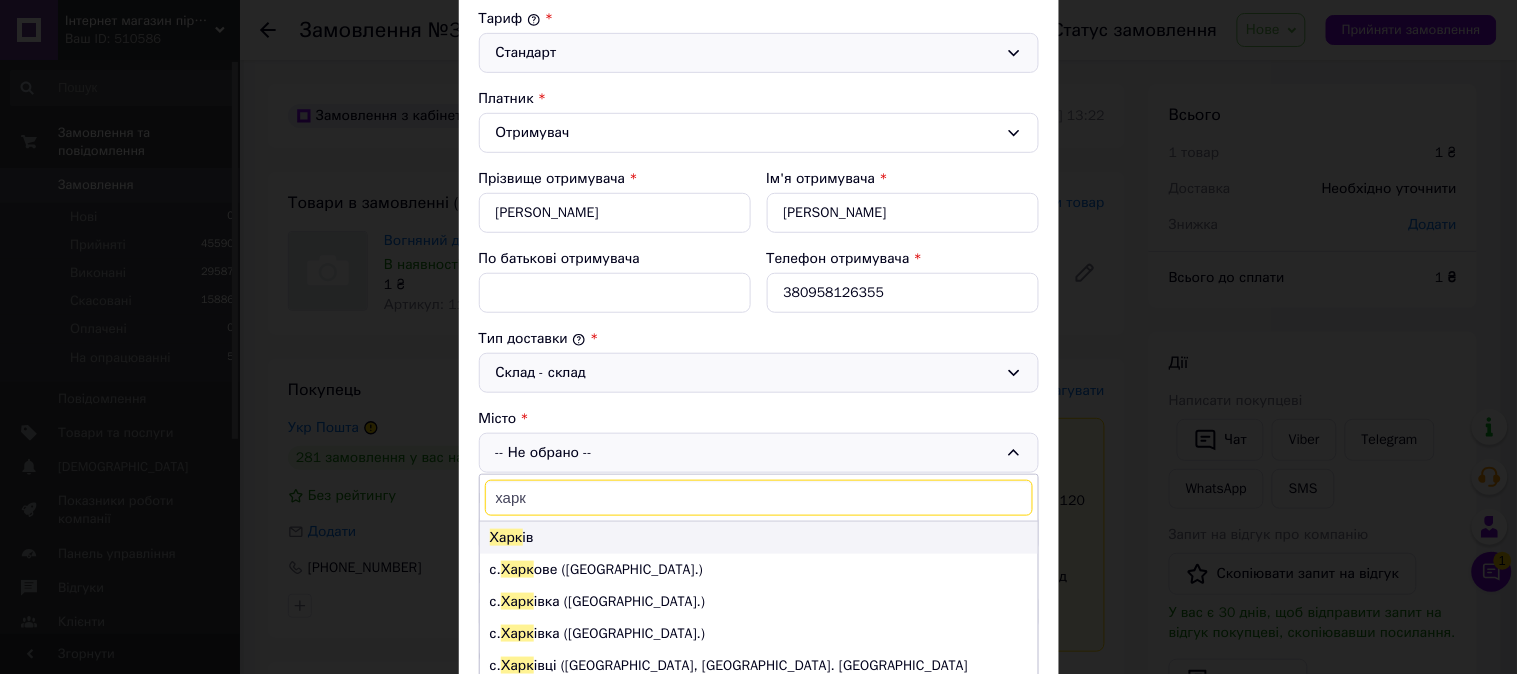 type on "харк" 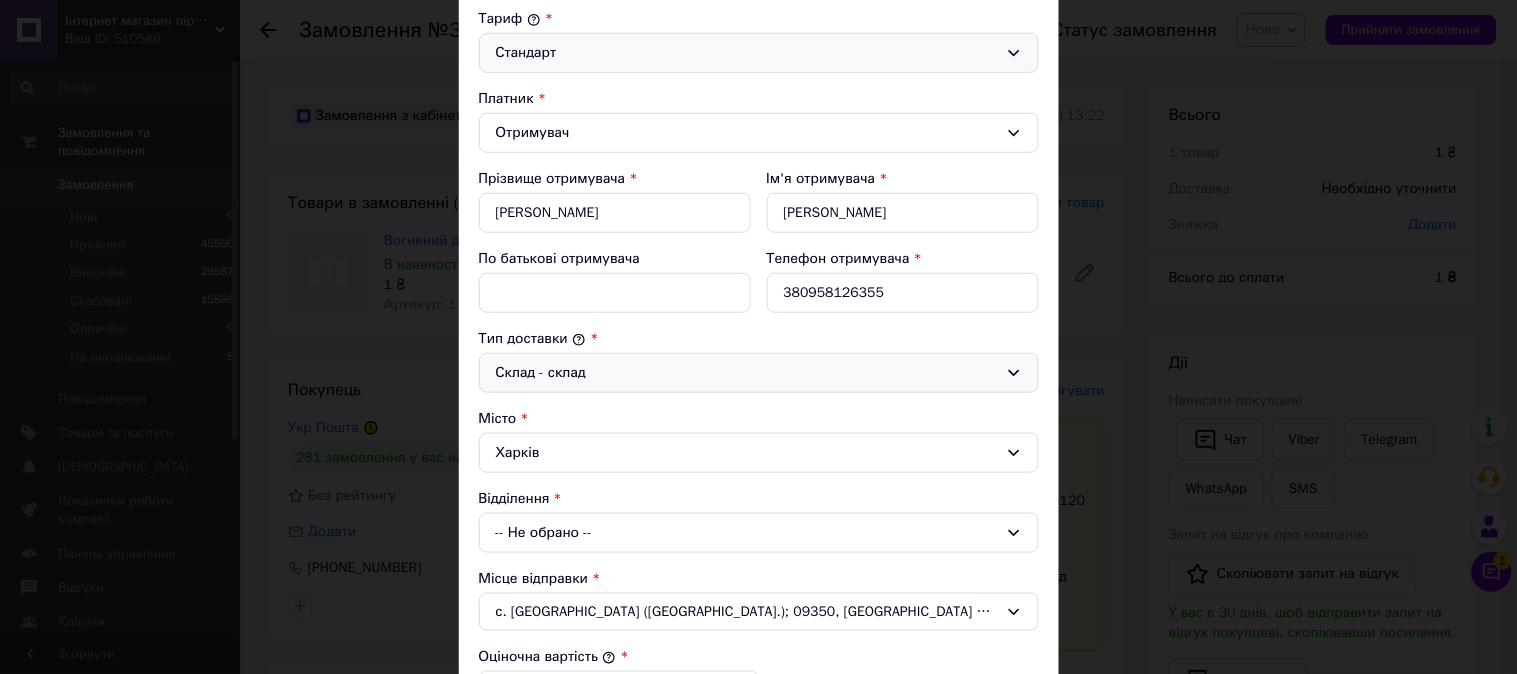 scroll, scrollTop: 333, scrollLeft: 0, axis: vertical 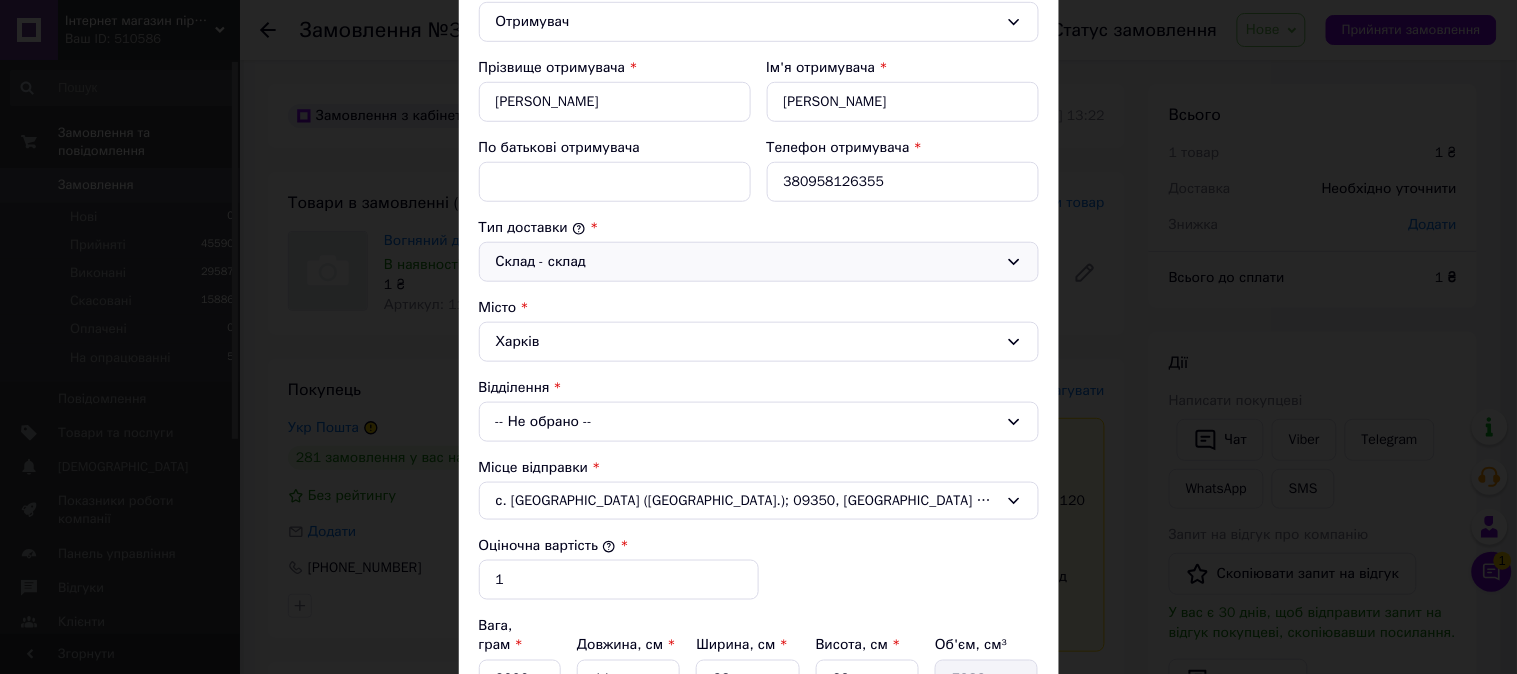 click on "-- Не обрано --" at bounding box center [759, 422] 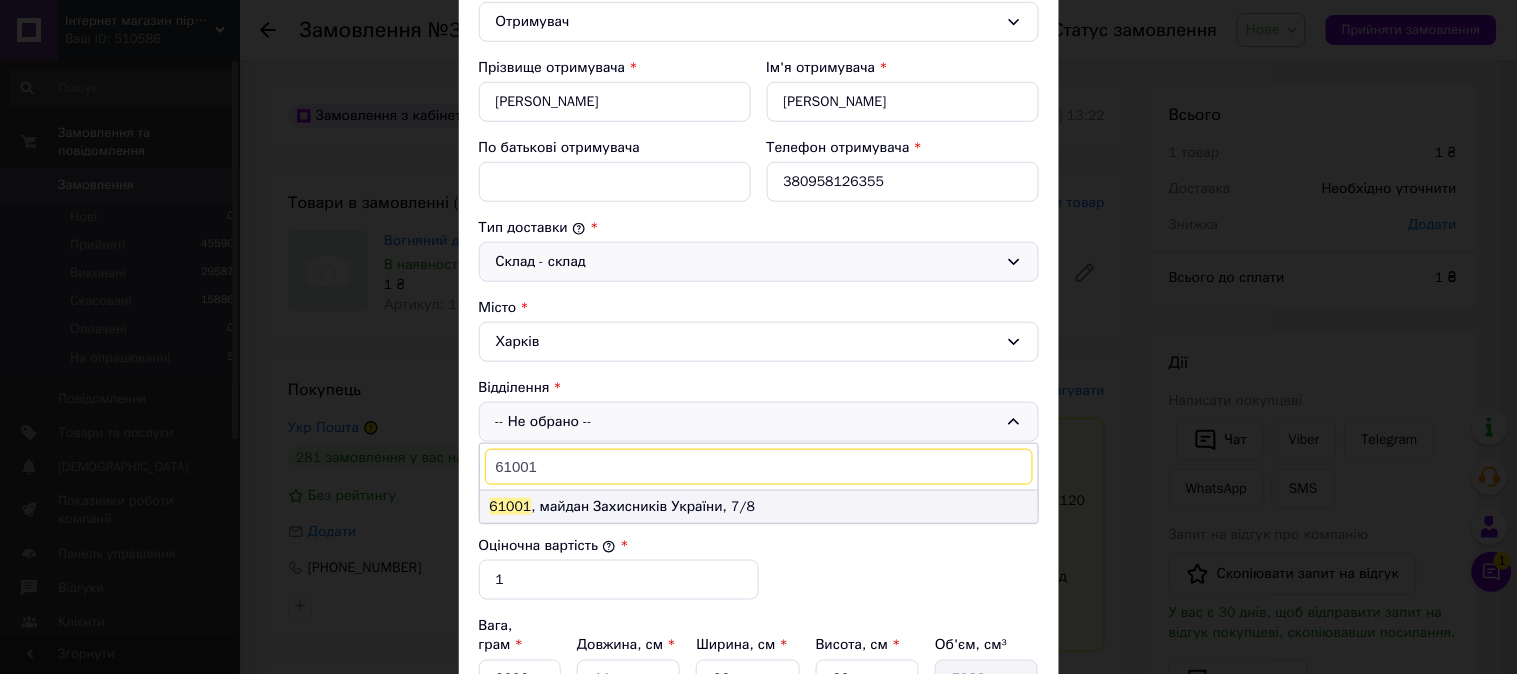 type on "61001" 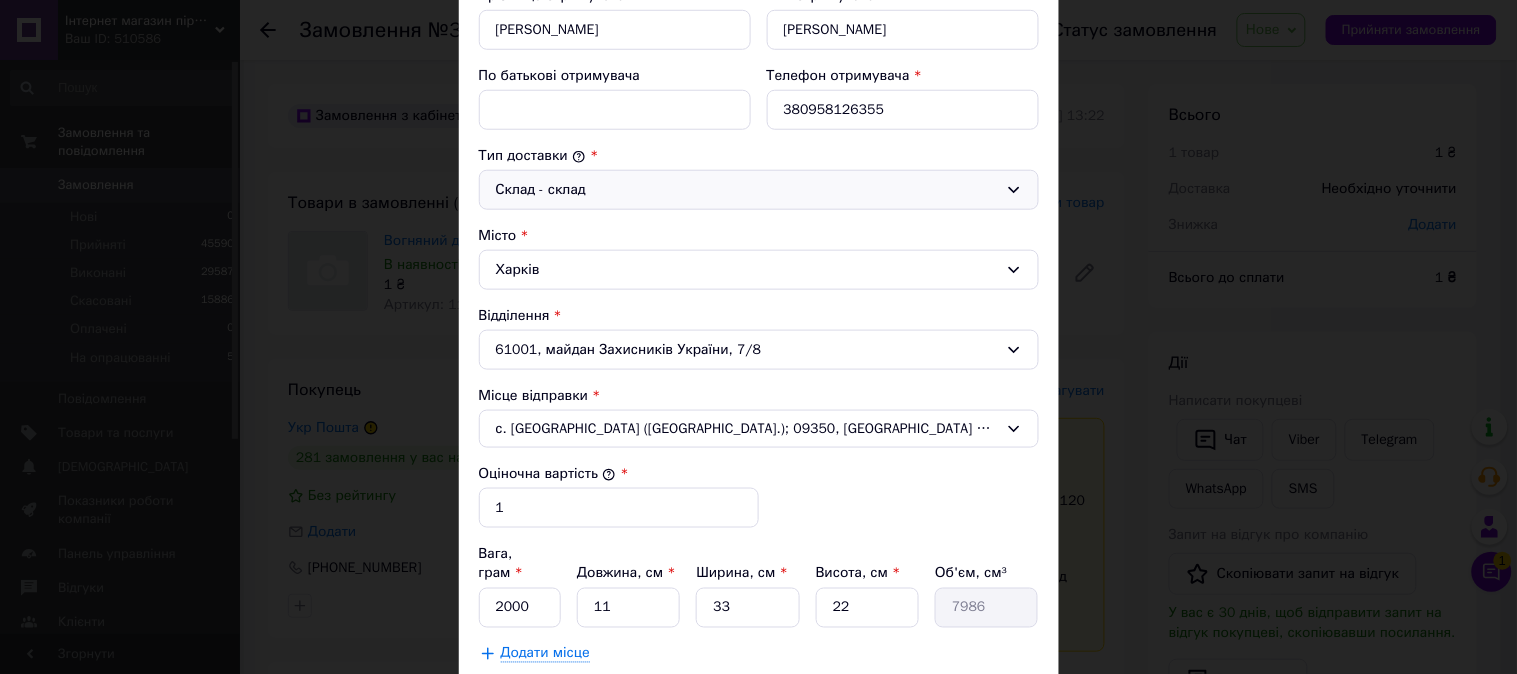 scroll, scrollTop: 444, scrollLeft: 0, axis: vertical 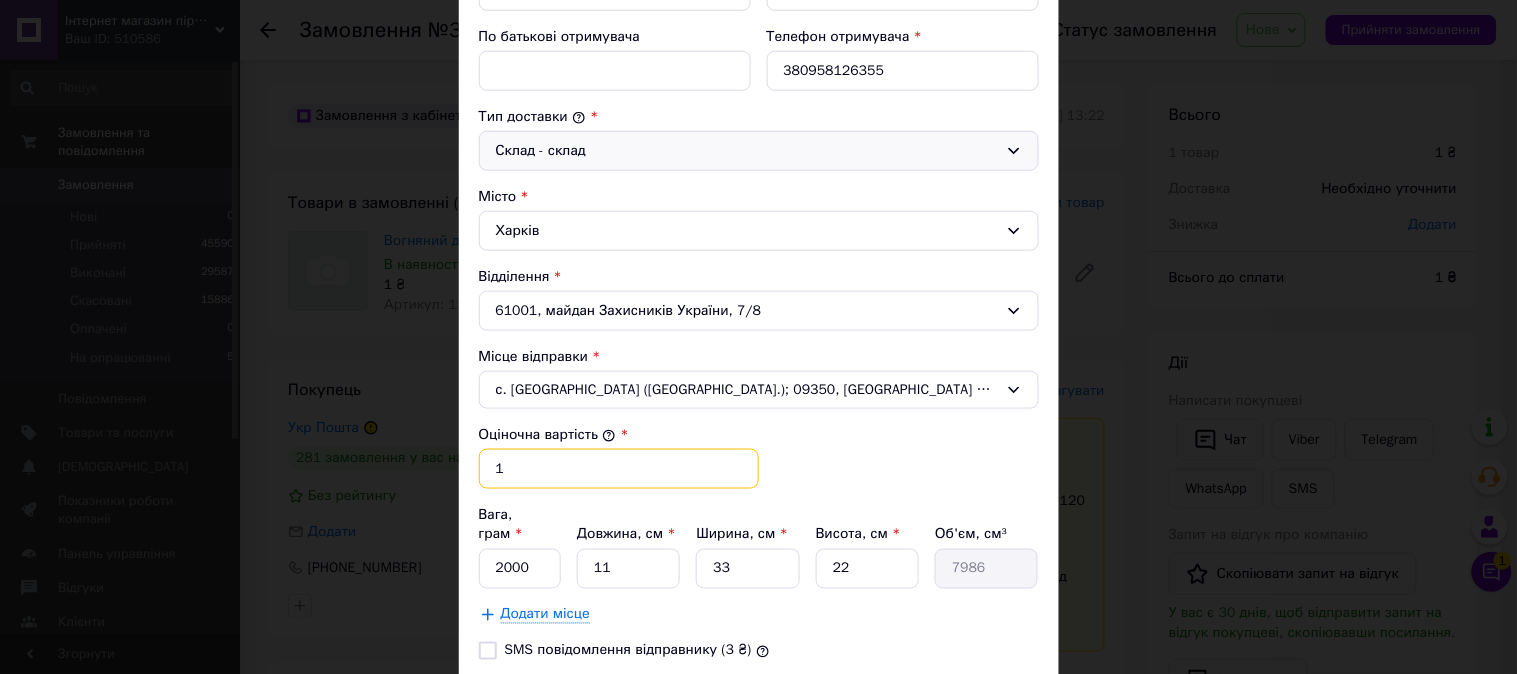 drag, startPoint x: 512, startPoint y: 474, endPoint x: 492, endPoint y: 465, distance: 21.931713 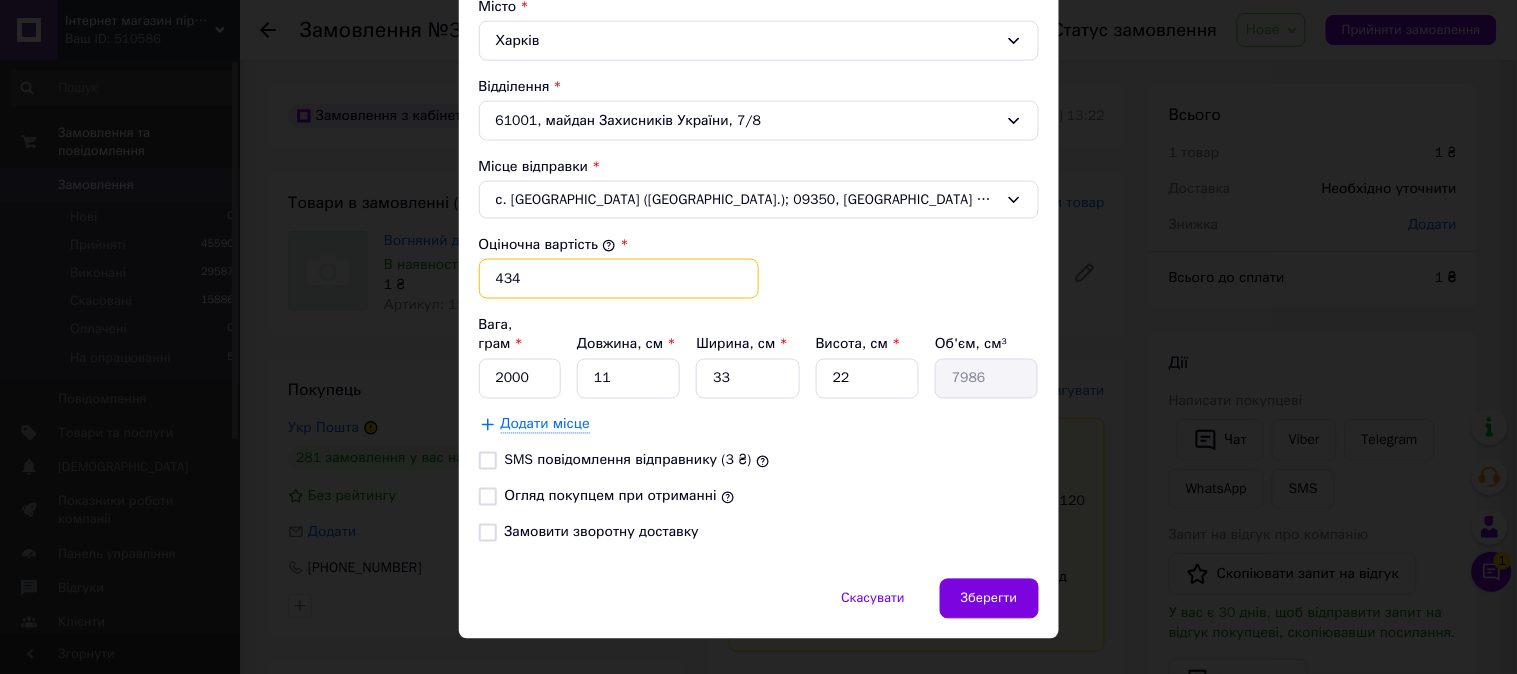 scroll, scrollTop: 651, scrollLeft: 0, axis: vertical 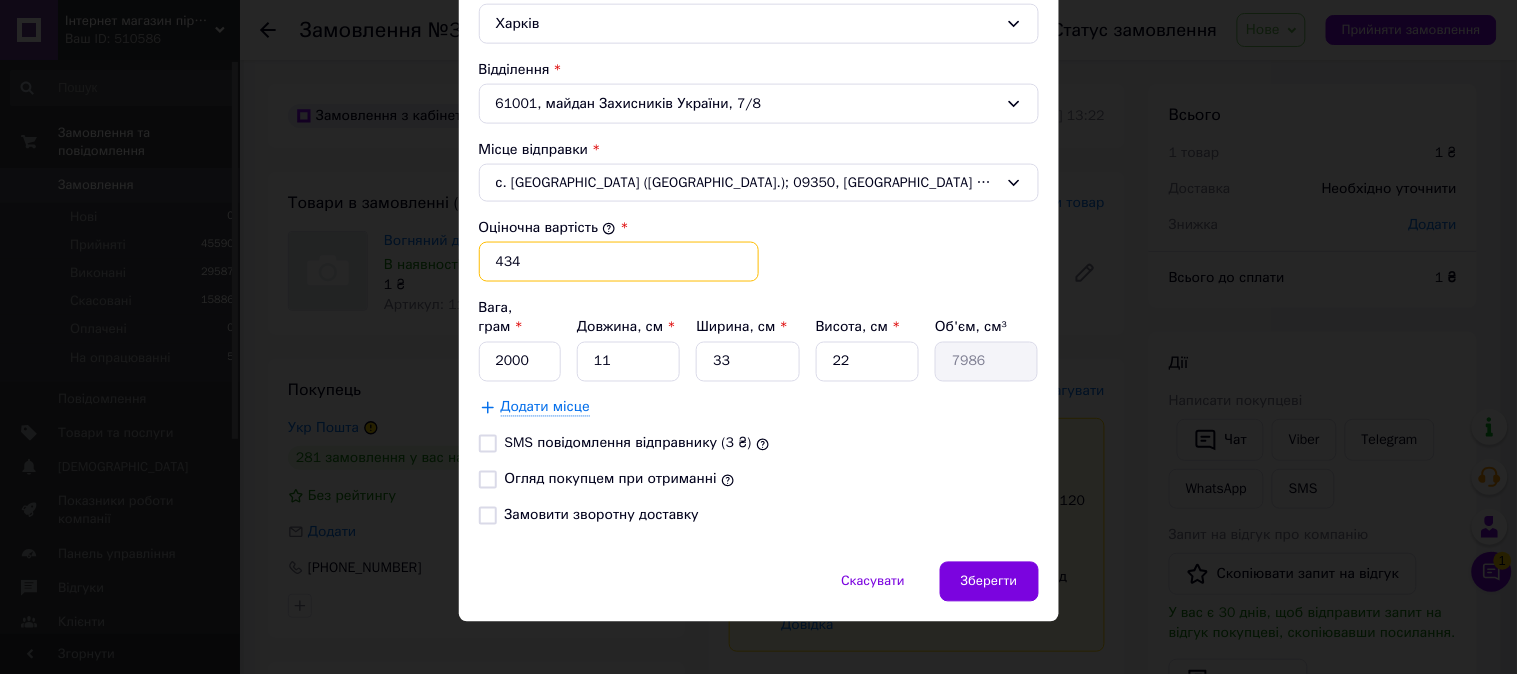 type on "434" 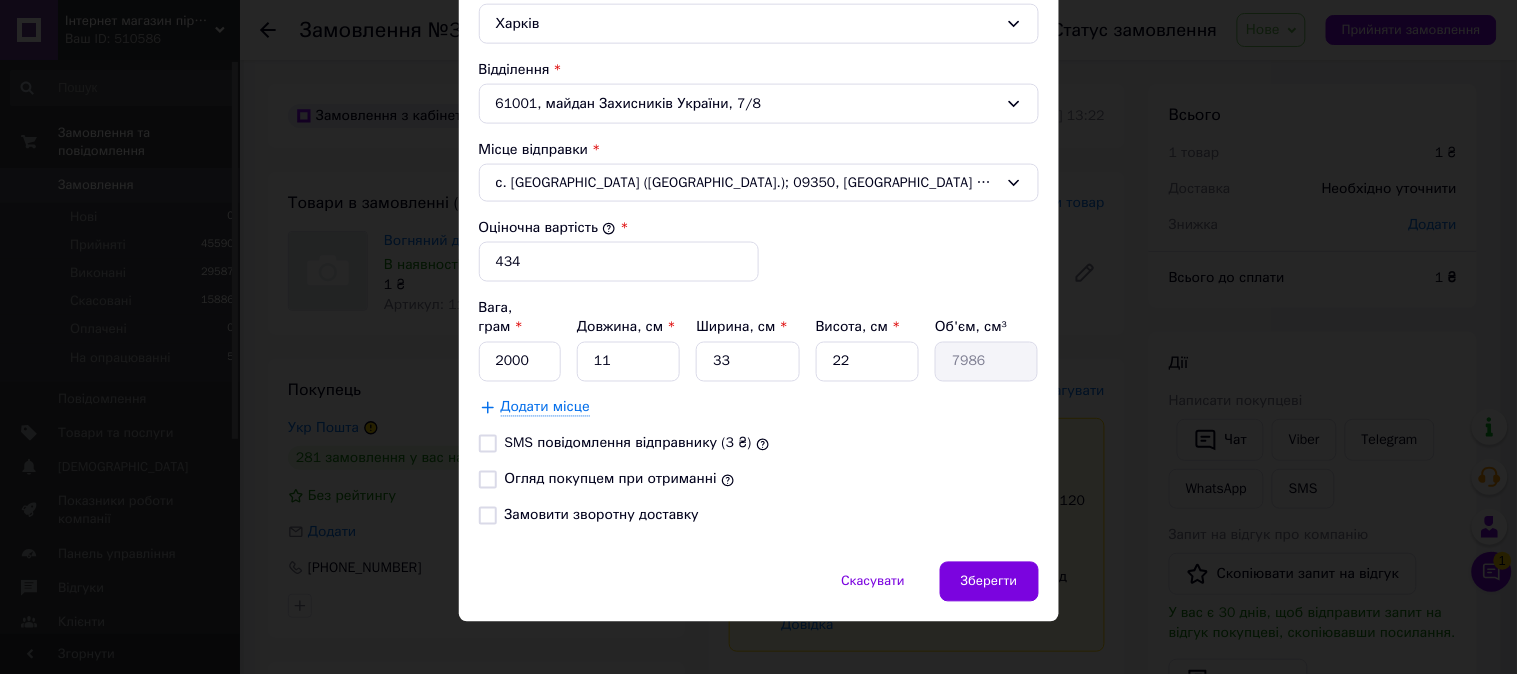 drag, startPoint x: 473, startPoint y: 490, endPoint x: 482, endPoint y: 500, distance: 13.453624 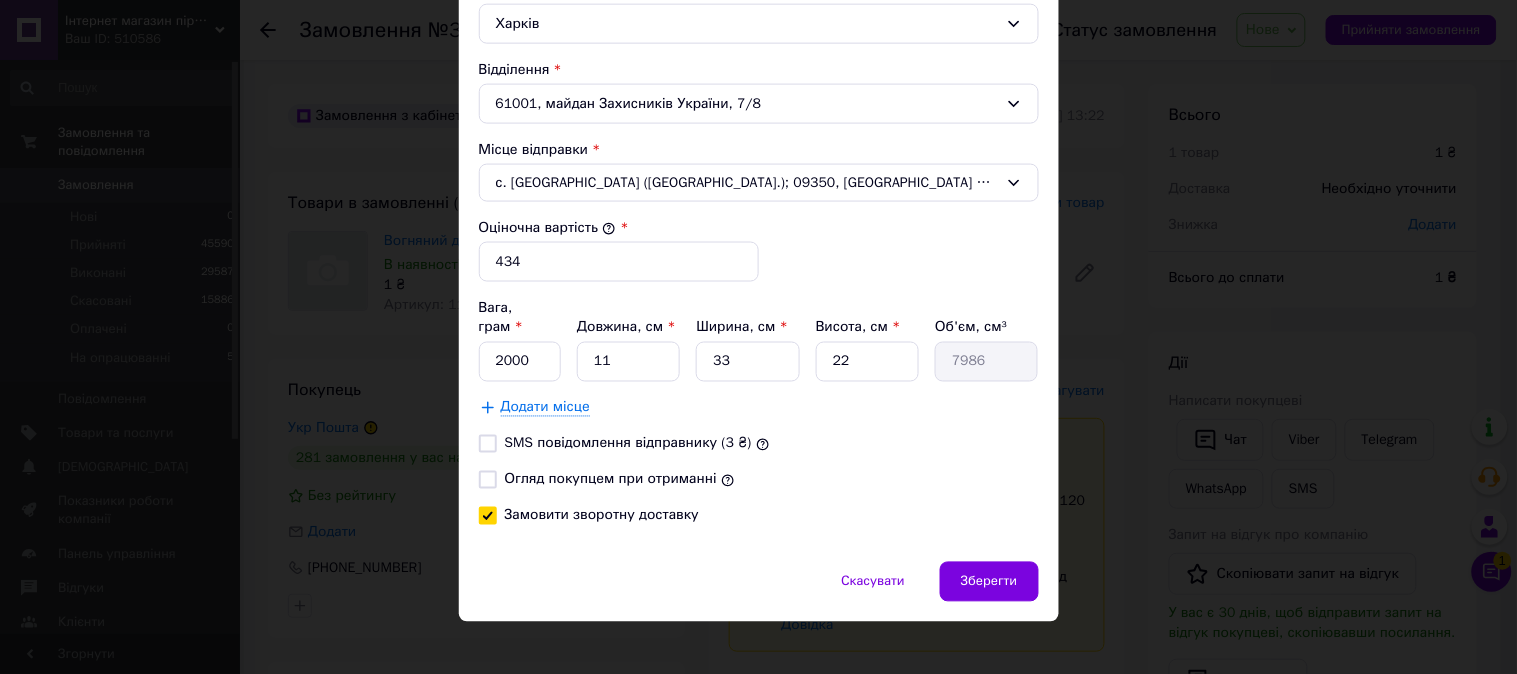 checkbox on "true" 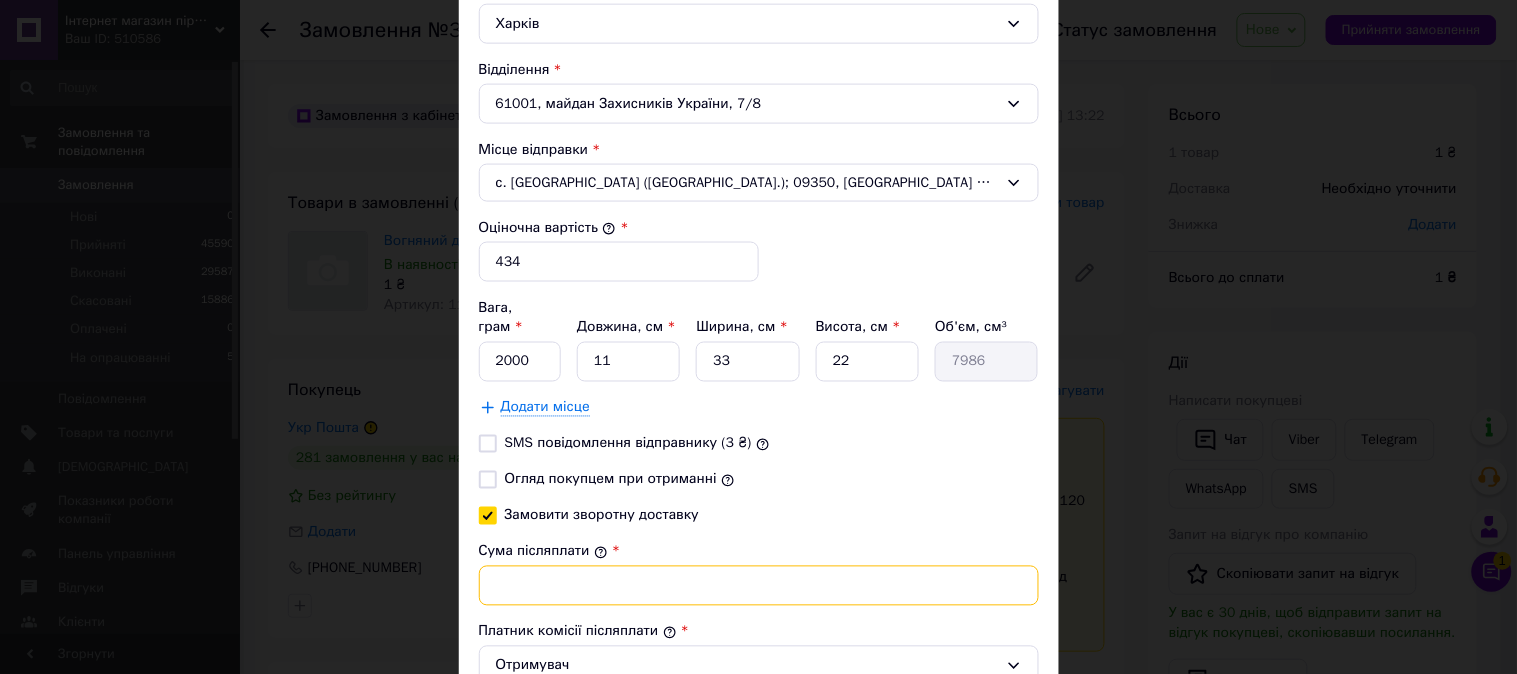 click on "Сума післяплати" at bounding box center [759, 586] 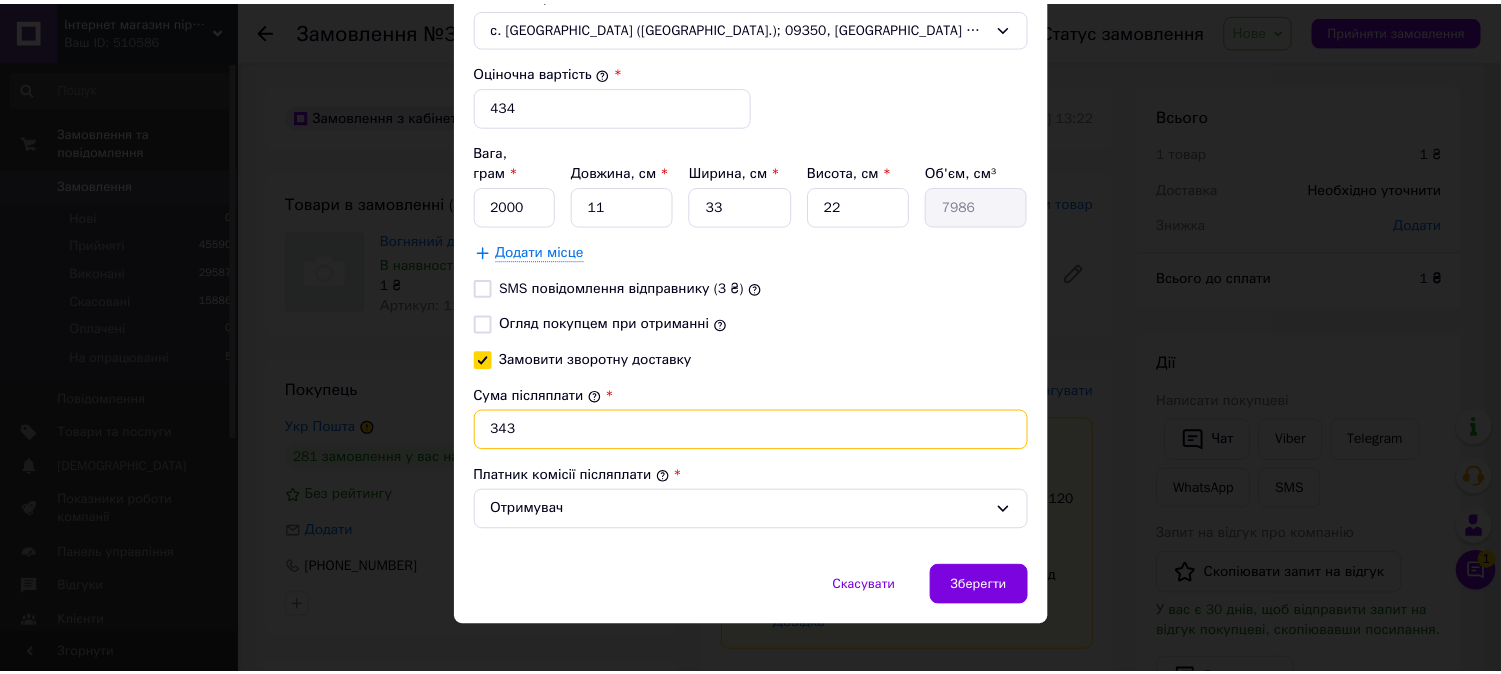 scroll, scrollTop: 811, scrollLeft: 0, axis: vertical 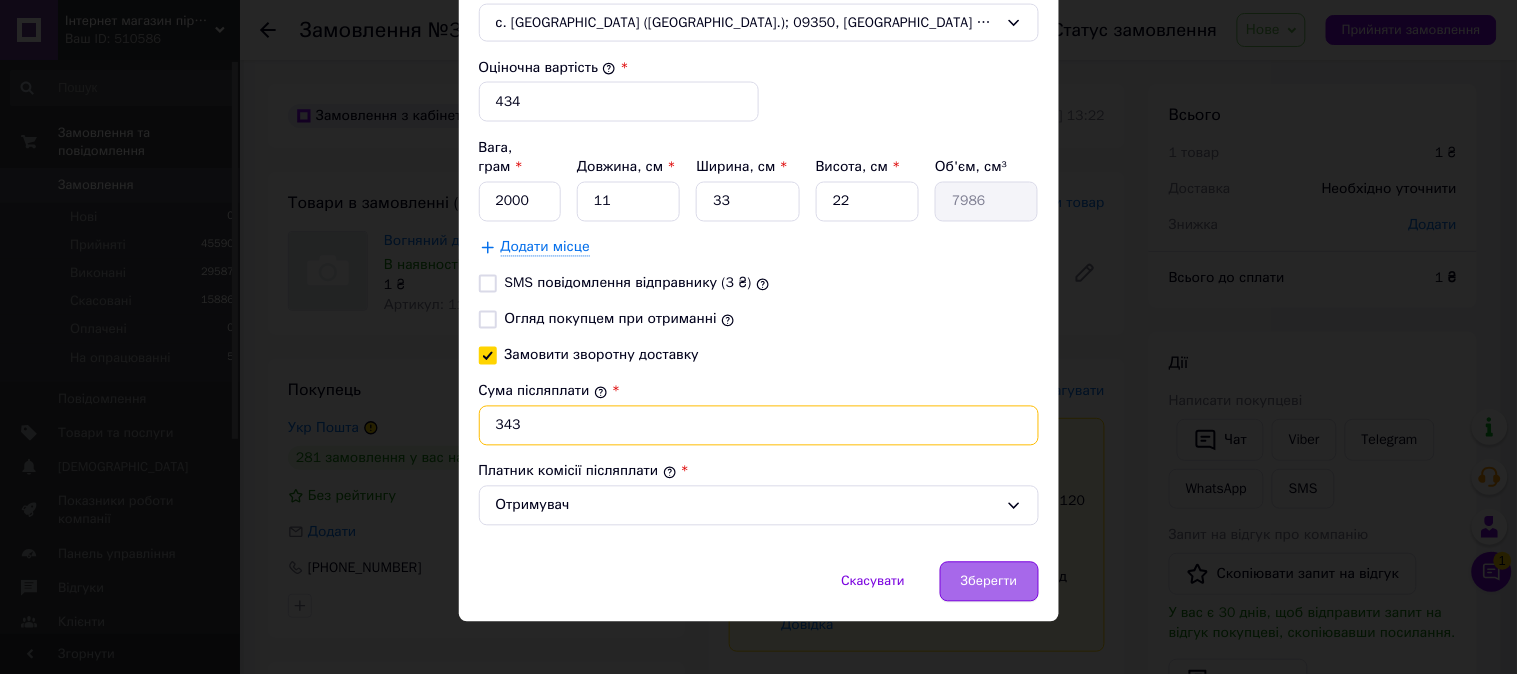 type on "343" 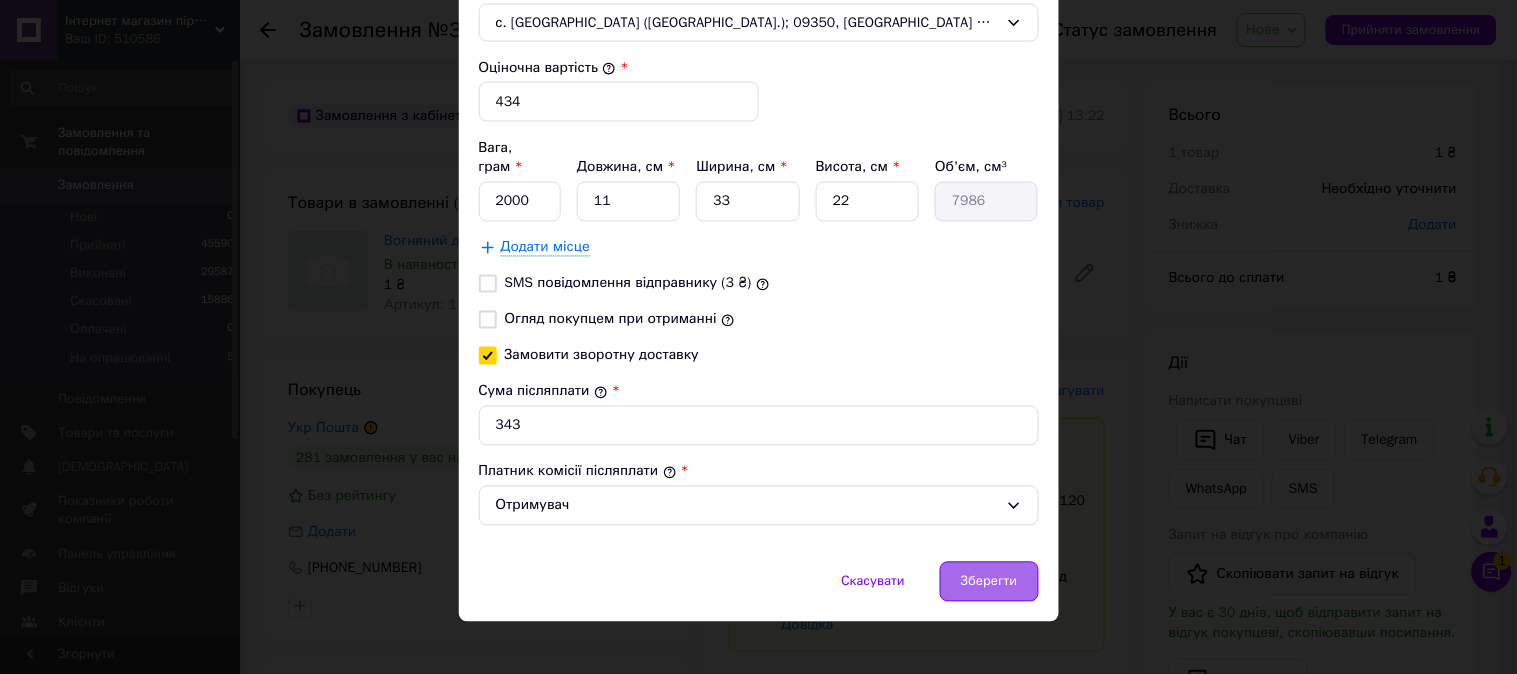 click on "Зберегти" at bounding box center [989, 582] 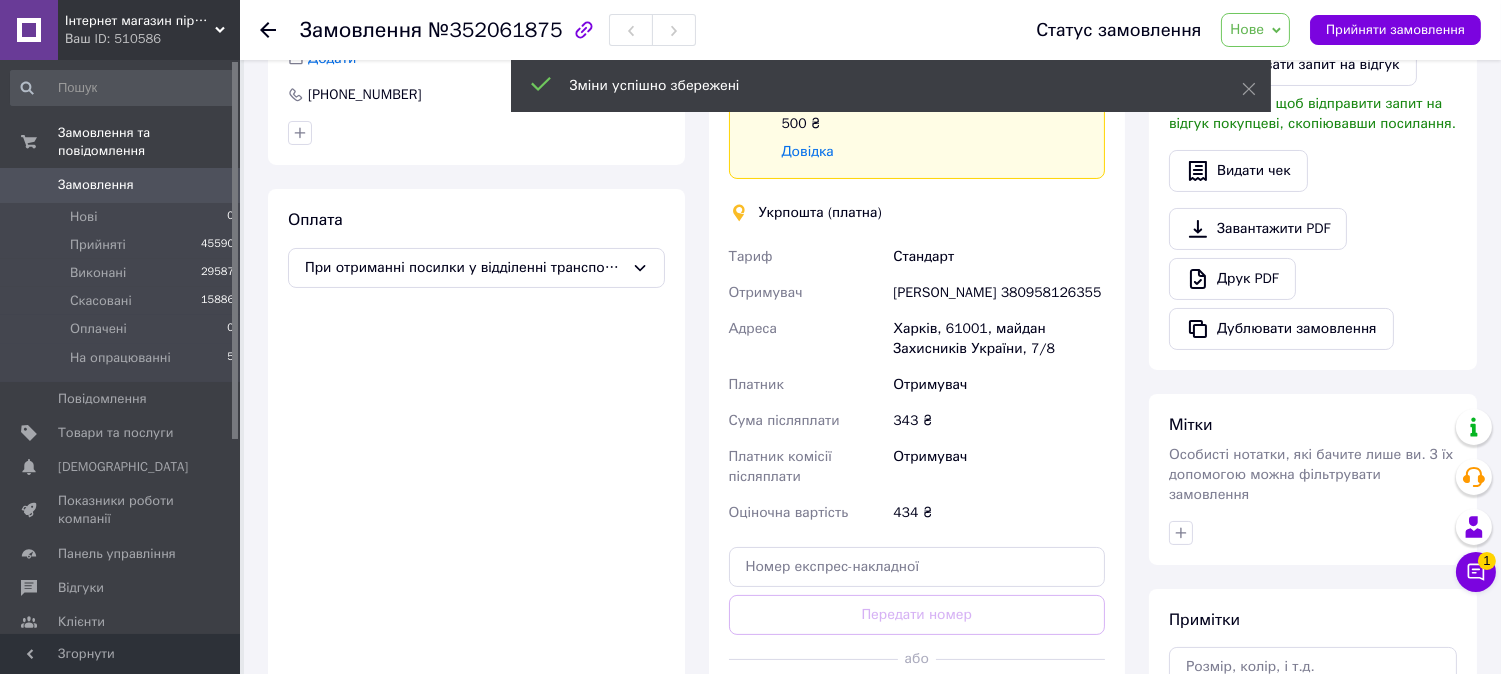 scroll, scrollTop: 777, scrollLeft: 0, axis: vertical 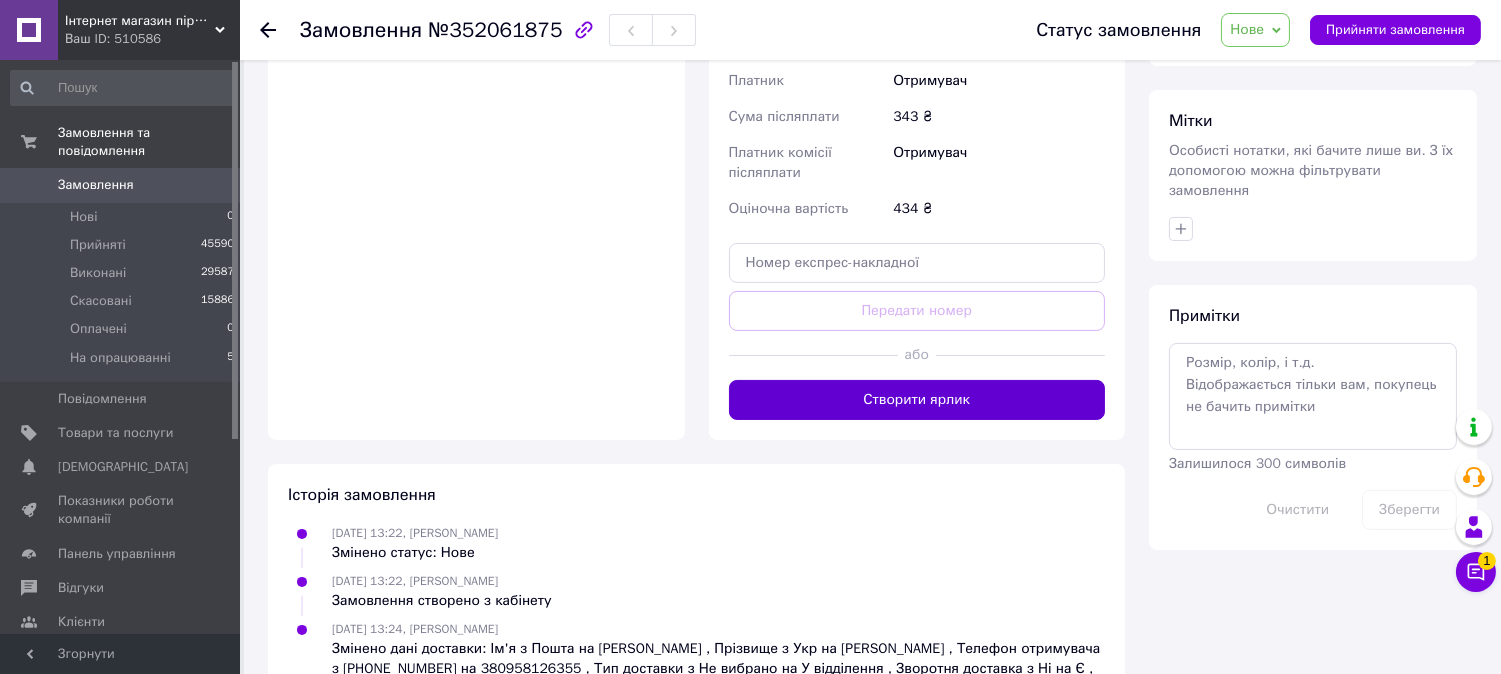 click on "Створити ярлик" at bounding box center [917, 400] 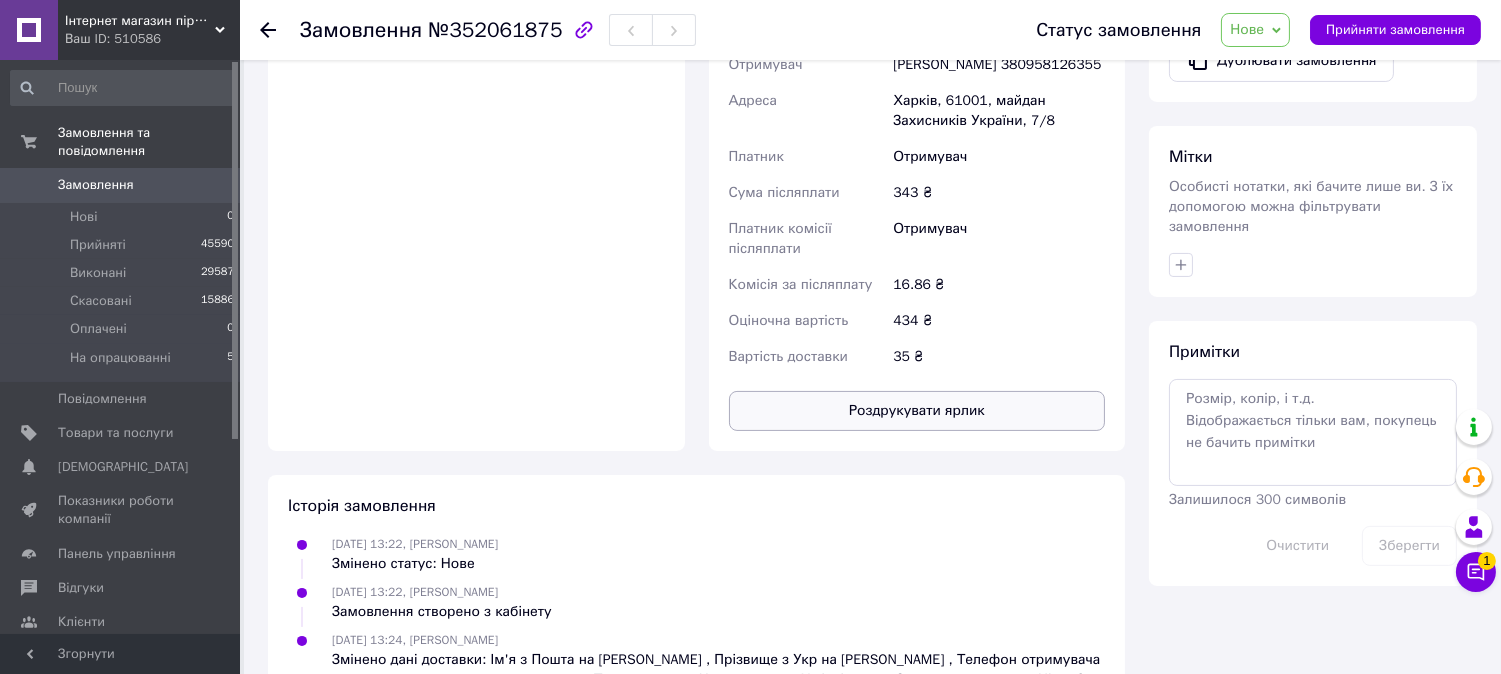 click on "Роздрукувати ярлик" at bounding box center [917, 411] 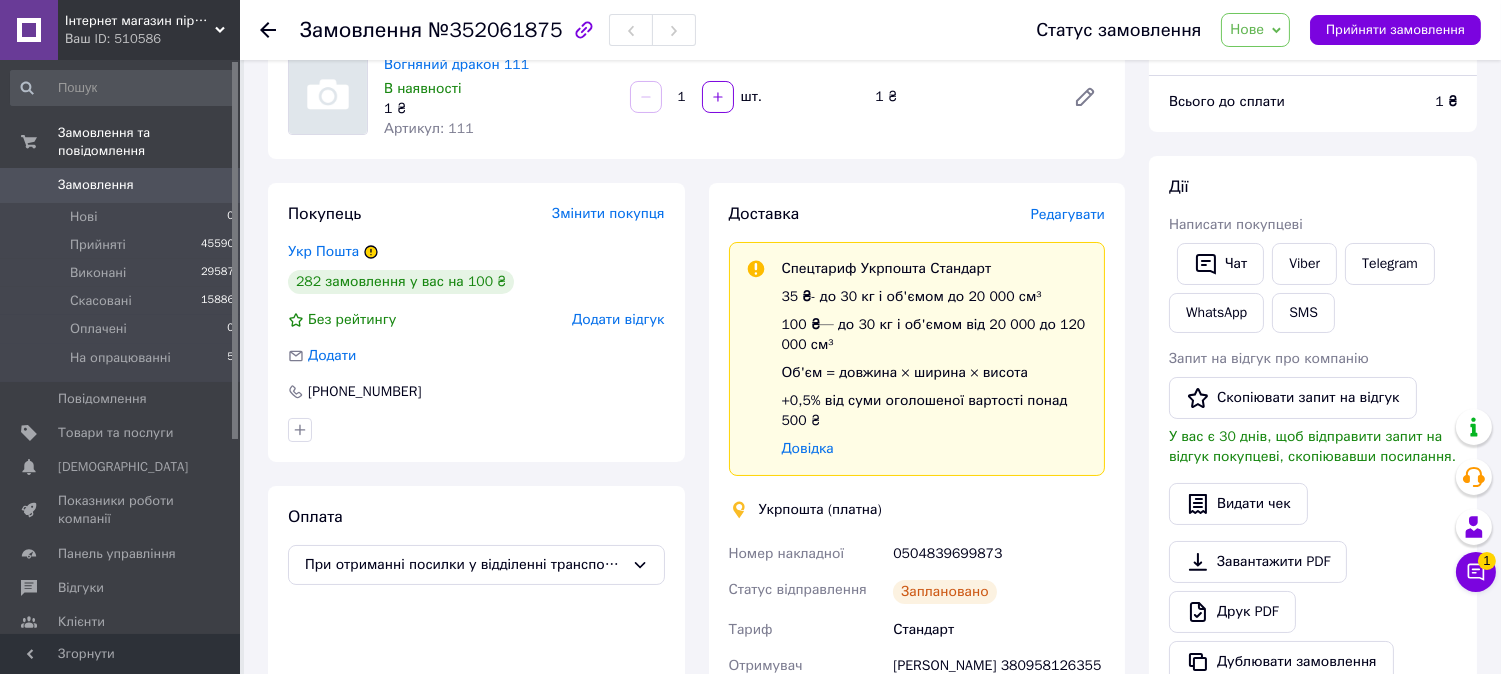 scroll, scrollTop: 0, scrollLeft: 0, axis: both 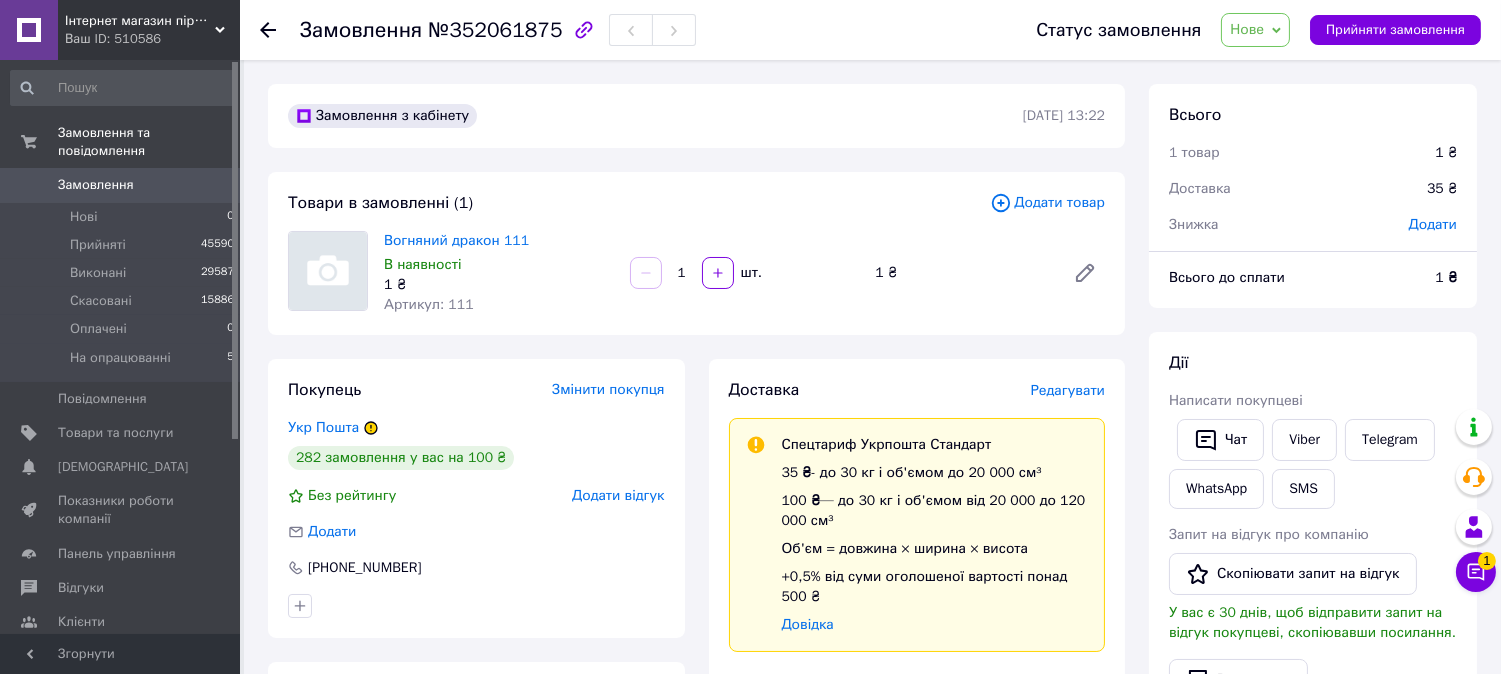 click on "№352061875" at bounding box center [495, 30] 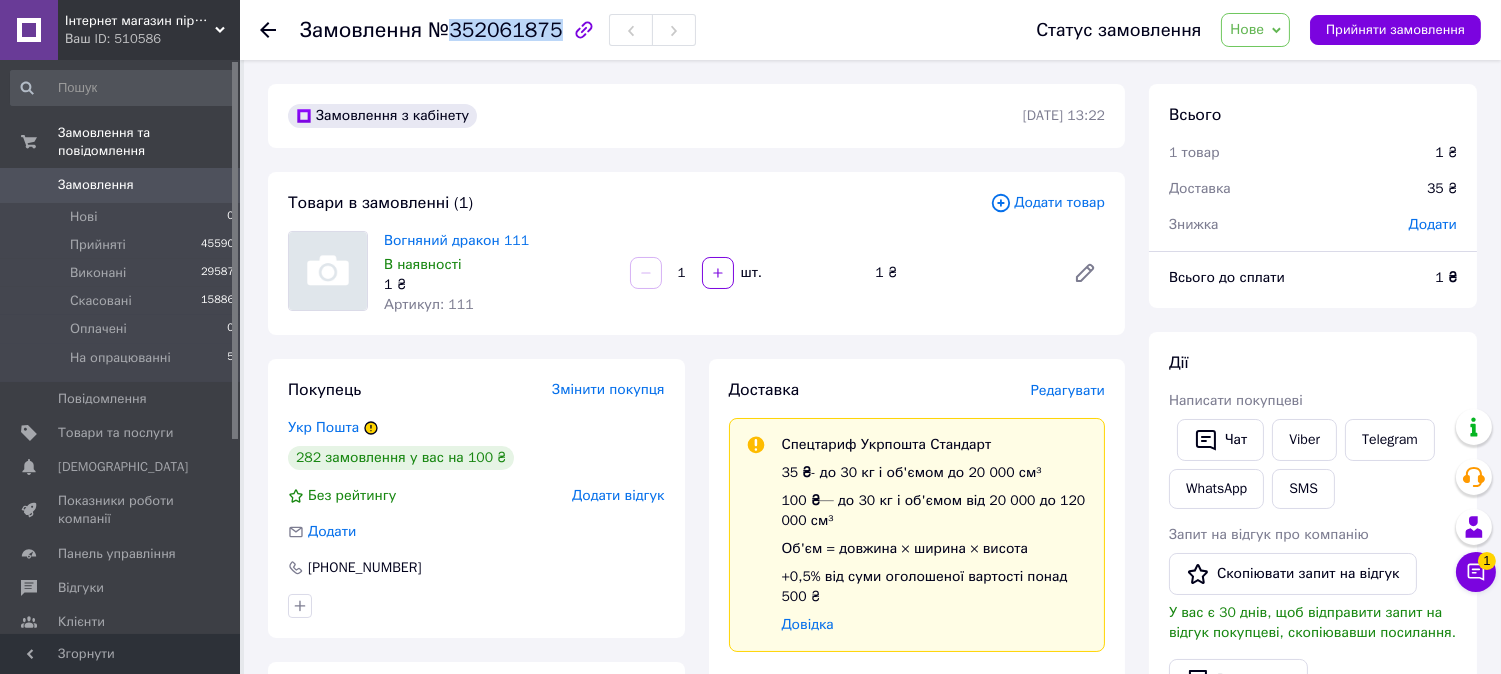click on "№352061875" at bounding box center (495, 30) 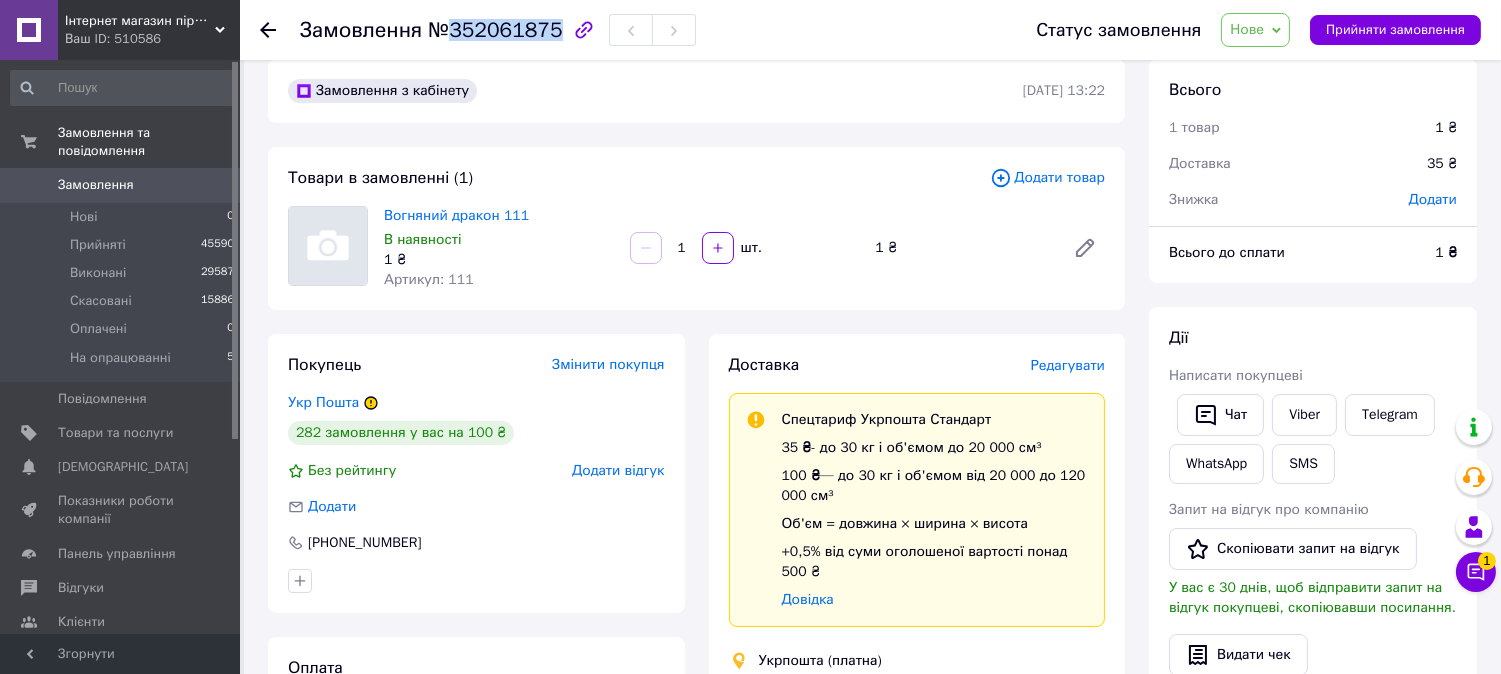 scroll, scrollTop: 444, scrollLeft: 0, axis: vertical 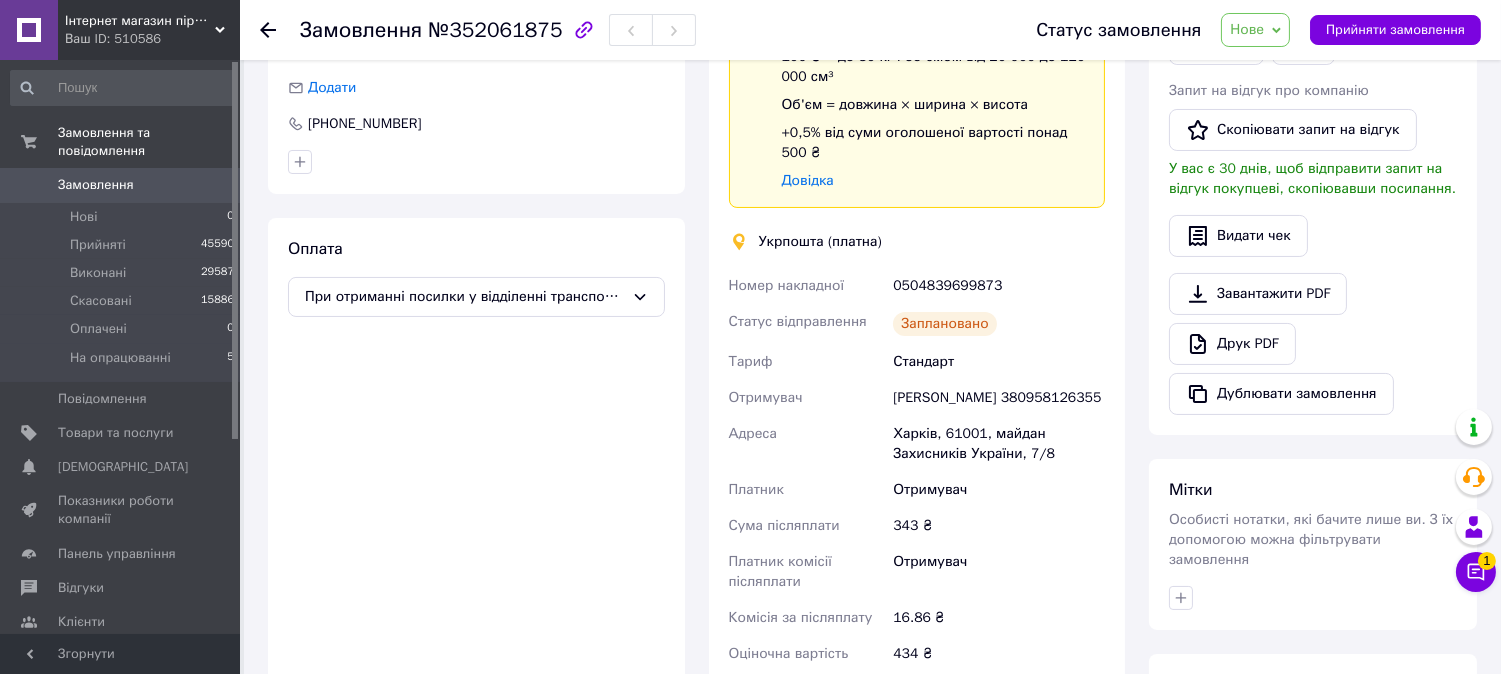 click on "0504839699873" at bounding box center (999, 286) 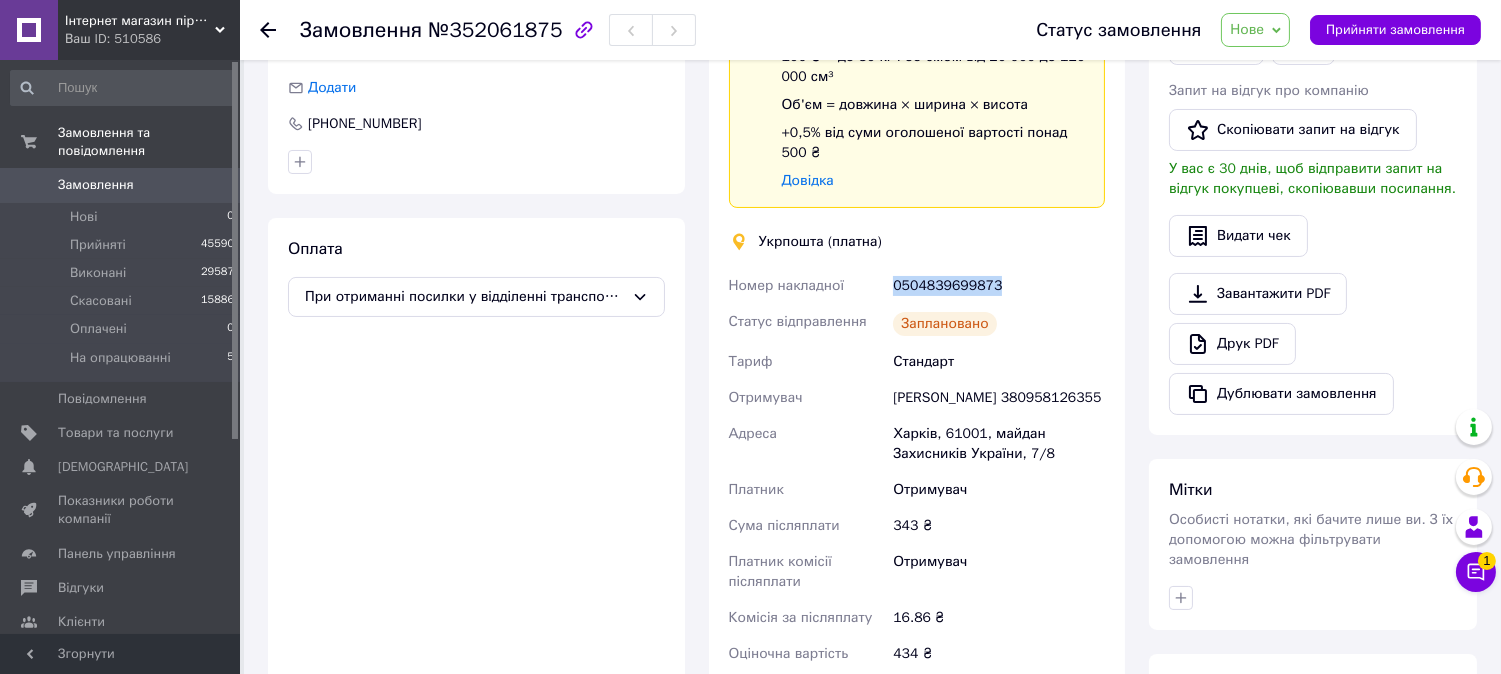click on "0504839699873" at bounding box center [999, 286] 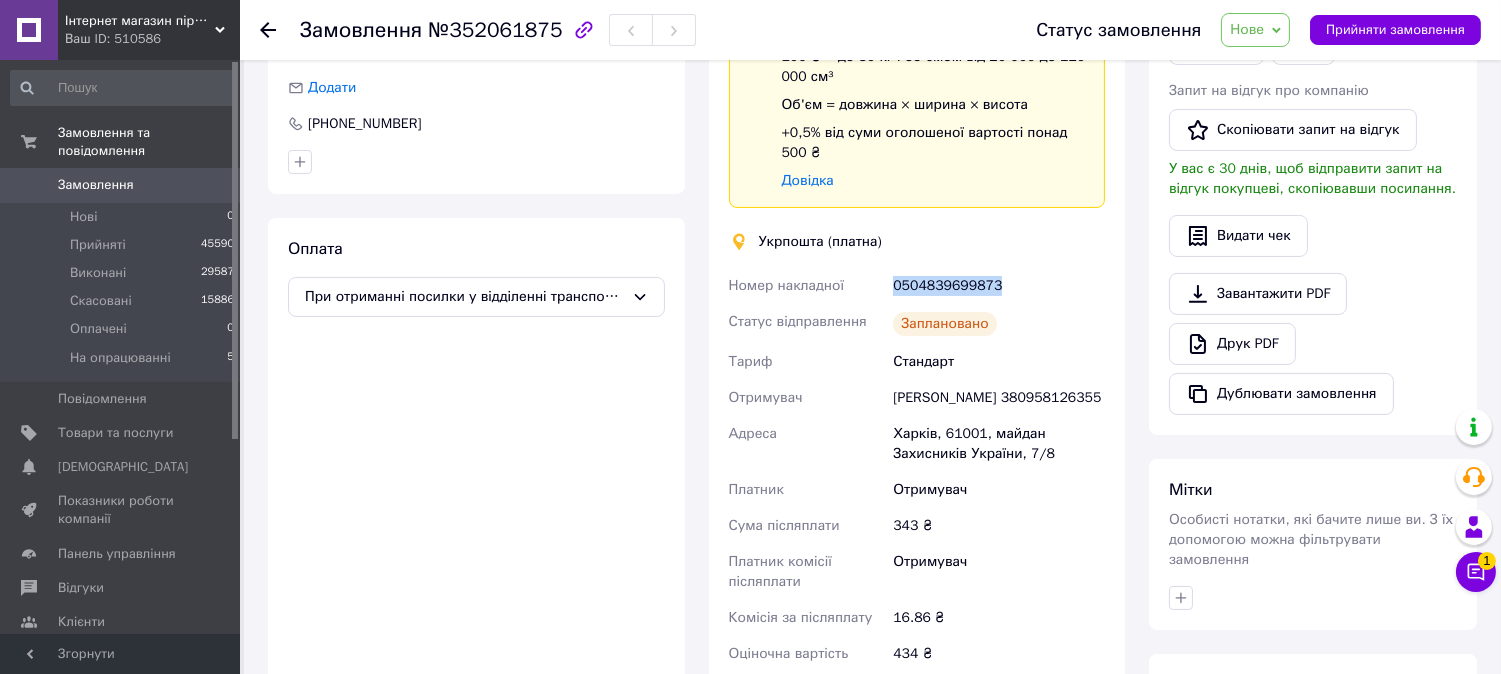 click on "Нове" at bounding box center [1247, 29] 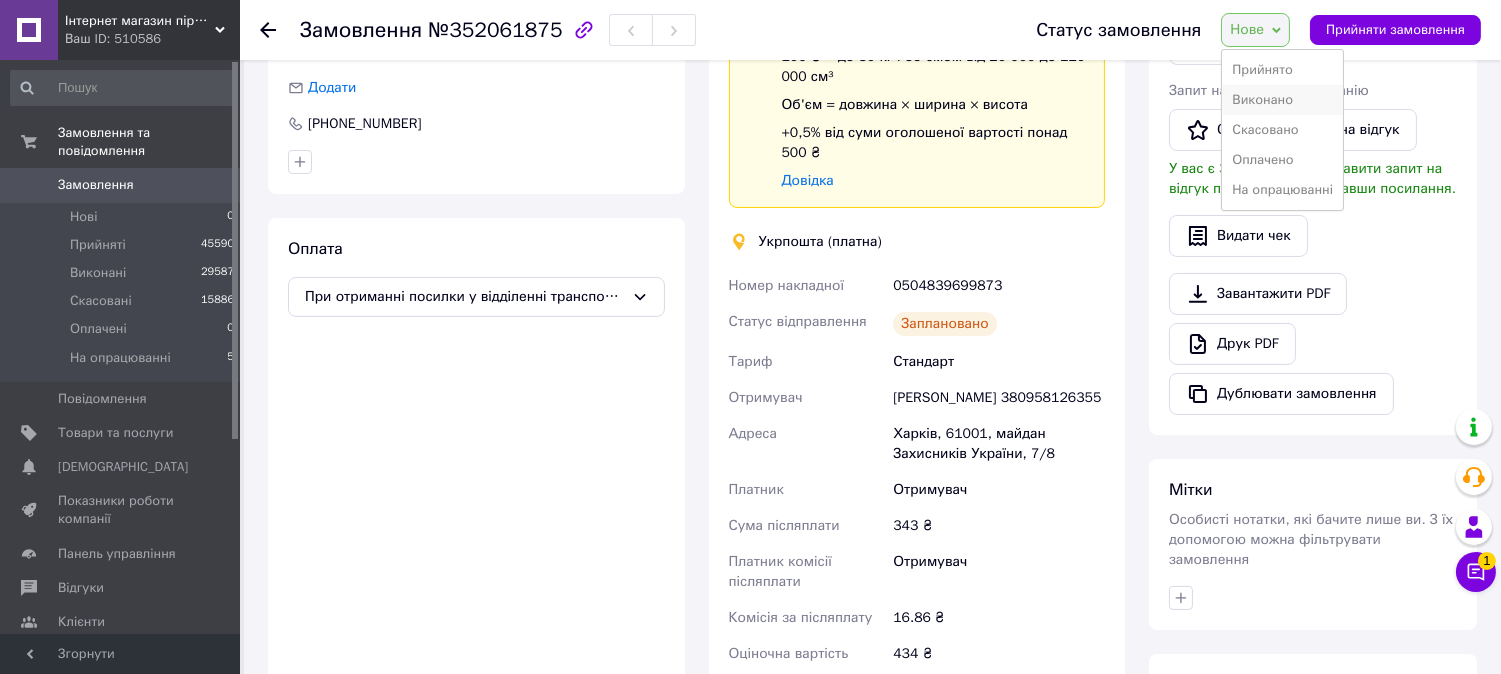 click on "Виконано" at bounding box center (1282, 100) 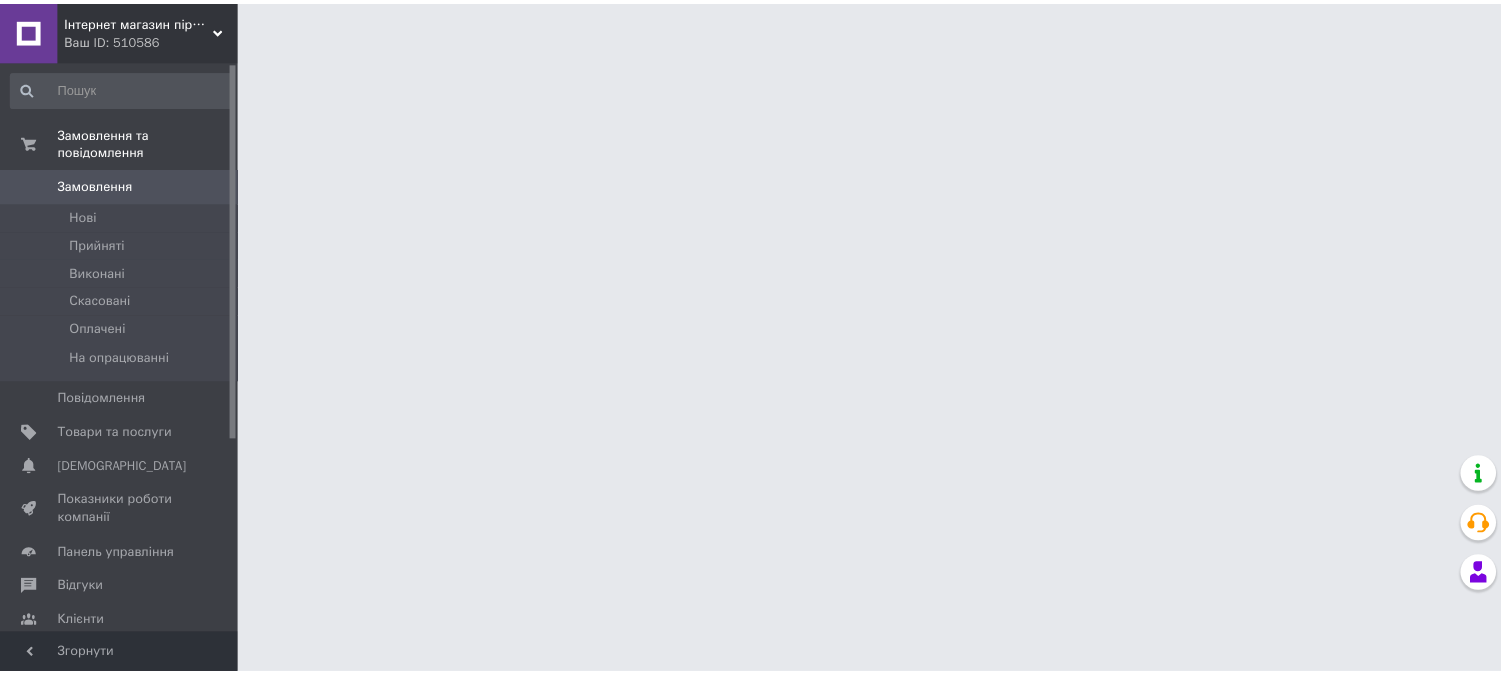 scroll, scrollTop: 0, scrollLeft: 0, axis: both 